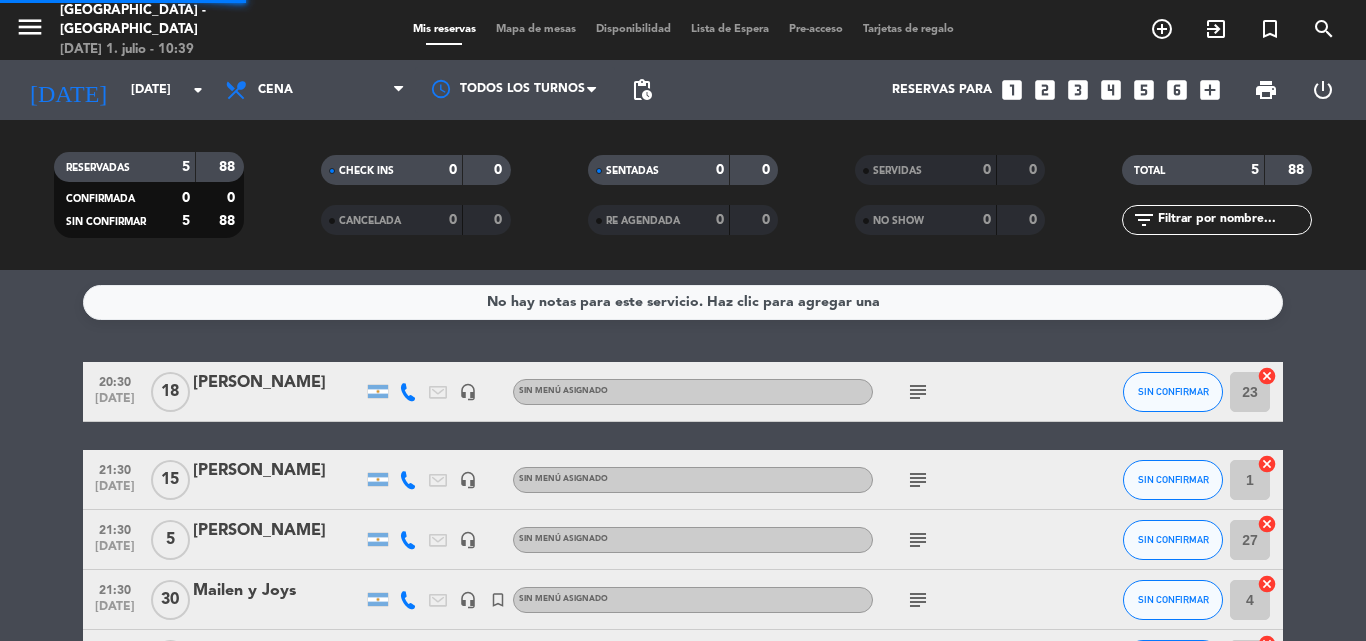 scroll, scrollTop: 0, scrollLeft: 0, axis: both 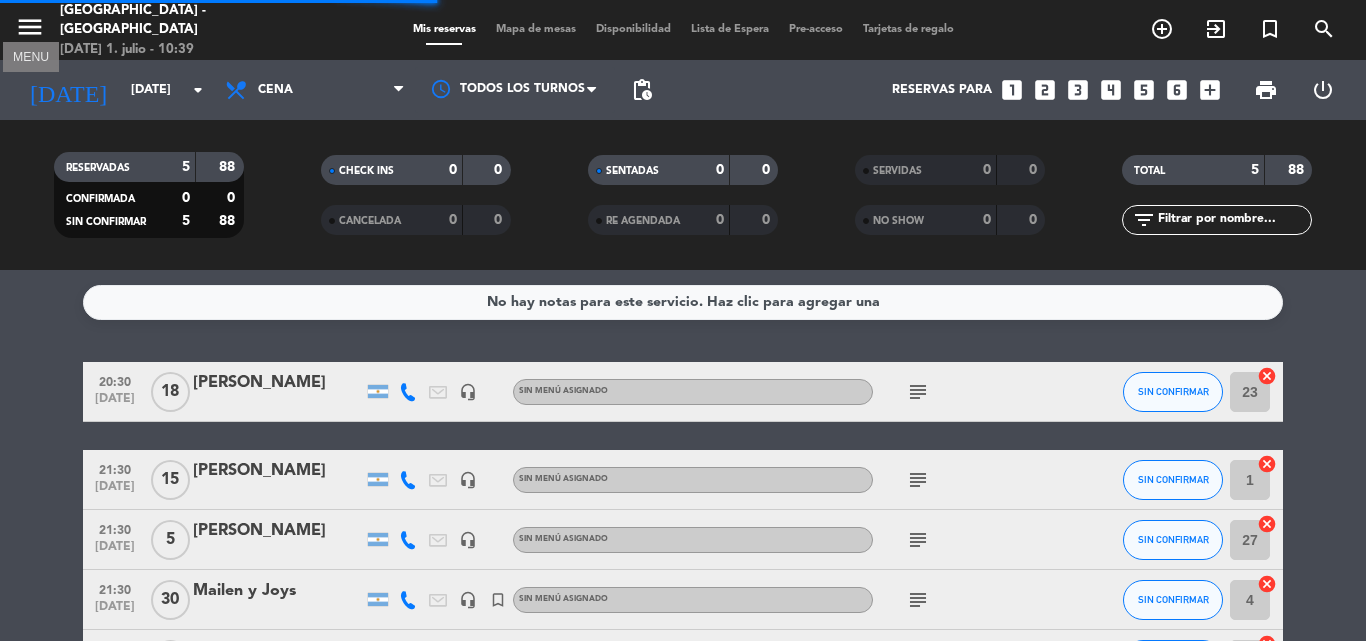 click on "menu" at bounding box center (30, 27) 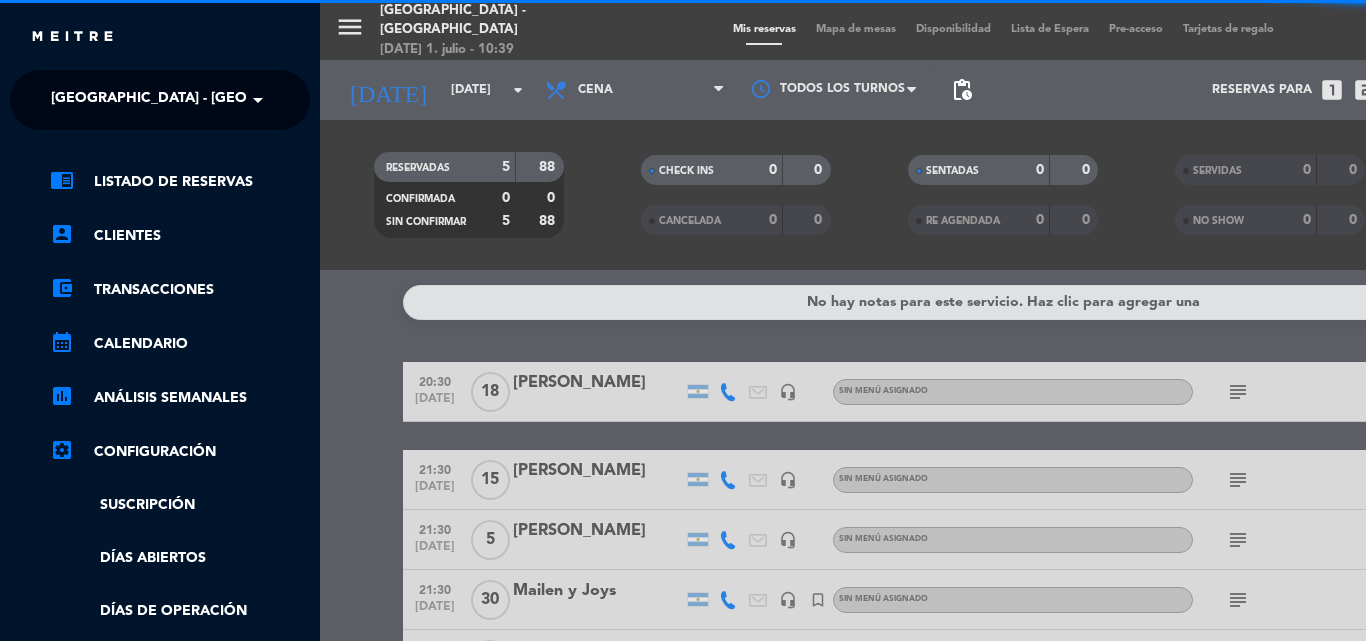 click on "[GEOGRAPHIC_DATA] - [GEOGRAPHIC_DATA]" 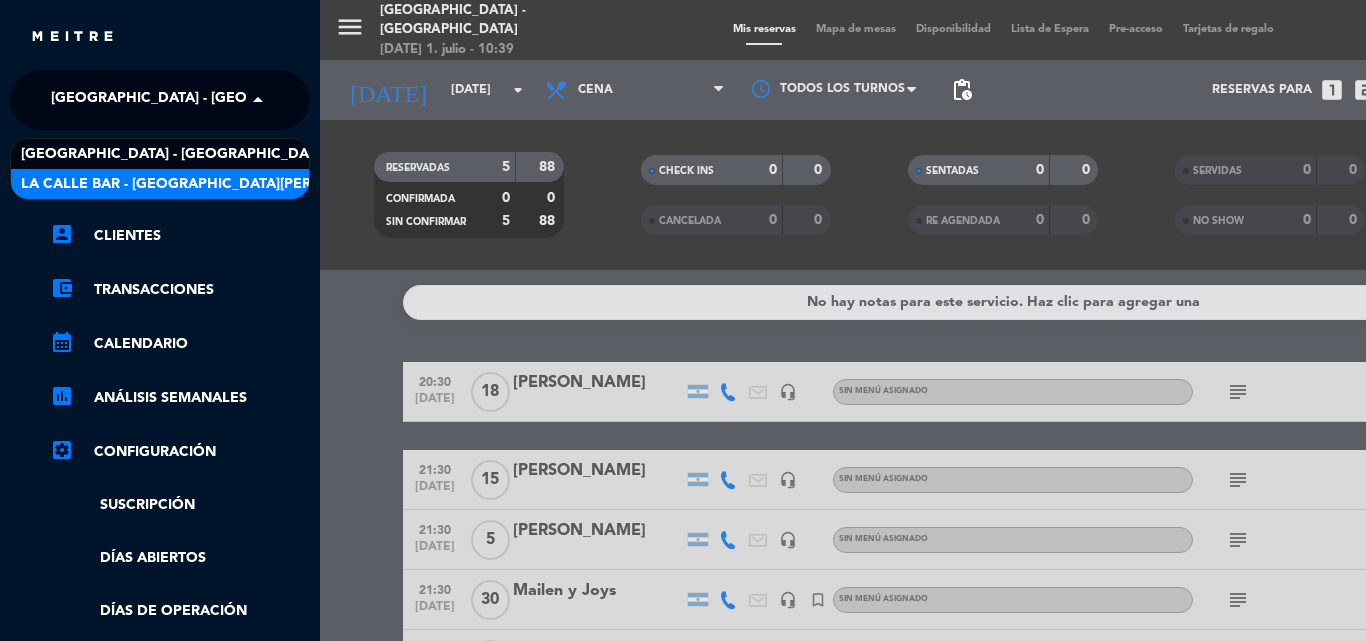 click on "La Calle Bar - [GEOGRAPHIC_DATA][PERSON_NAME]" at bounding box center (160, 184) 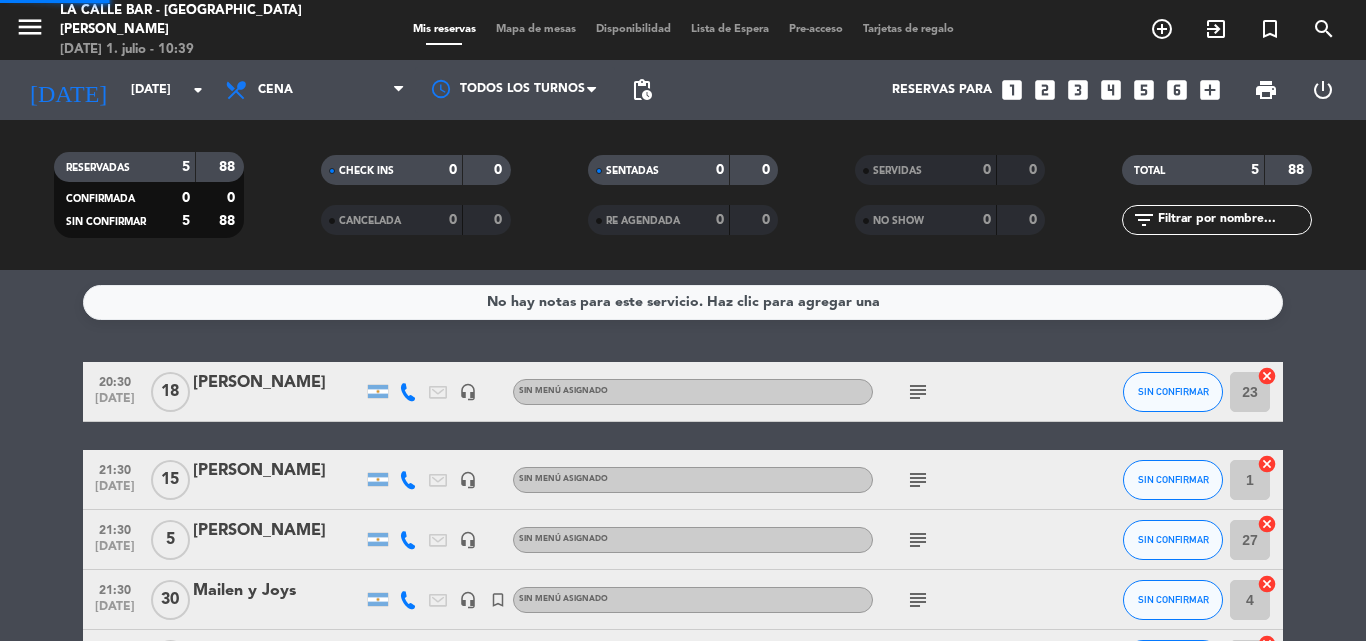 click on "Mapa de mesas" at bounding box center [536, 29] 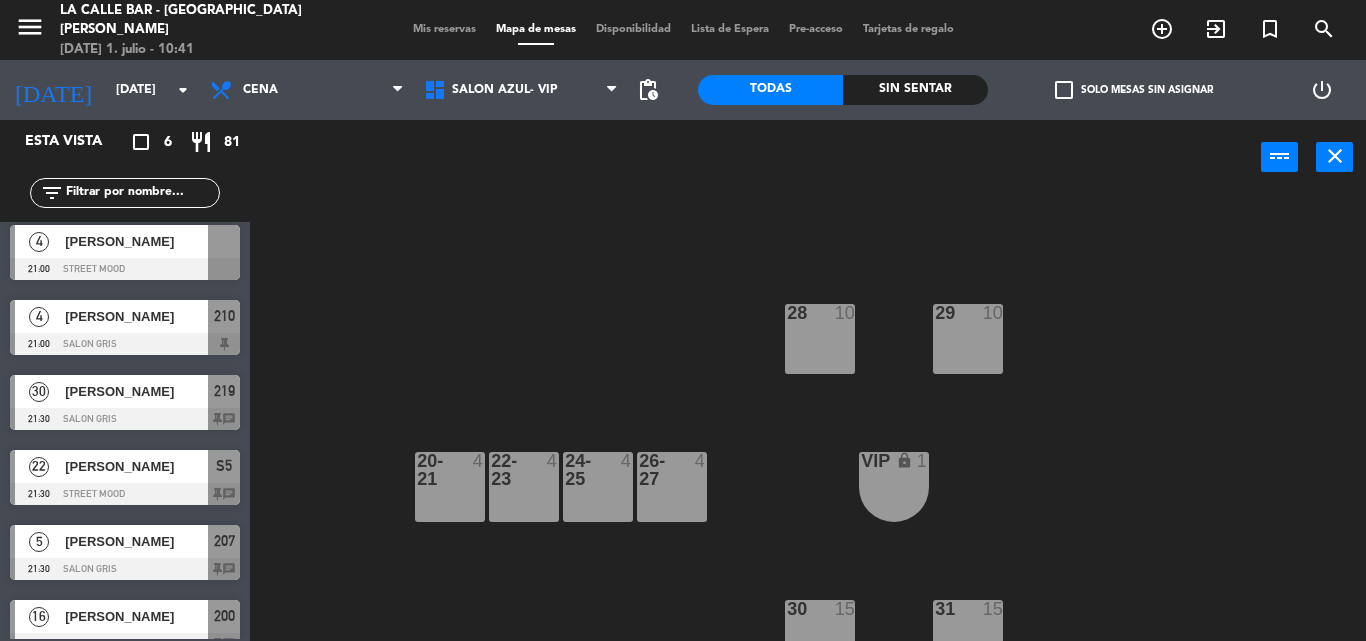 scroll, scrollTop: 0, scrollLeft: 0, axis: both 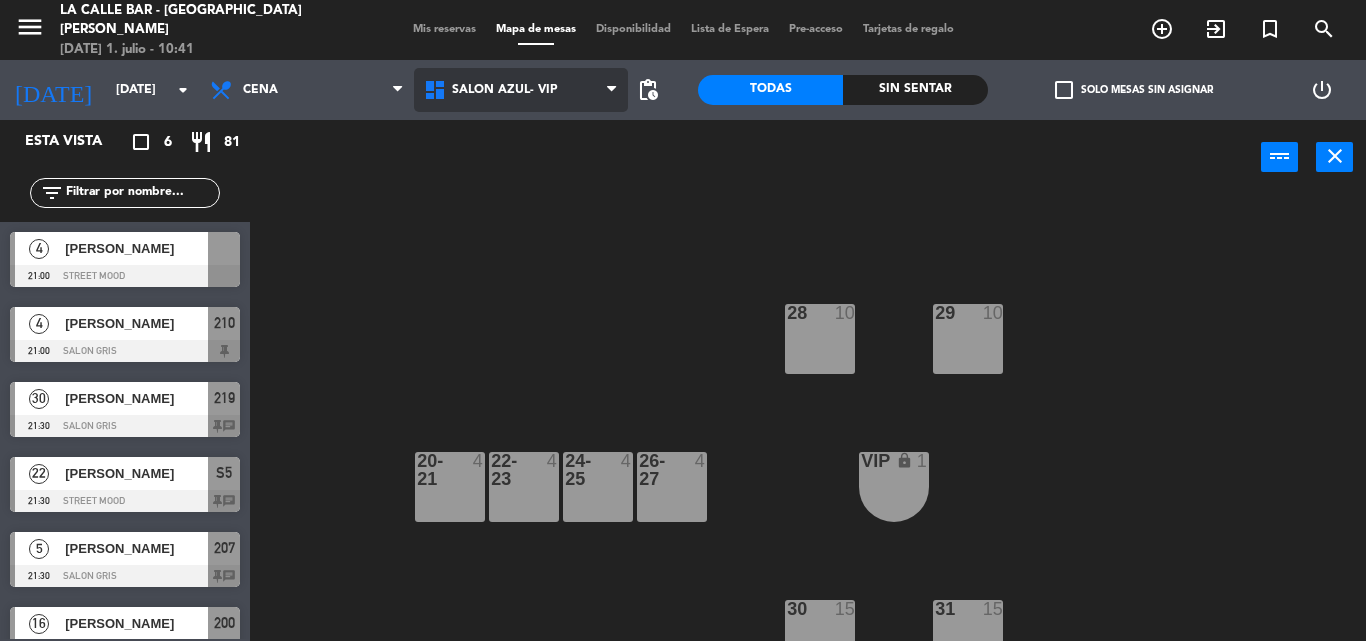 click on "SALON AZUL- VIP" at bounding box center (505, 90) 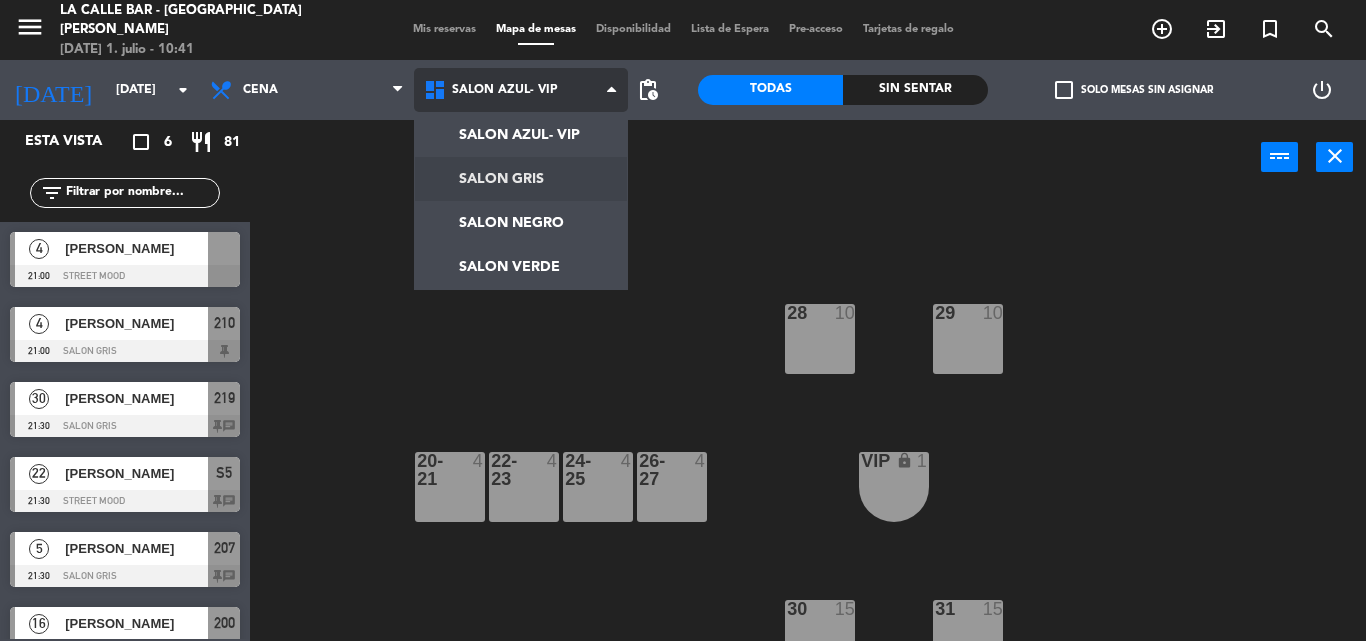 click on "menu  La Calle Bar - Villa [PERSON_NAME]   [DATE] 1. julio - 10:41   Mis reservas   Mapa de mesas   Disponibilidad   Lista de Espera   Pre-acceso   Tarjetas de regalo  add_circle_outline exit_to_app turned_in_not search [DATE]    [DATE] arrow_drop_down  Cena  Cena  Cena  SALON AZUL- VIP   SALON GRIS   SALON NEGRO   SALON VERDE   SALON AZUL- VIP   SALON AZUL- VIP   SALON GRIS   SALON NEGRO   SALON VERDE  pending_actions  Todas  Sin sentar  check_box_outline_blank   Solo mesas sin asignar   power_settings_new   Esta vista   crop_square  6  restaurant  81 filter_list  4   [PERSON_NAME] R   21:00   STREET MOOD   4   [PERSON_NAME]   21:00   SALON  GRIS  210  30   [PERSON_NAME]   21:30   SALON  GRIS  219 chat  22   [PERSON_NAME]    21:30   STREET MOOD  S5 chat  5   [PERSON_NAME]    21:30   SALON  GRIS  207 chat  16   [PERSON_NAME]   21:30   SALON  GRIS  200 chat power_input close 28  10  29  10  20-21  4  22-23  4  24-25  4  26-27  4  VIP lock  1  30  15  31  15" 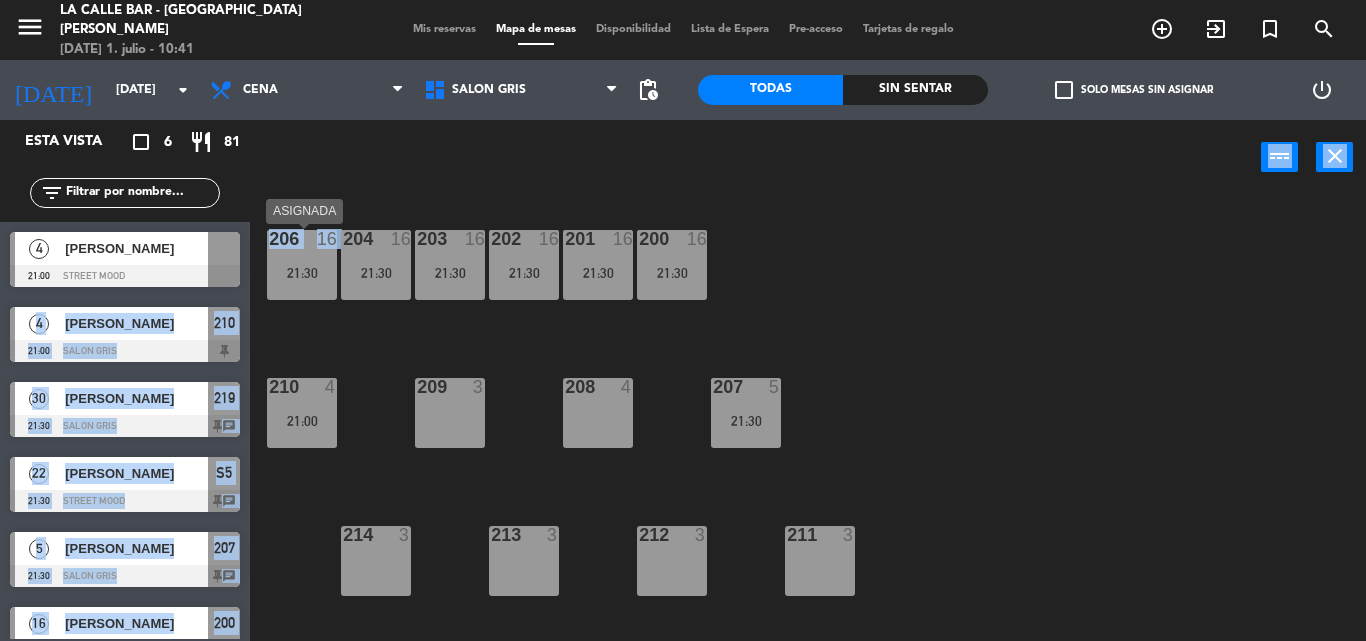 drag, startPoint x: 125, startPoint y: 266, endPoint x: 290, endPoint y: 290, distance: 166.73631 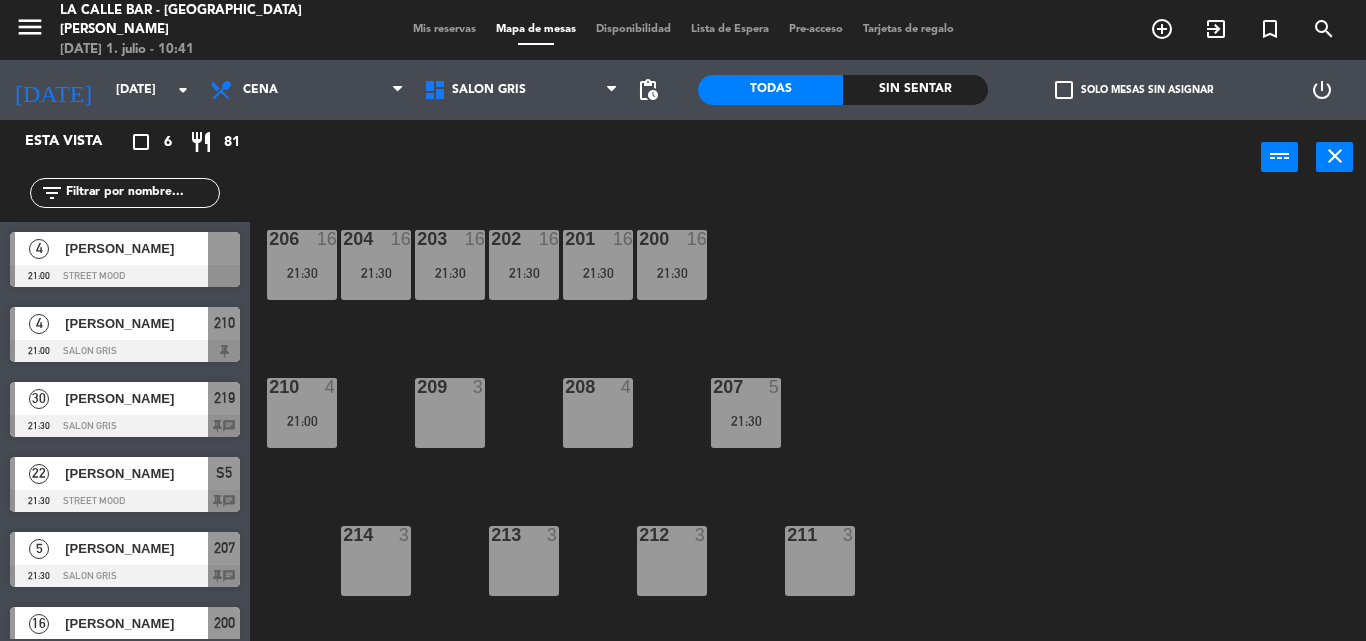 click on "206  16   21:30  204  16   21:30  203  16   21:30  202  16   21:30  201  16   21:30  200  16   21:30  210  4   21:00  209  3  208  4  207  5   21:30  214  3  213  3  212  3  211  3  218  3  217  3  216  3  215  3  SALON GRIS lock  1  224  30   21:30  223  30   21:30  222  30   21:30  221  30   21:30  220  30   21:30  219  30   21:30" 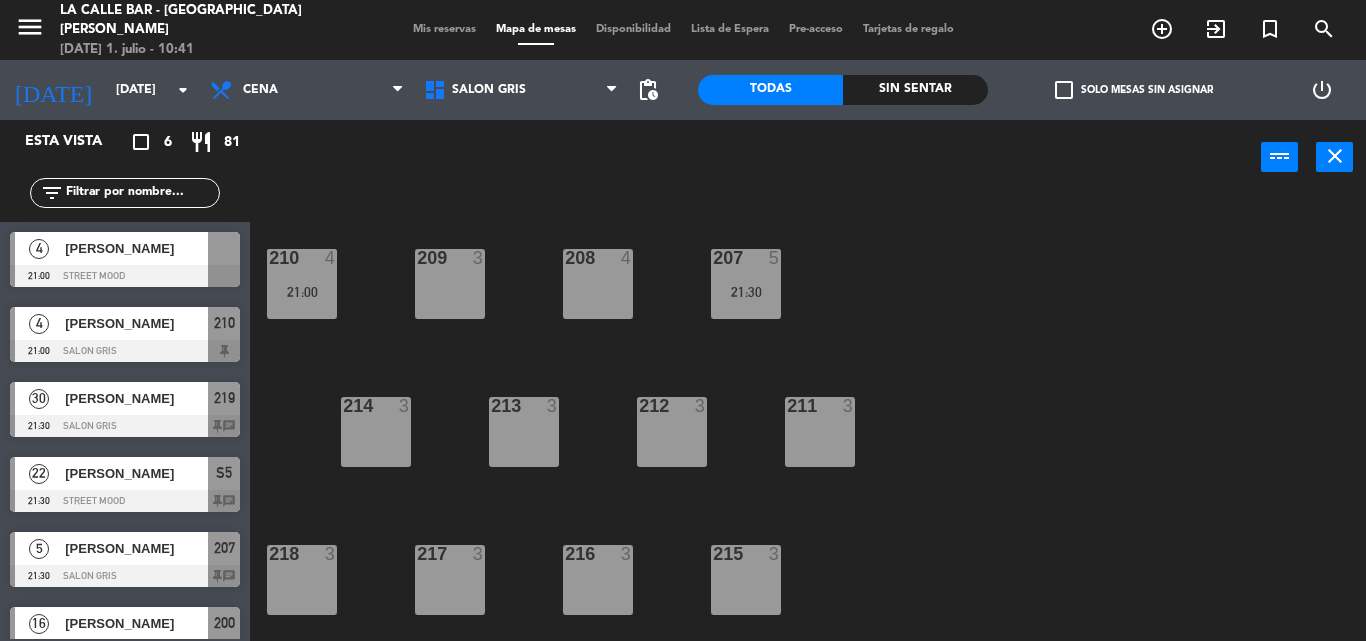 scroll, scrollTop: 251, scrollLeft: 0, axis: vertical 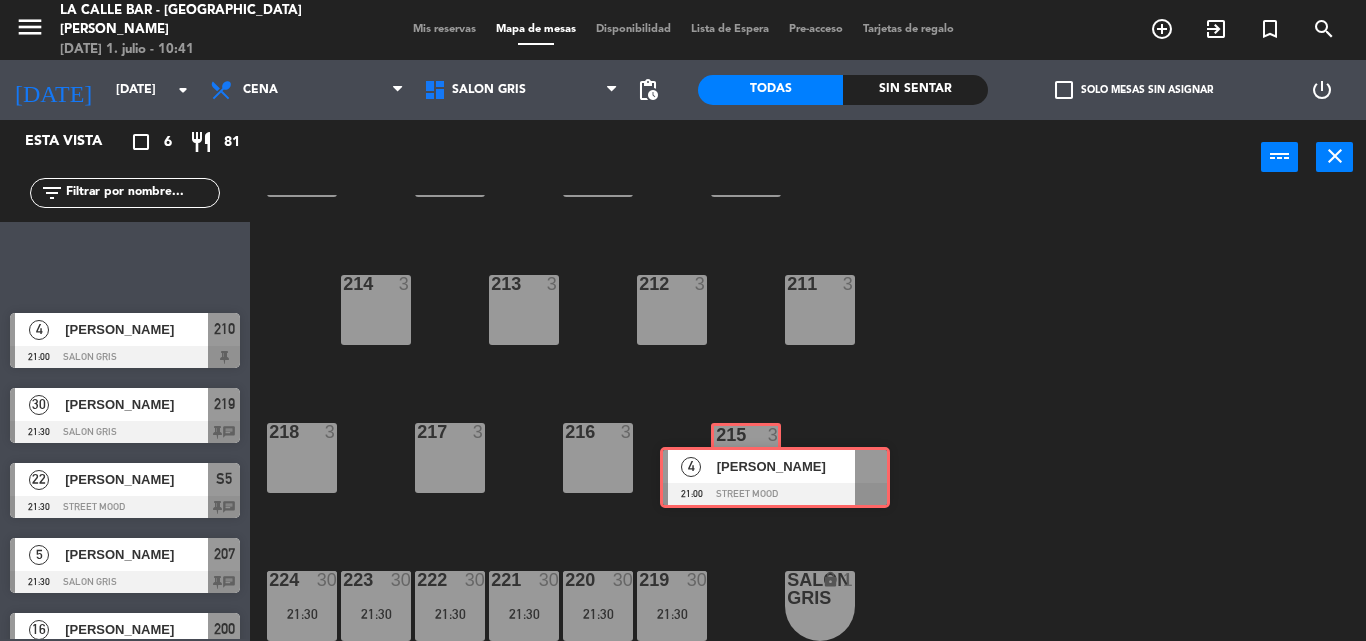 drag, startPoint x: 123, startPoint y: 262, endPoint x: 773, endPoint y: 477, distance: 684.63495 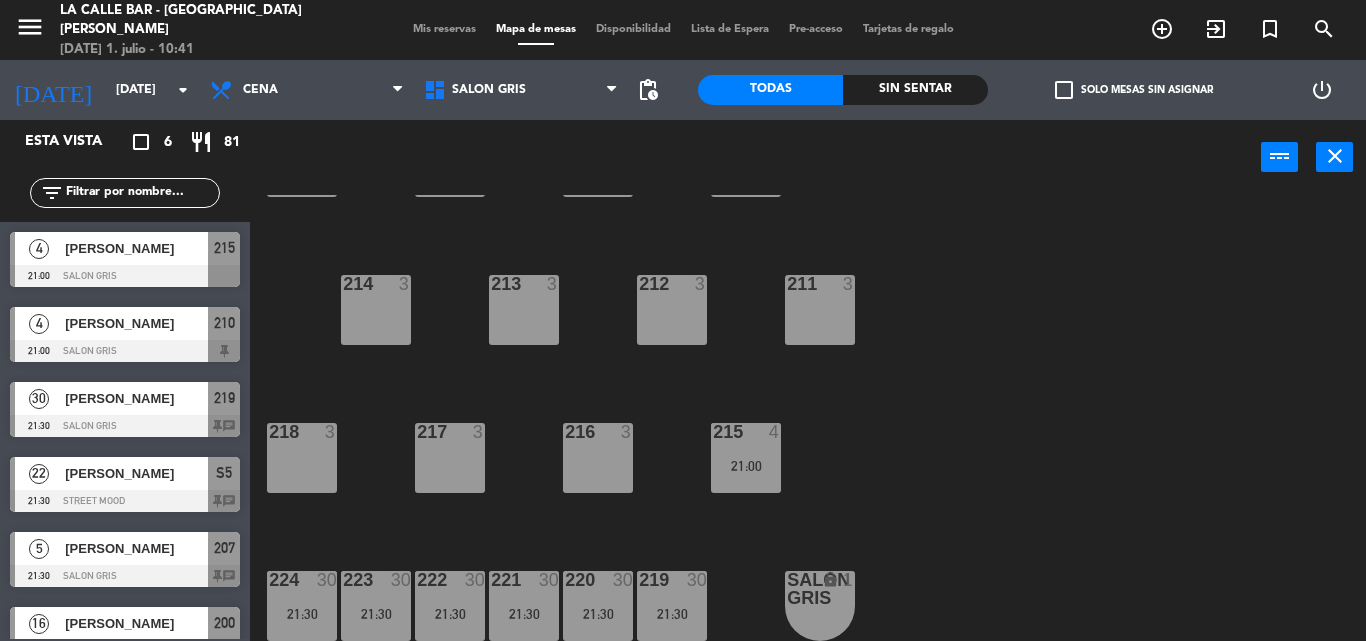 click on "206  16   21:30  204  16   21:30  203  16   21:30  202  16   21:30  201  16   21:30  200  16   21:30  210  4   21:00  209  3  208  4  207  5   21:30  214  3  213  3  212  3  211  3  218  3  217  3  216  3  215  4   21:00  SALON GRIS lock  1  224  30   21:30  223  30   21:30  222  30   21:30  221  30   21:30  220  30   21:30  219  30   21:30" 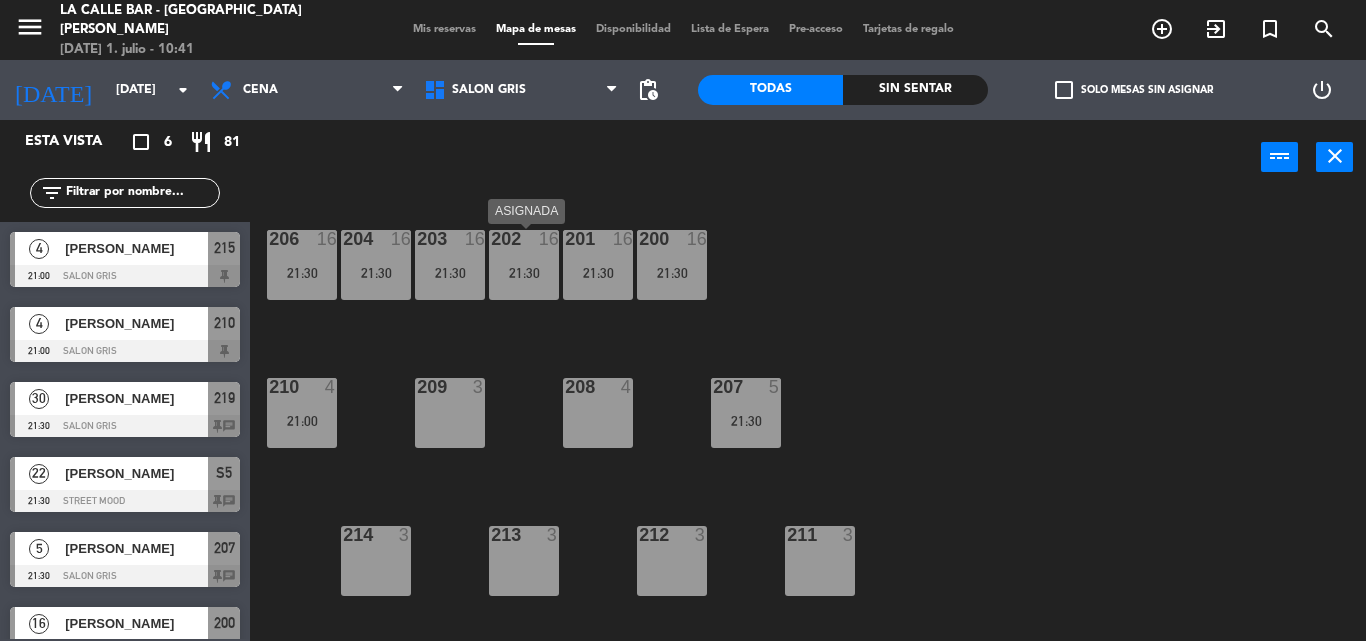 click on "202  16   21:30" at bounding box center [524, 265] 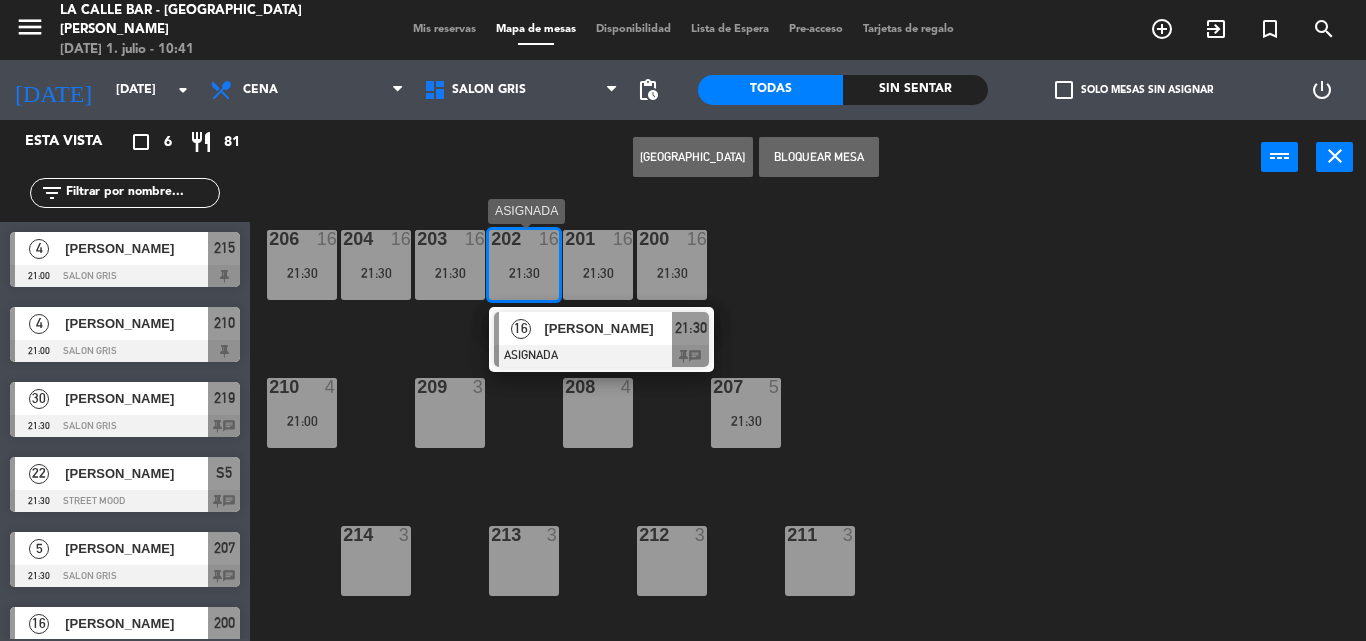 click on "16   [PERSON_NAME]   ASIGNADA  21:30 chat" at bounding box center [601, 339] 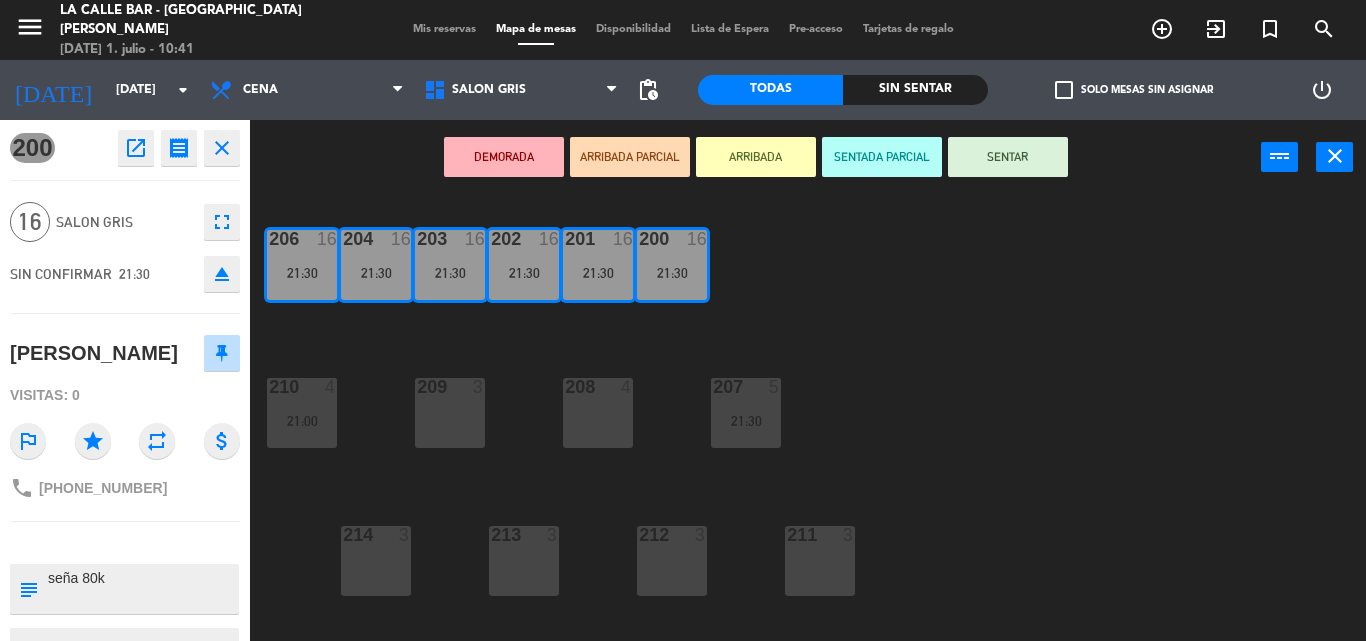 click on "eject" 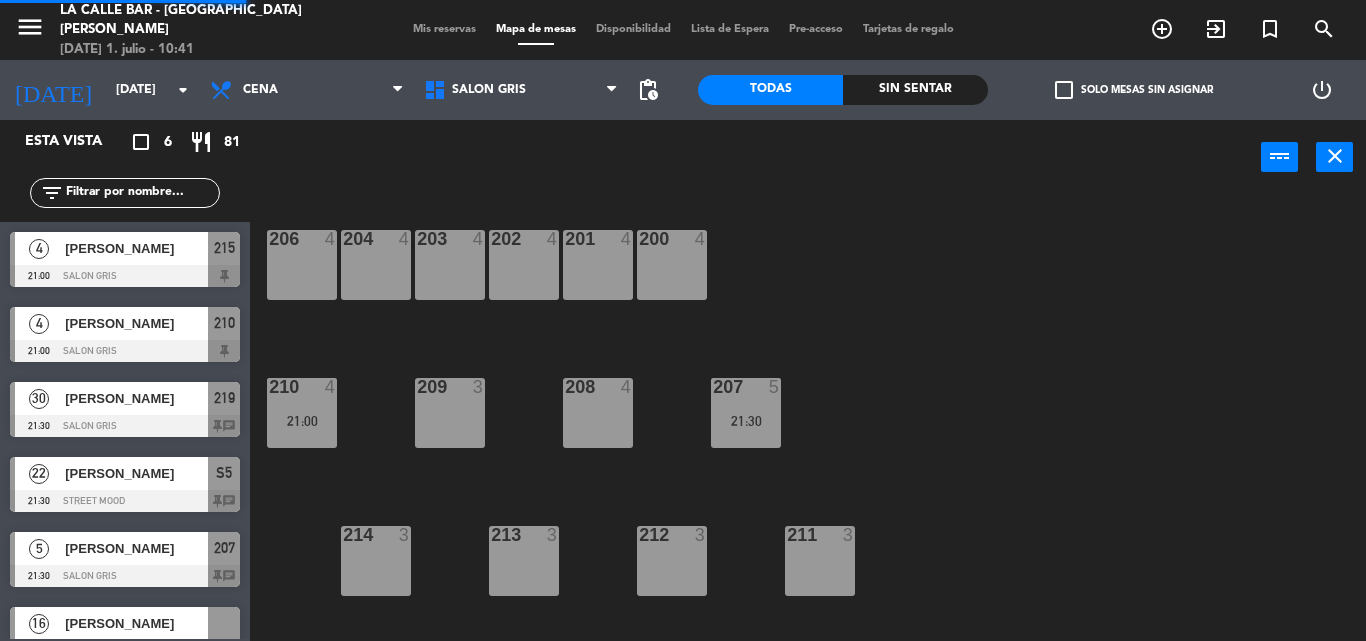 scroll, scrollTop: 33, scrollLeft: 0, axis: vertical 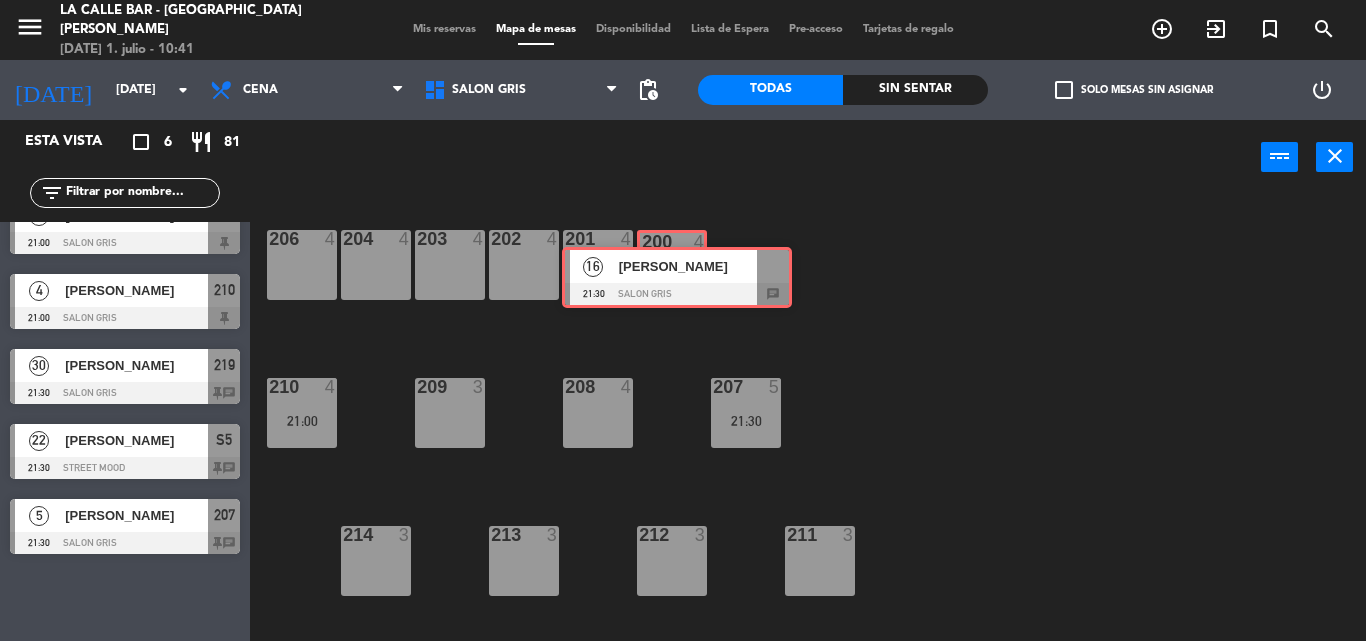click on "menu  La Calle Bar - Villa [PERSON_NAME]   [DATE] 1. julio - 10:41   Mis reservas   Mapa de mesas   Disponibilidad   Lista de Espera   Pre-acceso   Tarjetas de regalo  add_circle_outline exit_to_app turned_in_not search [DATE]    [DATE] arrow_drop_down  Cena  Cena  Cena  SALON AZUL- VIP   SALON GRIS   SALON NEGRO   SALON VERDE   SALON GRIS   SALON AZUL- VIP   SALON GRIS   SALON NEGRO   SALON VERDE  pending_actions  Todas  Sin sentar  check_box_outline_blank   Solo mesas sin asignar   power_settings_new   Esta vista   crop_square  6  restaurant  81 filter_list  4   [PERSON_NAME] R   21:00   SALON  GRIS  215  4   [PERSON_NAME]   21:00   SALON  GRIS  210  30   [PERSON_NAME]   21:30   SALON  GRIS  219 chat  22   [PERSON_NAME]    21:30   STREET MOOD  S5 chat  5   [PERSON_NAME]    21:30   SALON  GRIS  207 chat  16   [PERSON_NAME]   21:30   SALON  GRIS  chat  16   [PERSON_NAME]   21:30   SALON  GRIS  chat power_input close 206  4  204  4  203  4  202  4  201  4  200  4  210  4   21:00  209  3  208  4  207  5   21:30  214  3  213" 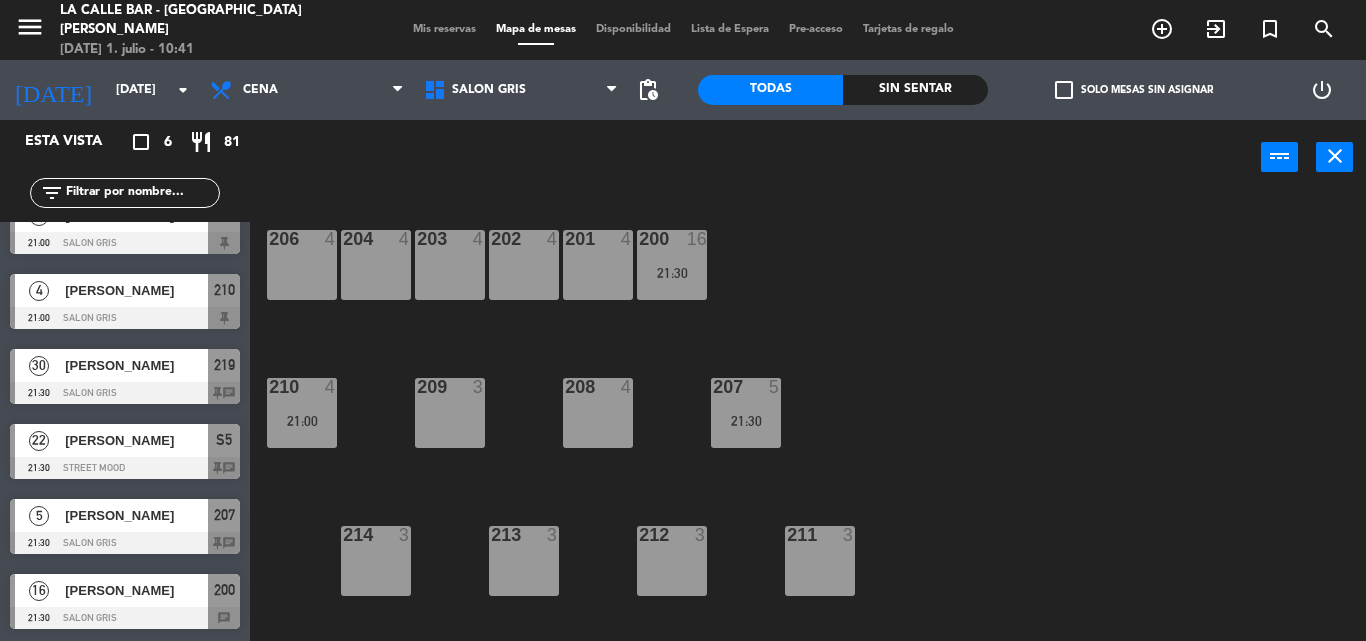 click on "203  4" at bounding box center [450, 265] 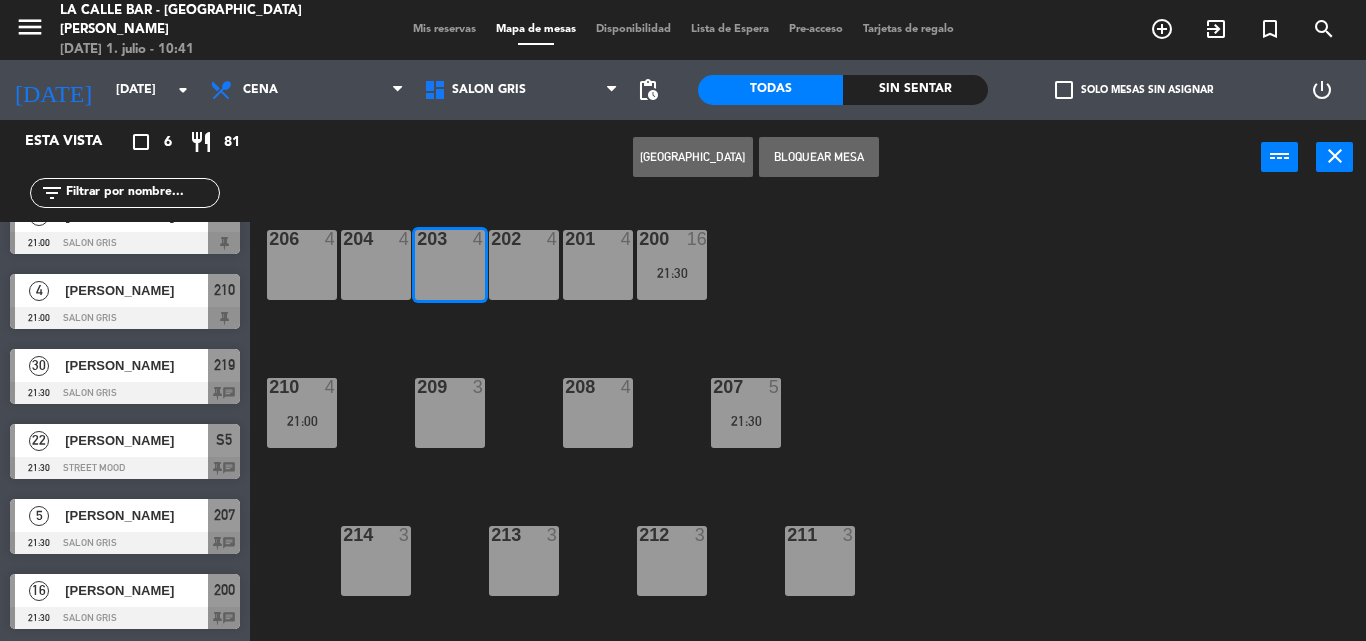 drag, startPoint x: 377, startPoint y: 251, endPoint x: 312, endPoint y: 257, distance: 65.27634 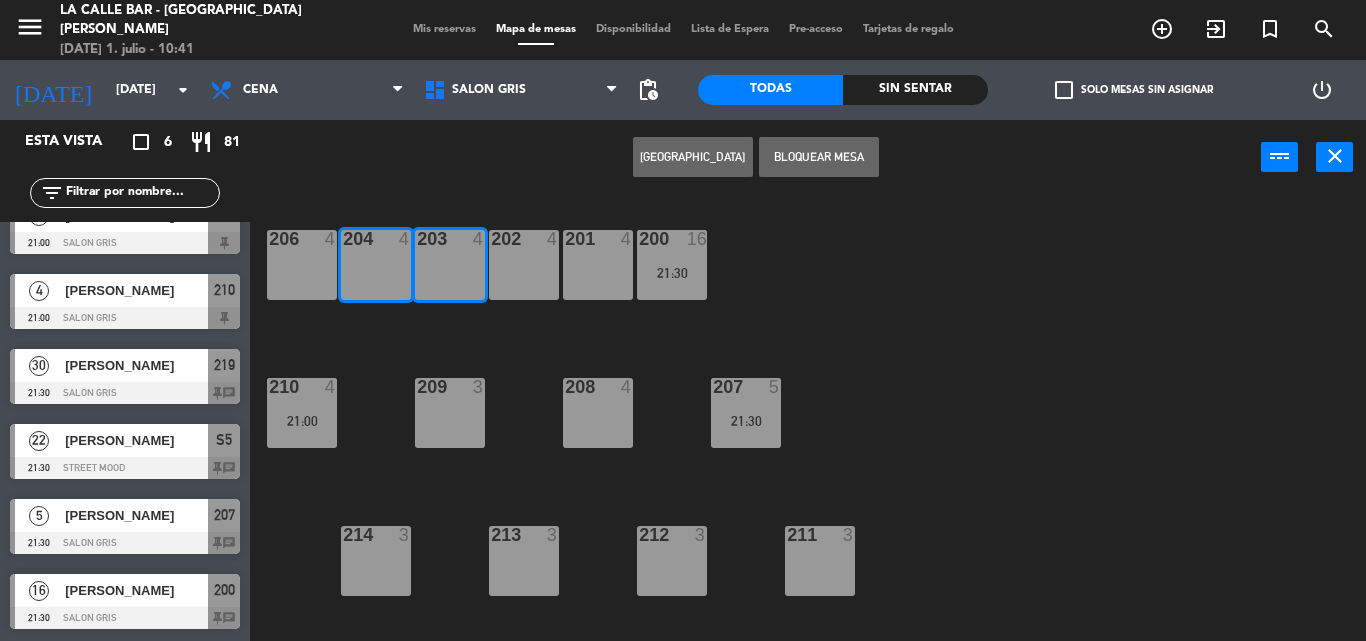 click on "206  4" at bounding box center [302, 265] 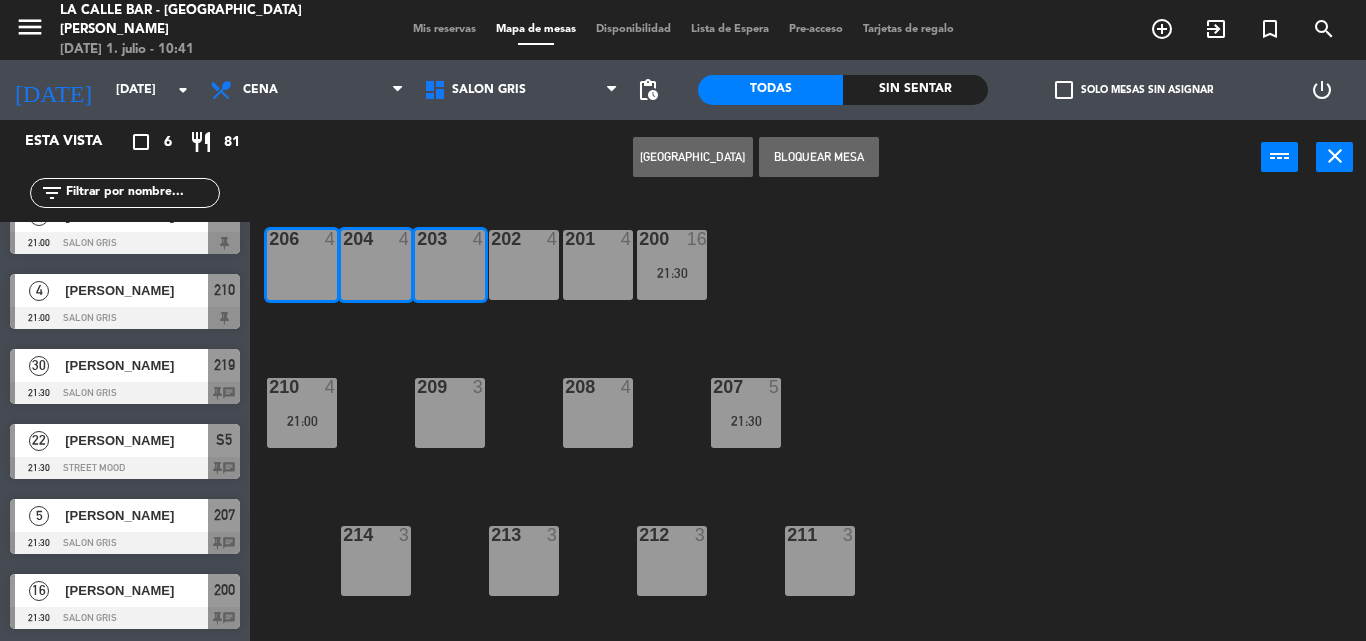 click on "[GEOGRAPHIC_DATA]" at bounding box center [693, 157] 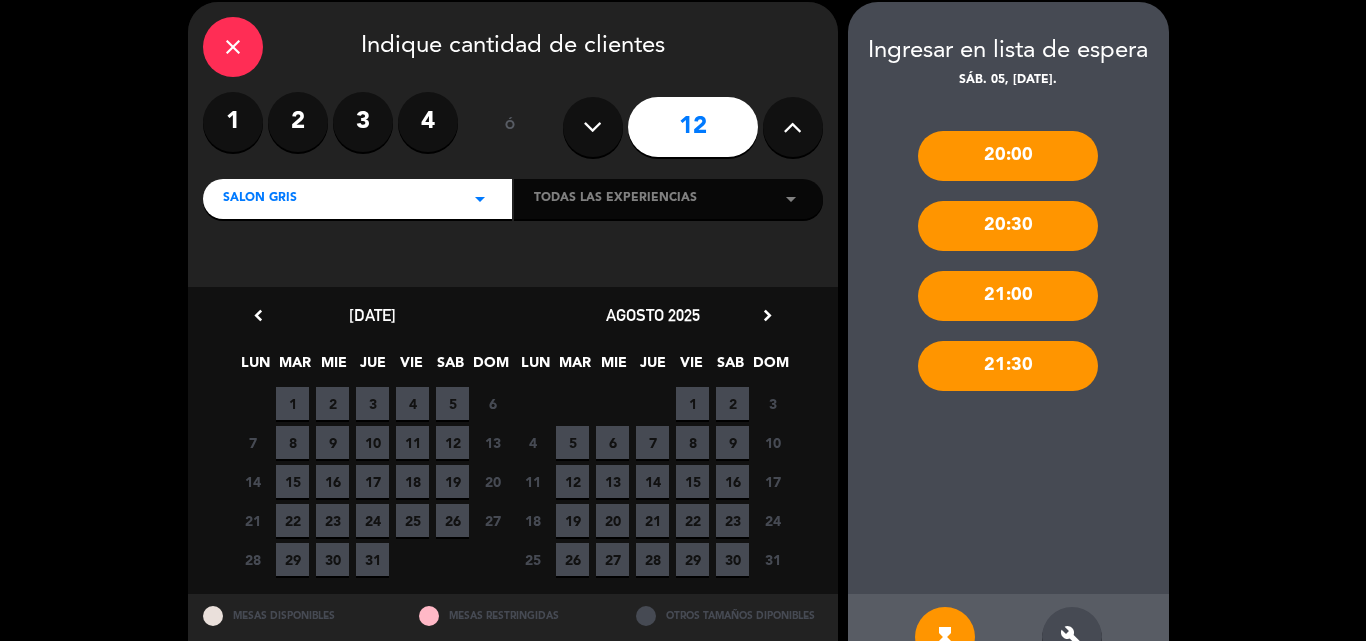 scroll, scrollTop: 136, scrollLeft: 0, axis: vertical 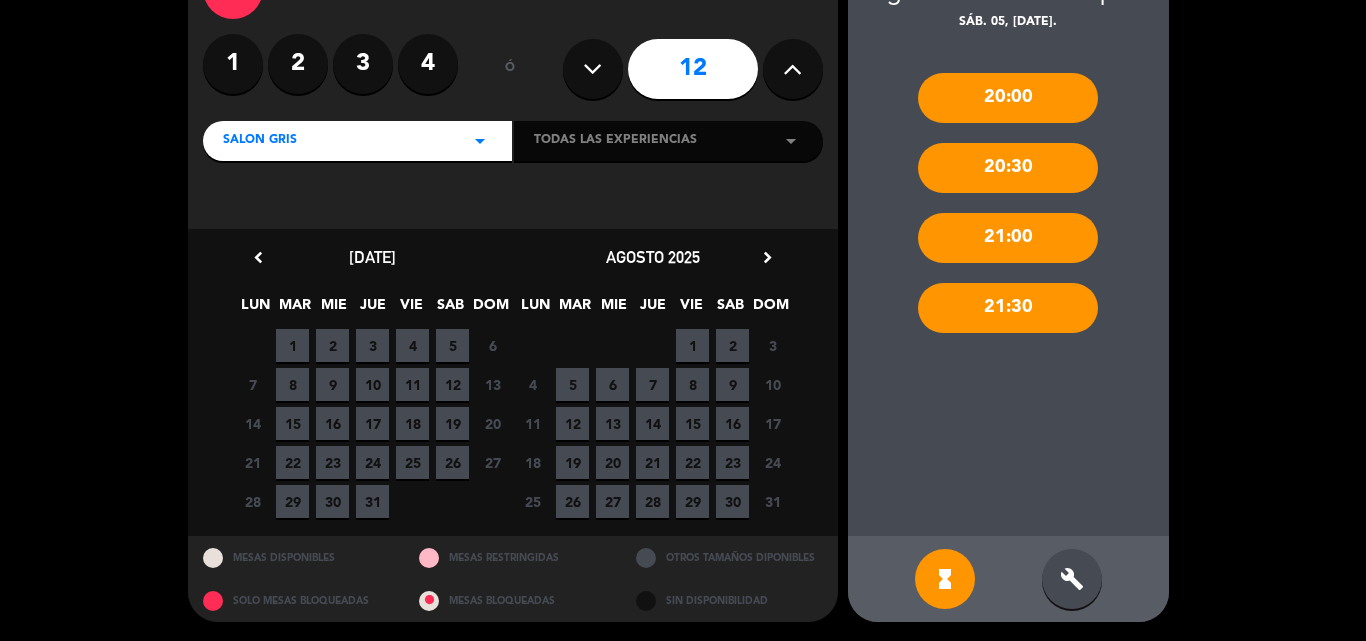 click at bounding box center [792, 69] 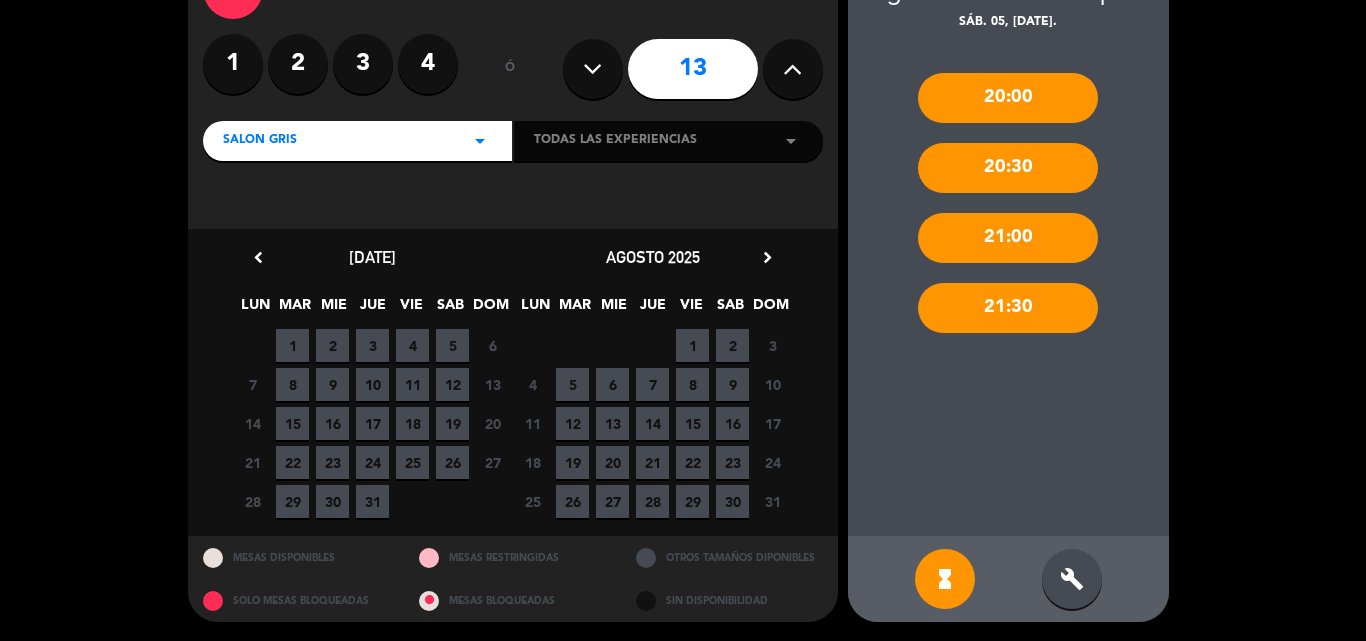click at bounding box center [792, 69] 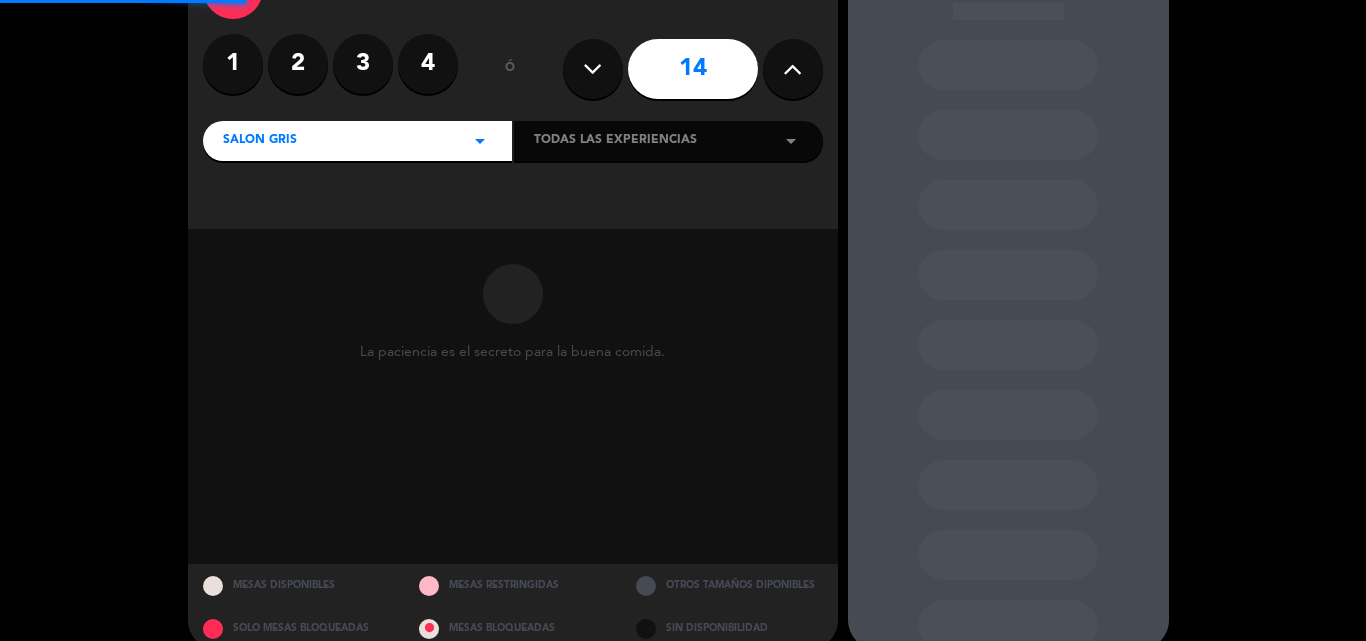 click at bounding box center (792, 69) 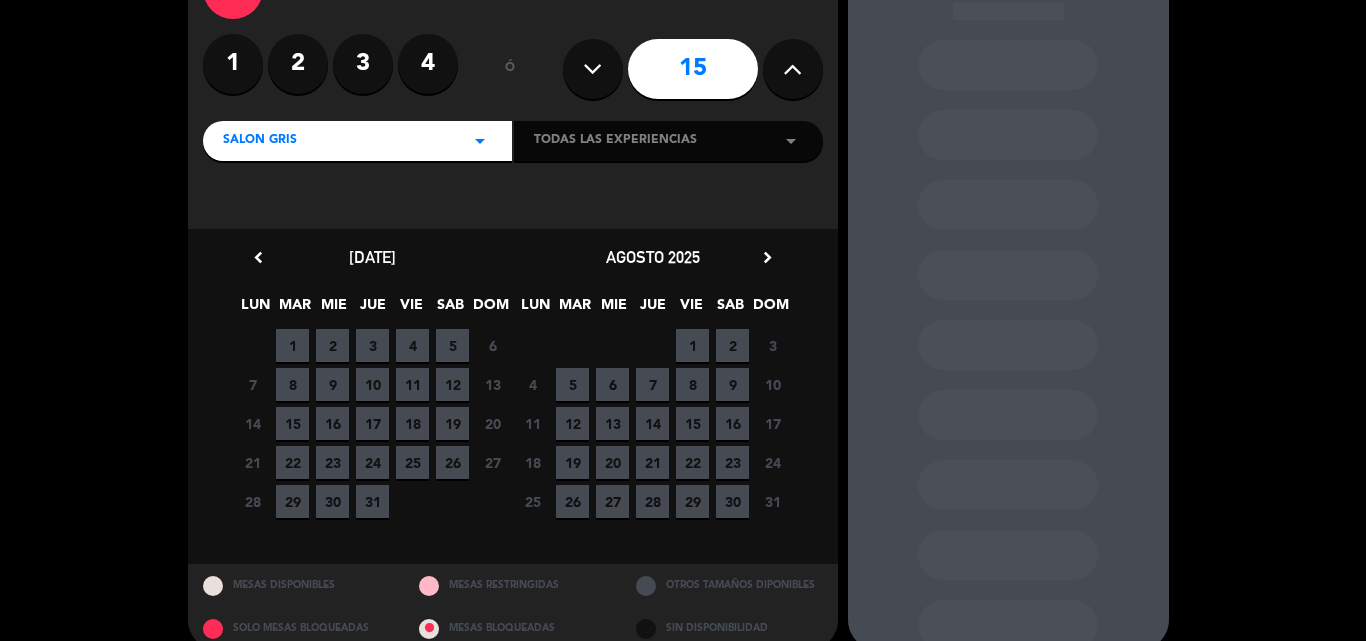 click on "5" at bounding box center (452, 345) 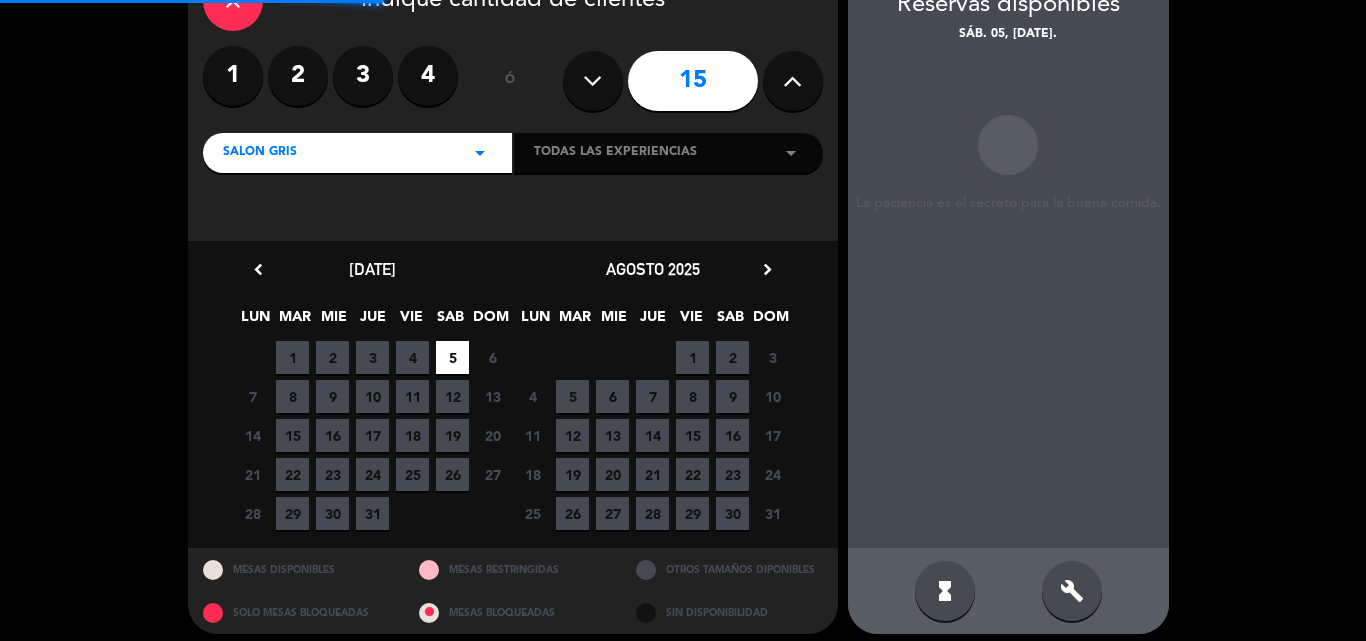 scroll, scrollTop: 136, scrollLeft: 0, axis: vertical 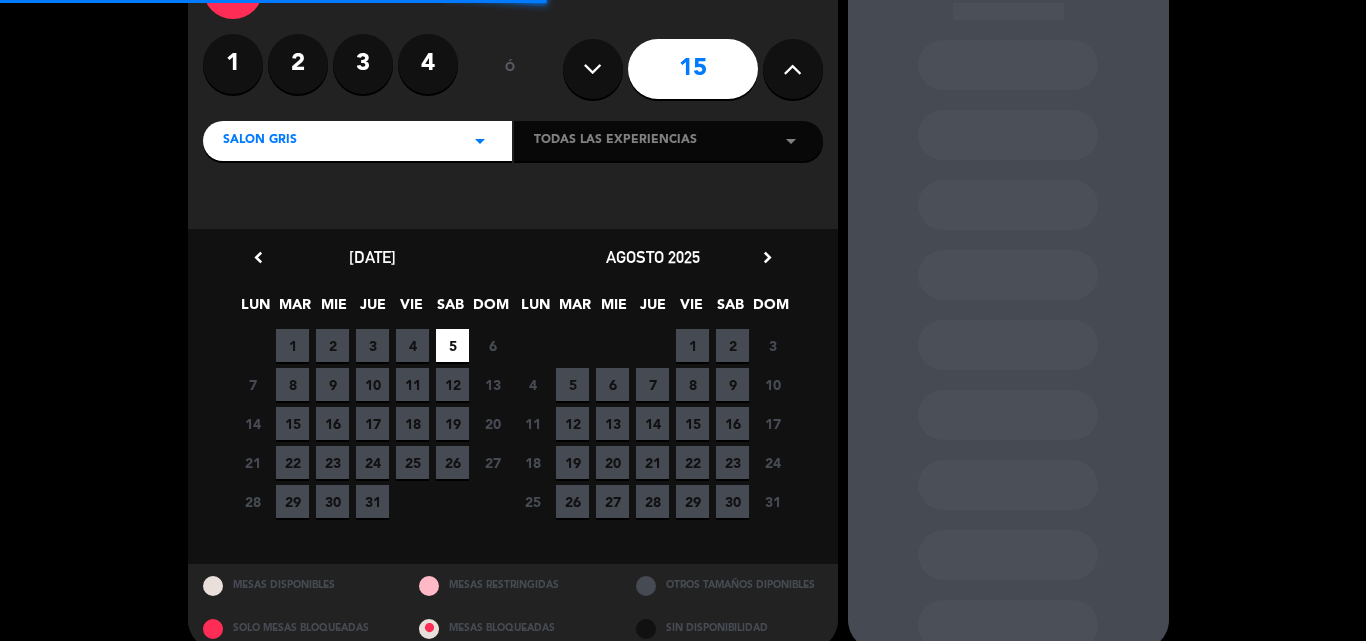 click at bounding box center (1008, 555) 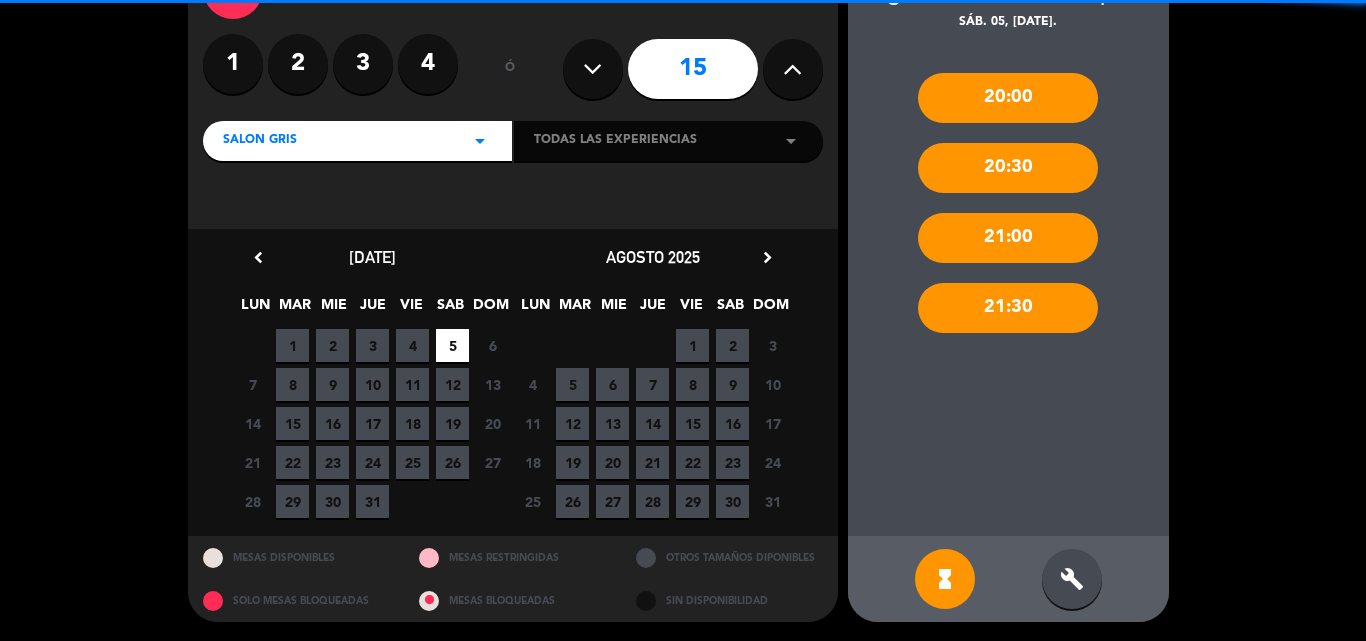 drag, startPoint x: 1075, startPoint y: 597, endPoint x: 1072, endPoint y: 571, distance: 26.172504 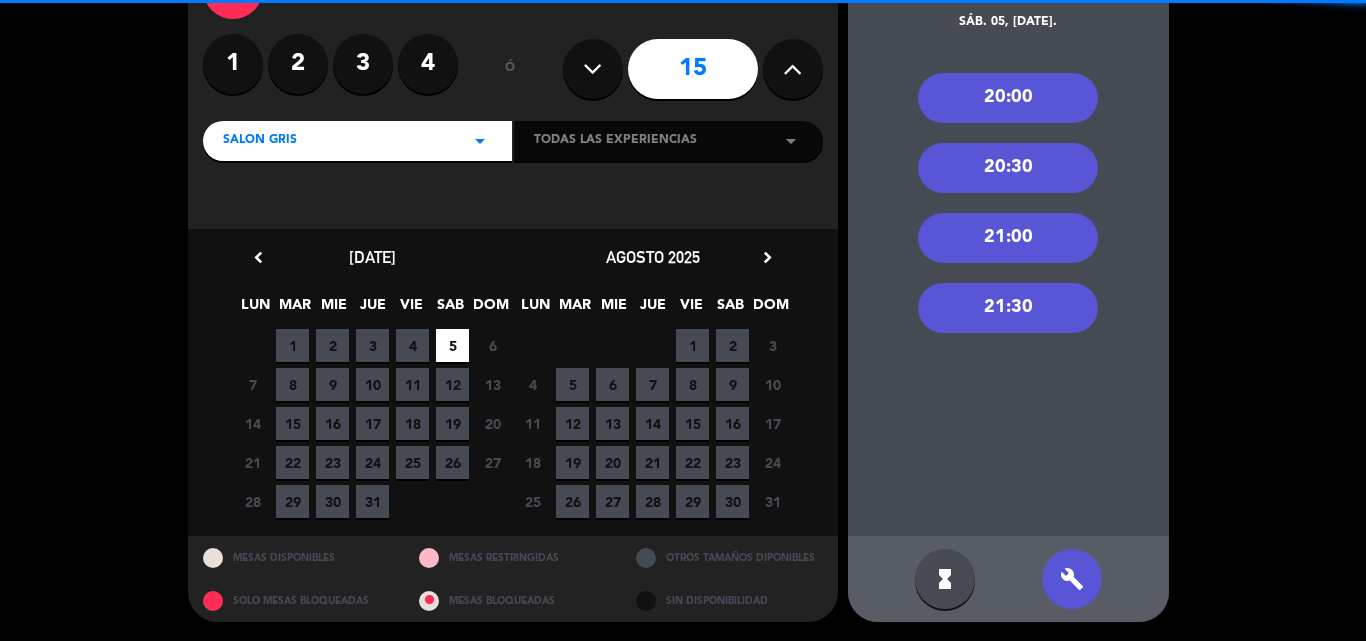 click on "21:30" at bounding box center [1008, 308] 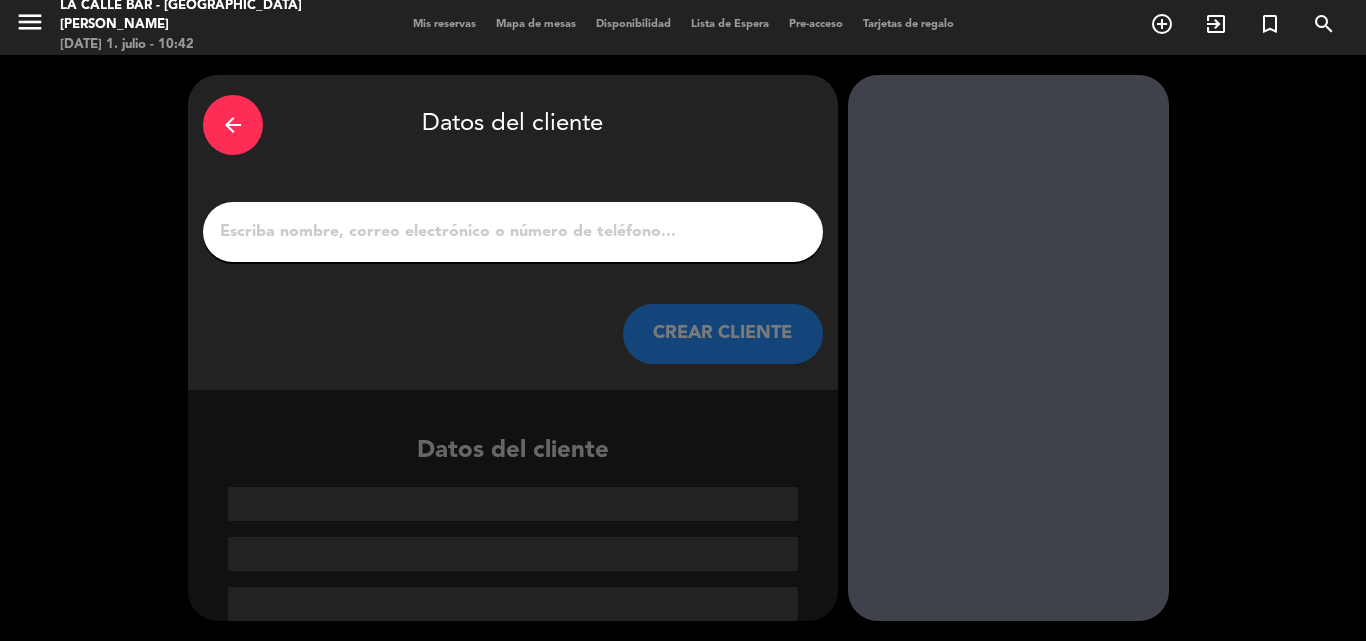paste on "Para reservar se deja una seña de $5000 por persona reintegrable en el ticket final •Horarios de reserva 20/20.30/21/21.30hs + 15 minutos de tolerancia,  aprox 00hs se hace boliche se quedan sin cargo con tu reserva, sino apartir de las 23hs se ingresa con entradas! El menu es de la carta de pizzeria La Guitarrita! y en [PERSON_NAME] ademas hay cocina del bar , con opciones mas gourmets. Abonando en efectivo en la CENA en el bar tenes un 15% OFF  ‼️♥️" 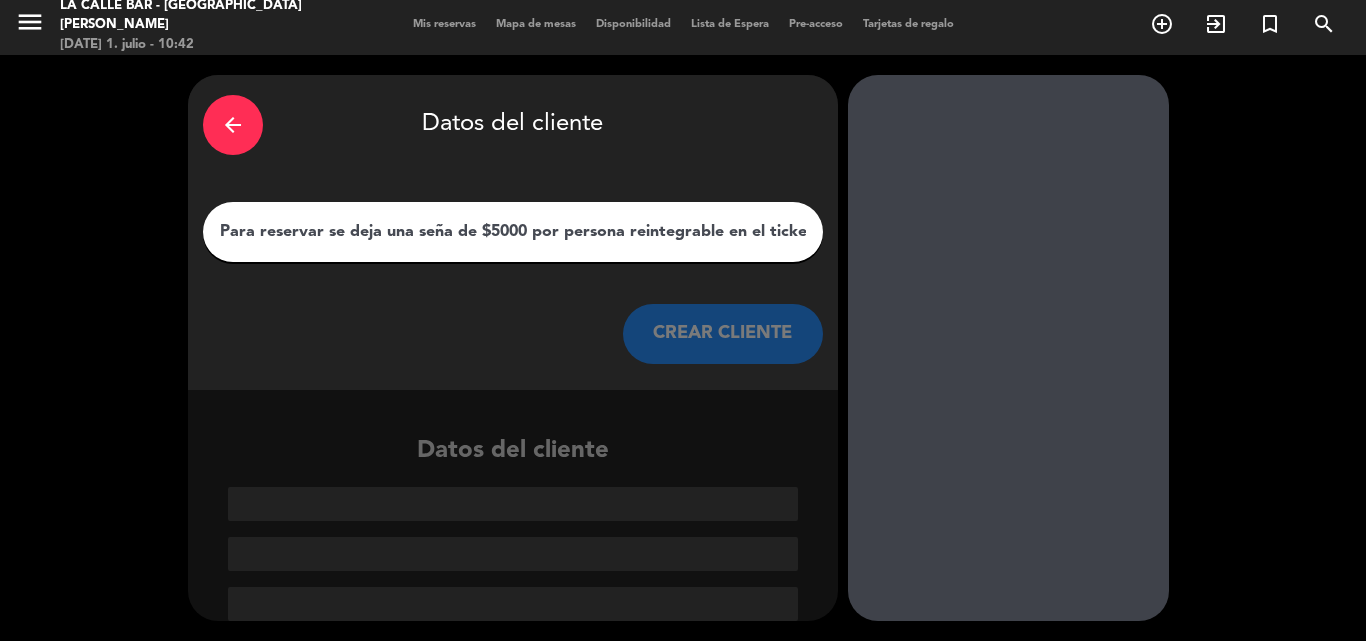 scroll, scrollTop: 0, scrollLeft: 2886, axis: horizontal 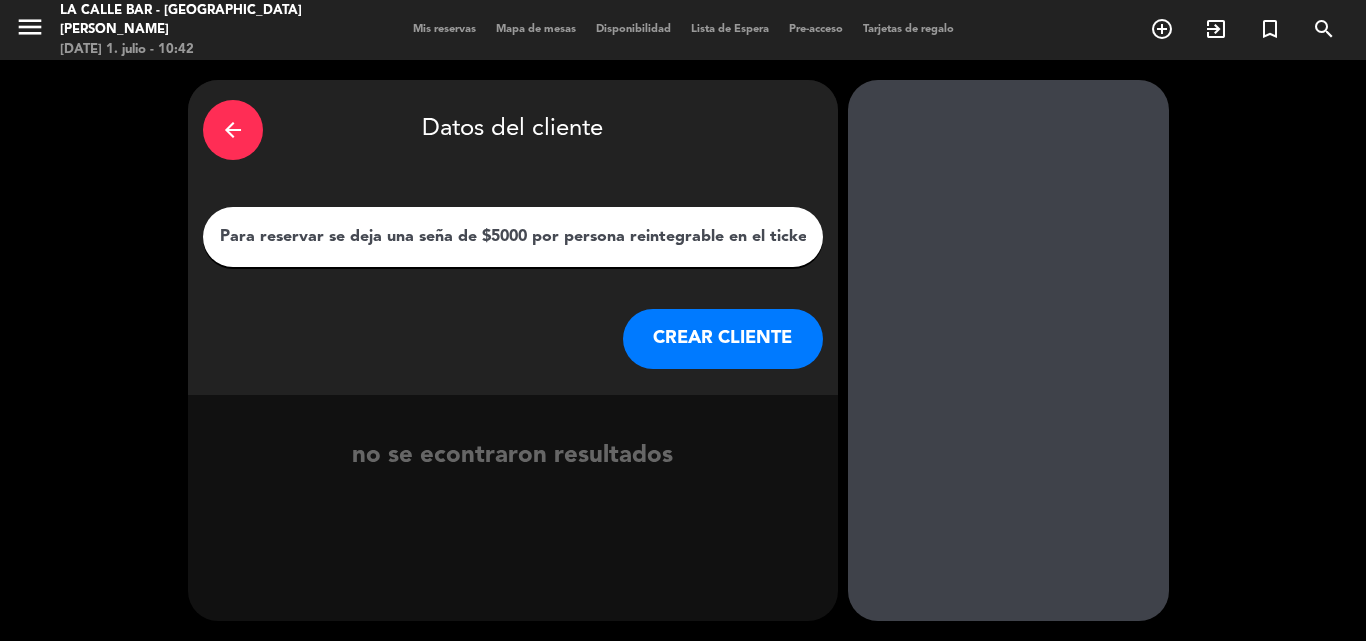 drag, startPoint x: 803, startPoint y: 231, endPoint x: 35, endPoint y: 116, distance: 776.5623 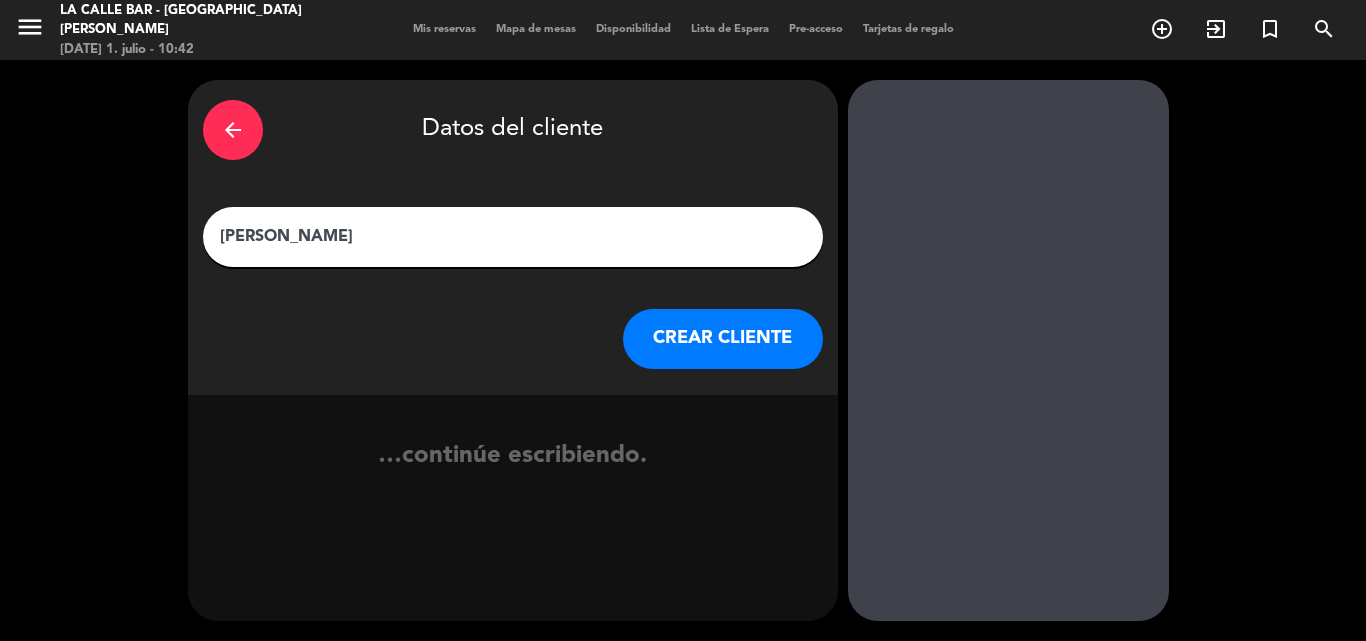 type on "[PERSON_NAME]" 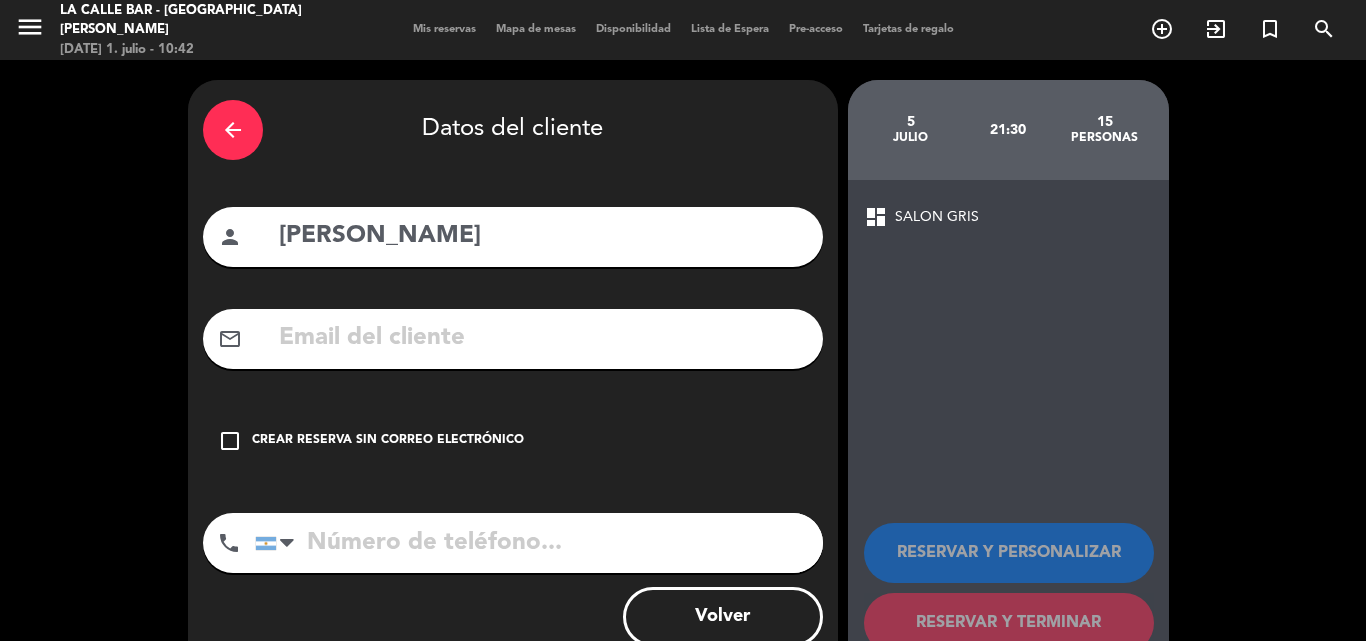 paste on "[PHONE_NUMBER]" 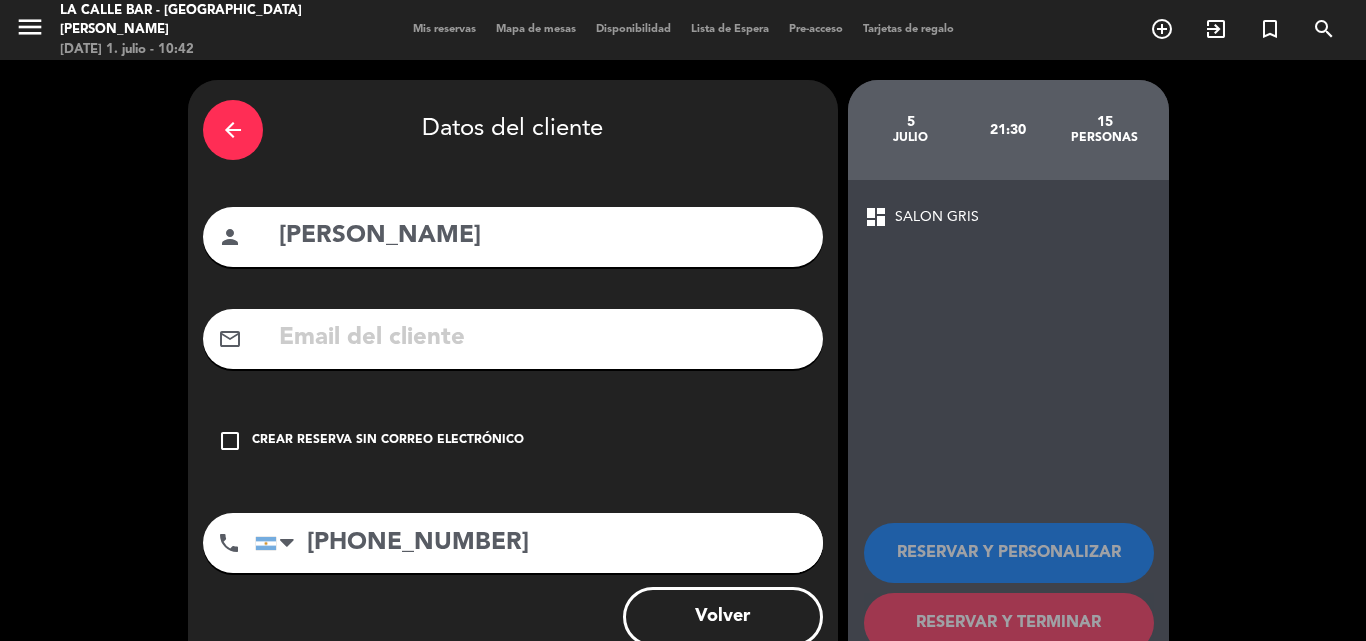 type on "[PHONE_NUMBER]" 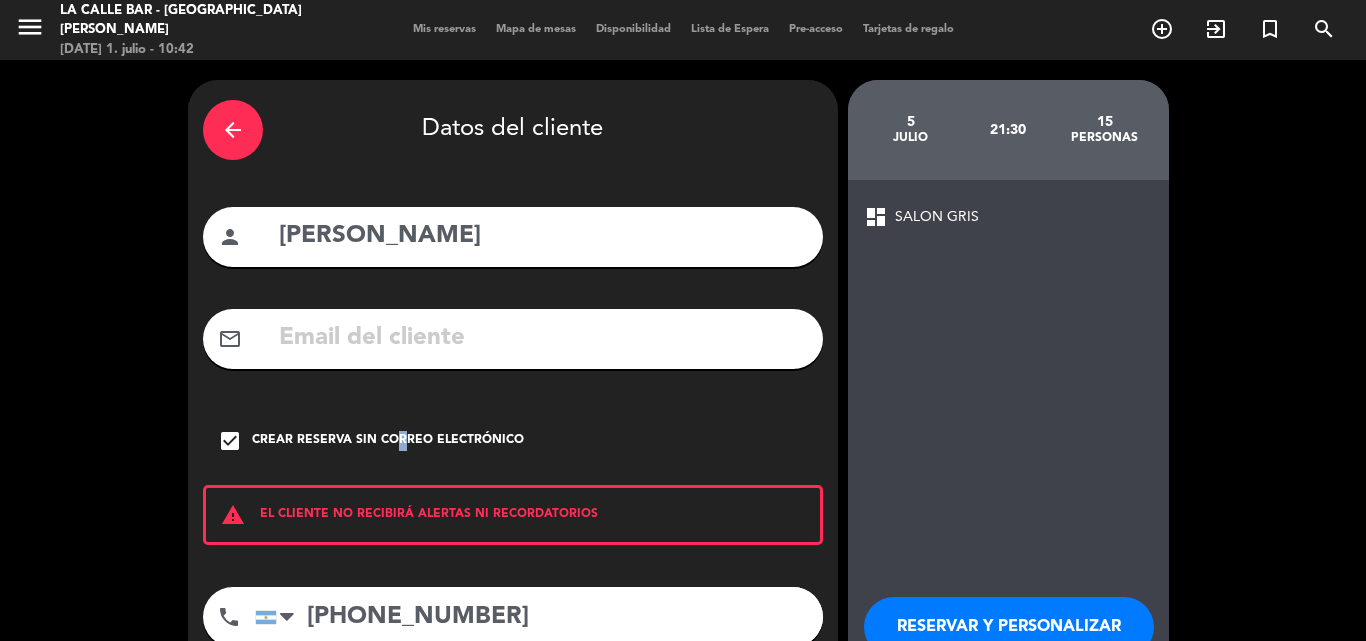 drag, startPoint x: 977, startPoint y: 605, endPoint x: 980, endPoint y: 592, distance: 13.341664 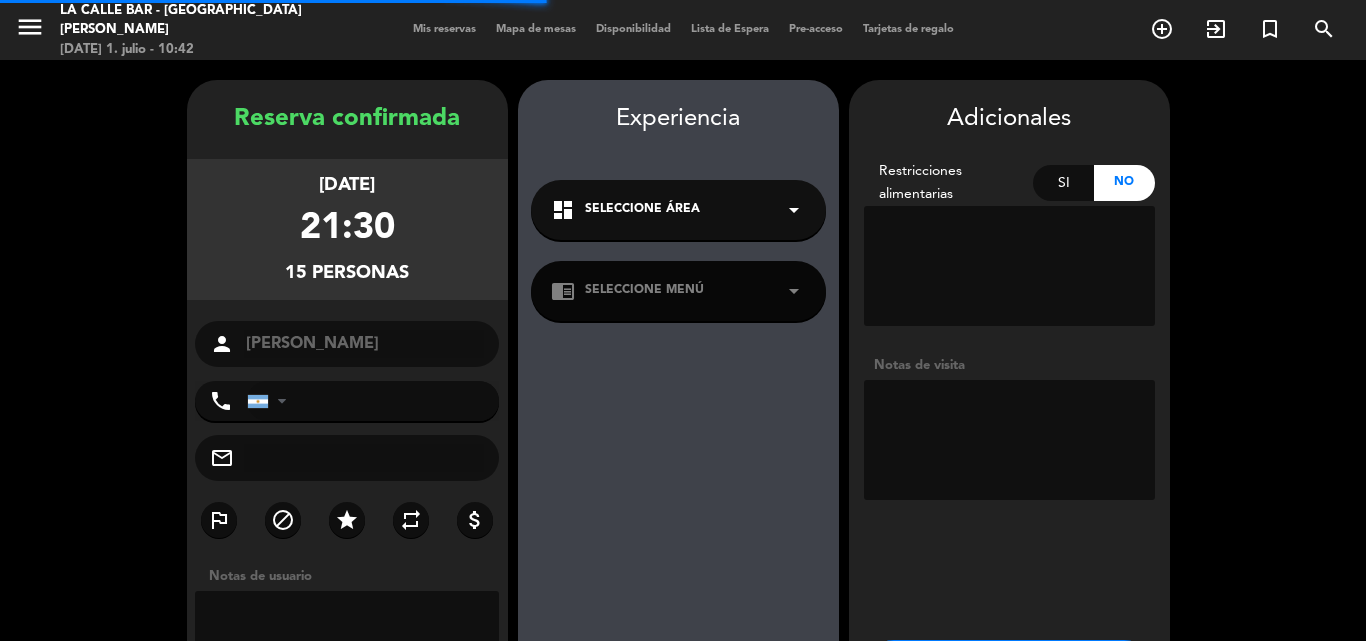 type on "[PHONE_NUMBER]" 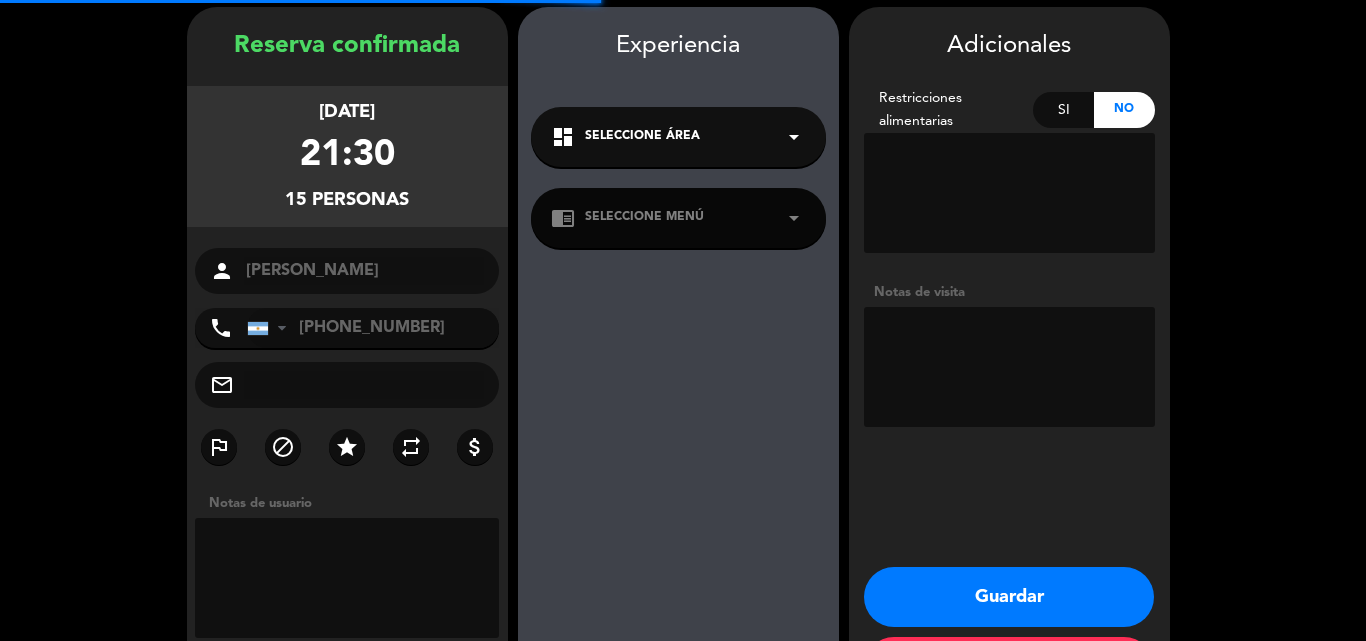 scroll, scrollTop: 80, scrollLeft: 0, axis: vertical 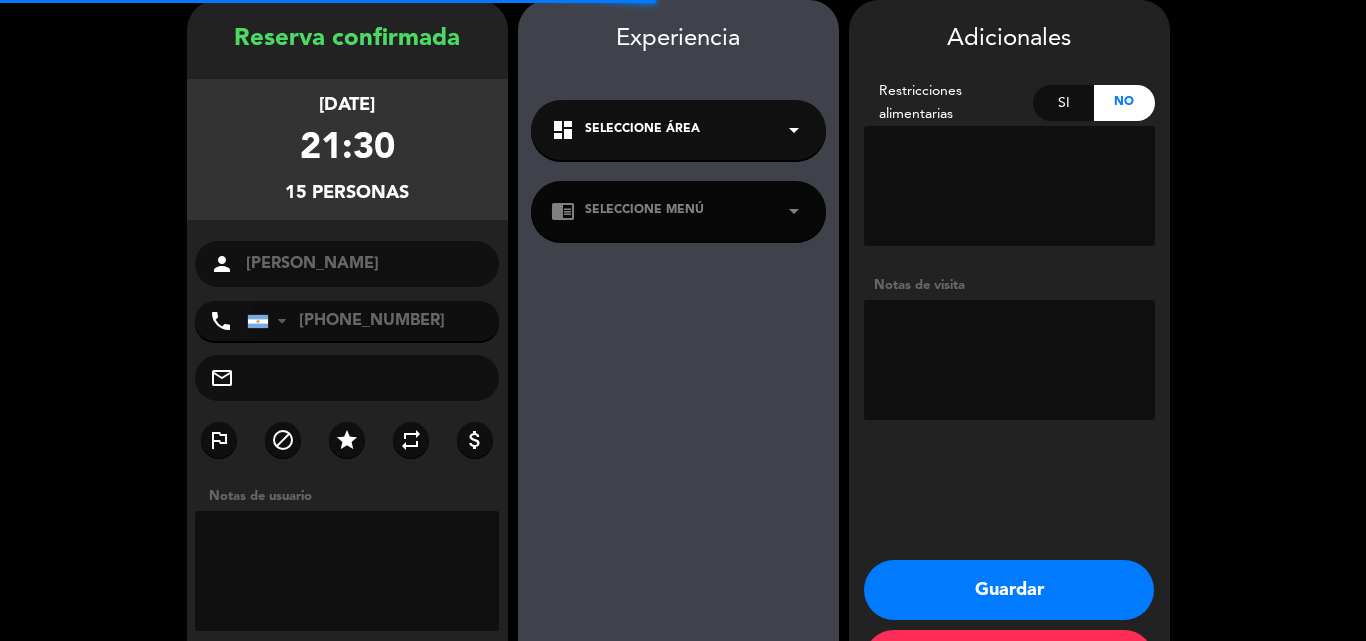 click at bounding box center [1009, 360] 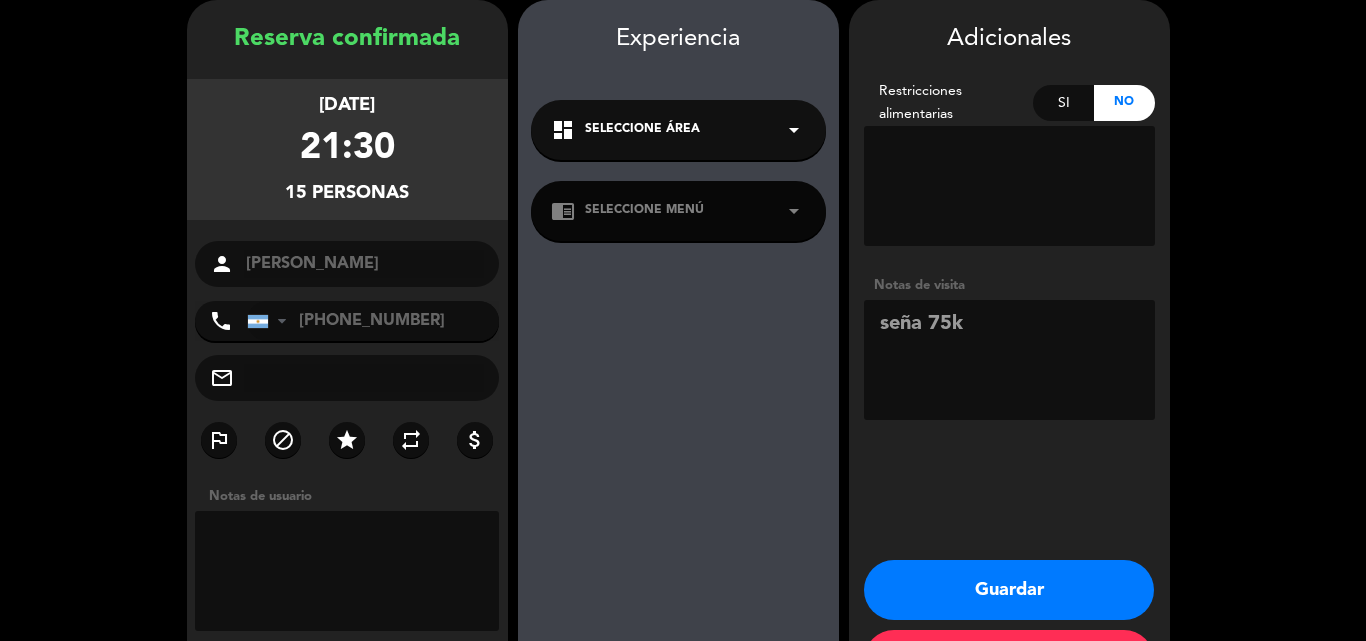 type on "seña 75k" 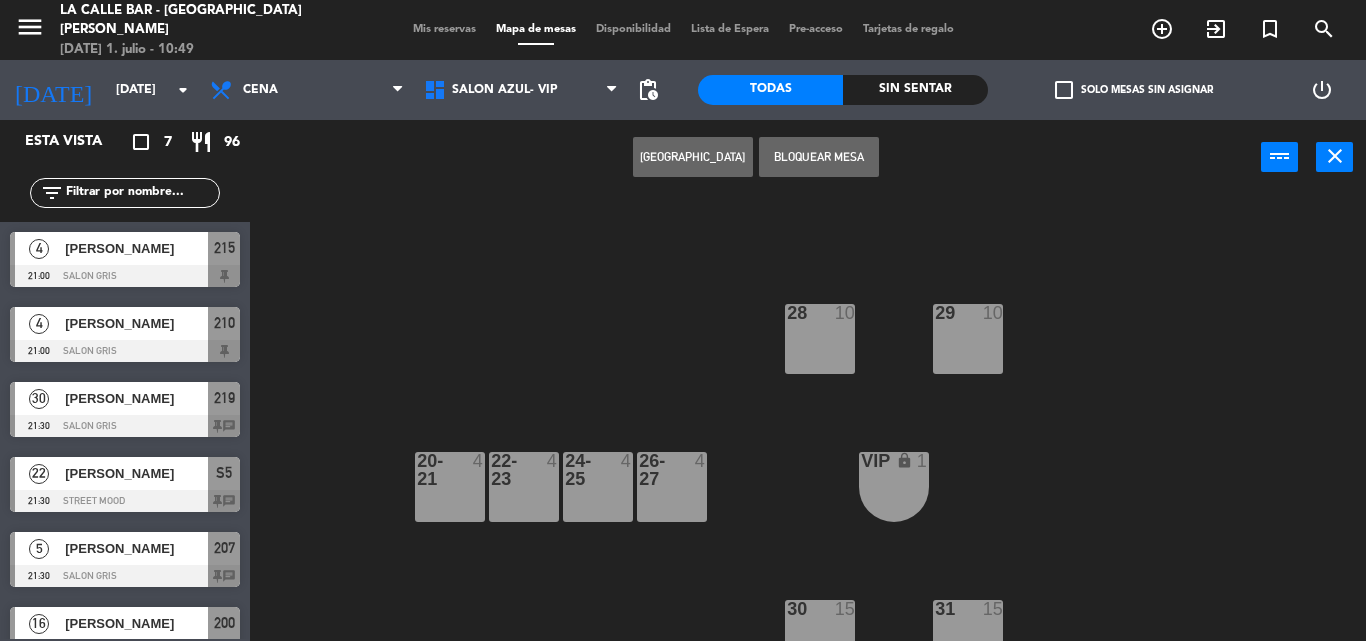 scroll, scrollTop: 0, scrollLeft: 0, axis: both 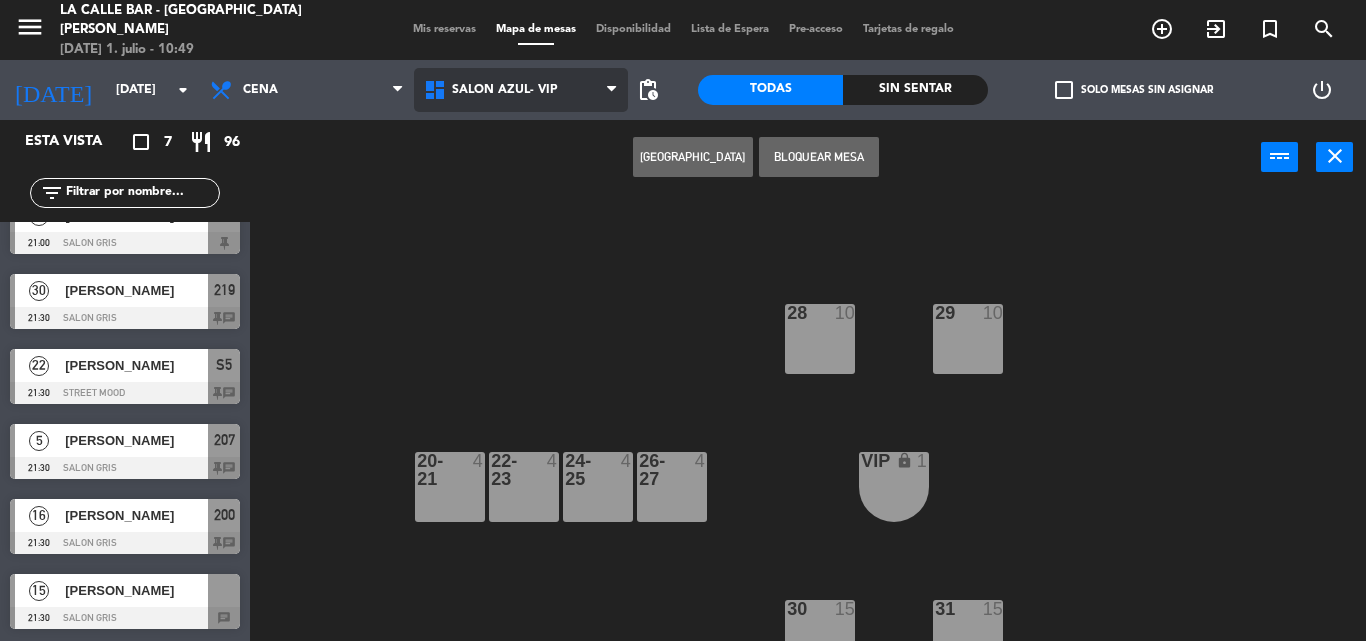 click on "SALON AZUL- VIP" at bounding box center (521, 90) 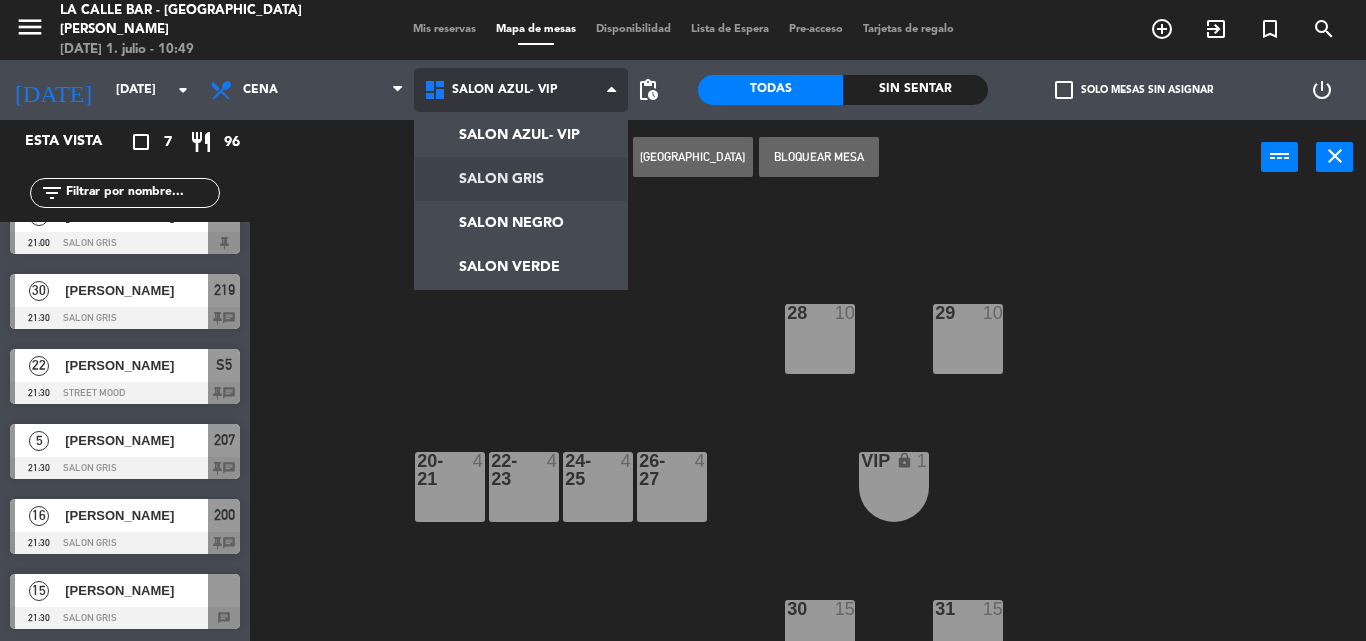 click on "menu  La Calle Bar - Villa [PERSON_NAME]   [DATE] 1. julio - 10:49   Mis reservas   Mapa de mesas   Disponibilidad   Lista de Espera   Pre-acceso   Tarjetas de regalo  add_circle_outline exit_to_app turned_in_not search [DATE]    [DATE] arrow_drop_down  Cena  Cena  Cena  SALON AZUL- VIP   SALON GRIS   SALON NEGRO   SALON VERDE   SALON AZUL- VIP   SALON AZUL- VIP   SALON GRIS   SALON NEGRO   SALON VERDE  pending_actions  Todas  Sin sentar  check_box_outline_blank   Solo mesas sin asignar   power_settings_new   Esta vista   crop_square  7  restaurant  96 filter_list  4   [PERSON_NAME] R   21:00   SALON  GRIS  215  4   [PERSON_NAME]   21:00   SALON  GRIS  210  30   [PERSON_NAME]   21:30   SALON  GRIS  219 chat  22   [PERSON_NAME]    21:30   STREET MOOD  S5 chat  5   [PERSON_NAME]    21:30   SALON  GRIS  207 chat  16   [PERSON_NAME]   21:30   SALON  GRIS  200 chat  15   [PERSON_NAME]    21:30   SALON  GRIS  chat  Crear Reserva   Bloquear Mesa  power_input close 28  10  29  10  20-21  4  22-23  4  24-25  4  26-27  4  VIP lock  1  30 31" 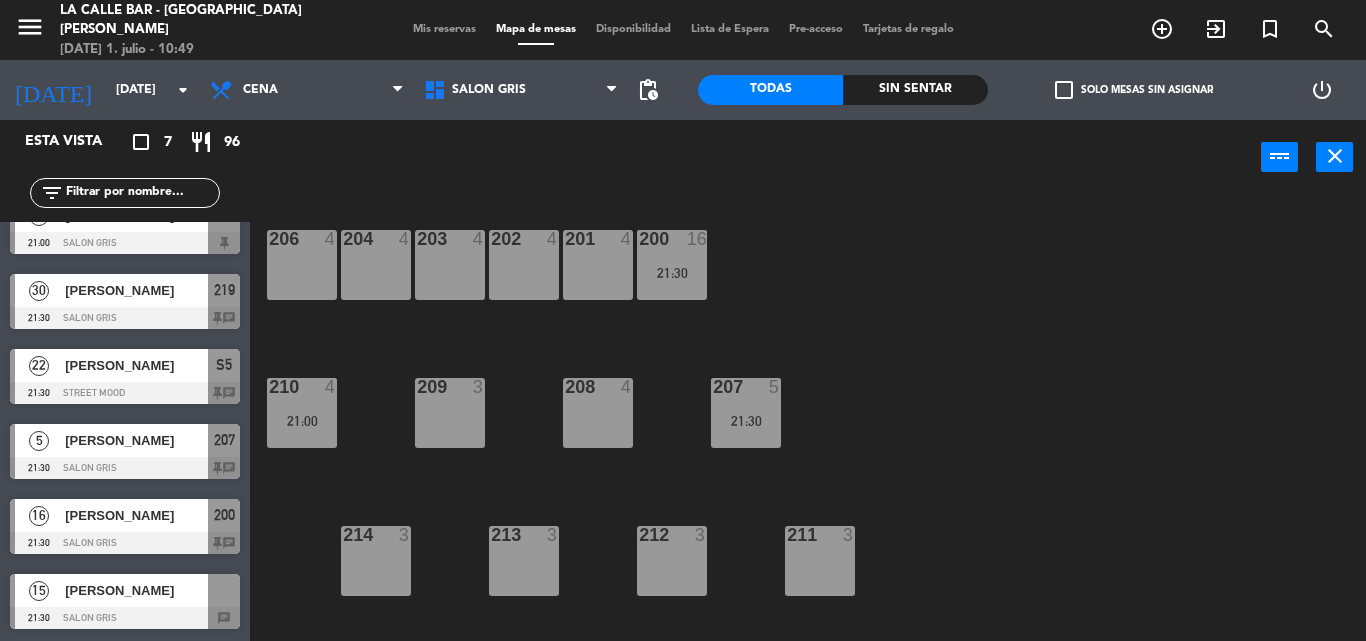 click on "203  4" at bounding box center [450, 265] 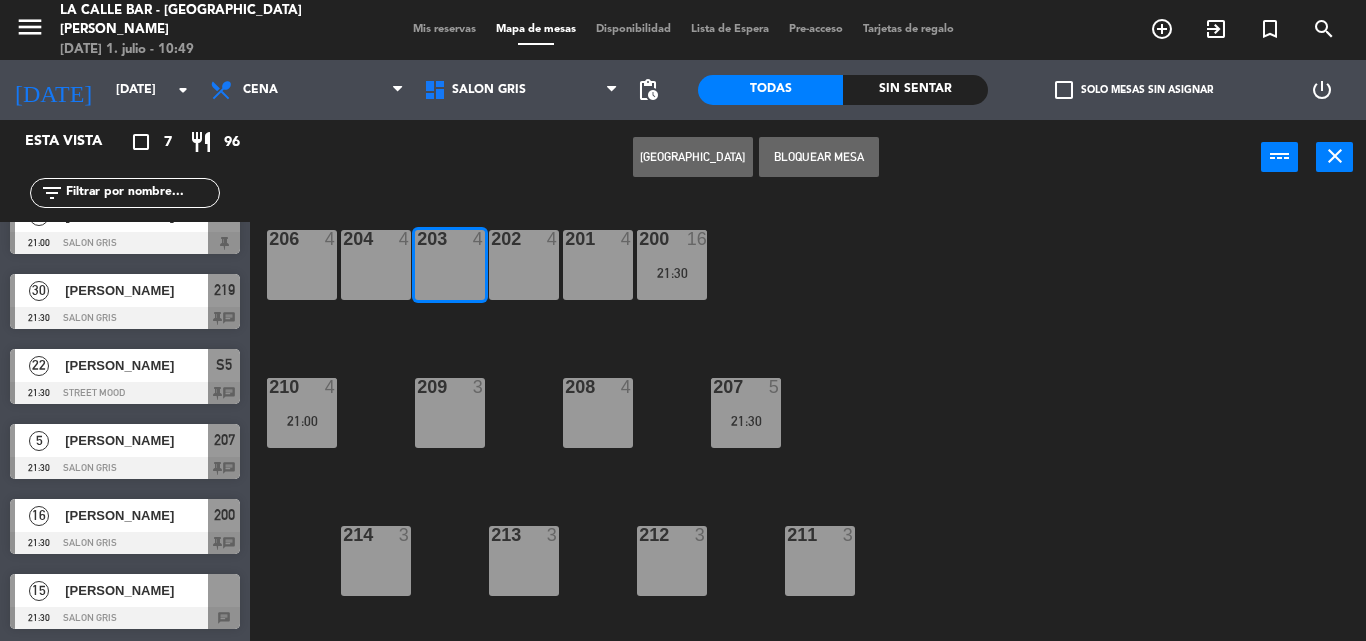 click on "204  4" at bounding box center [376, 265] 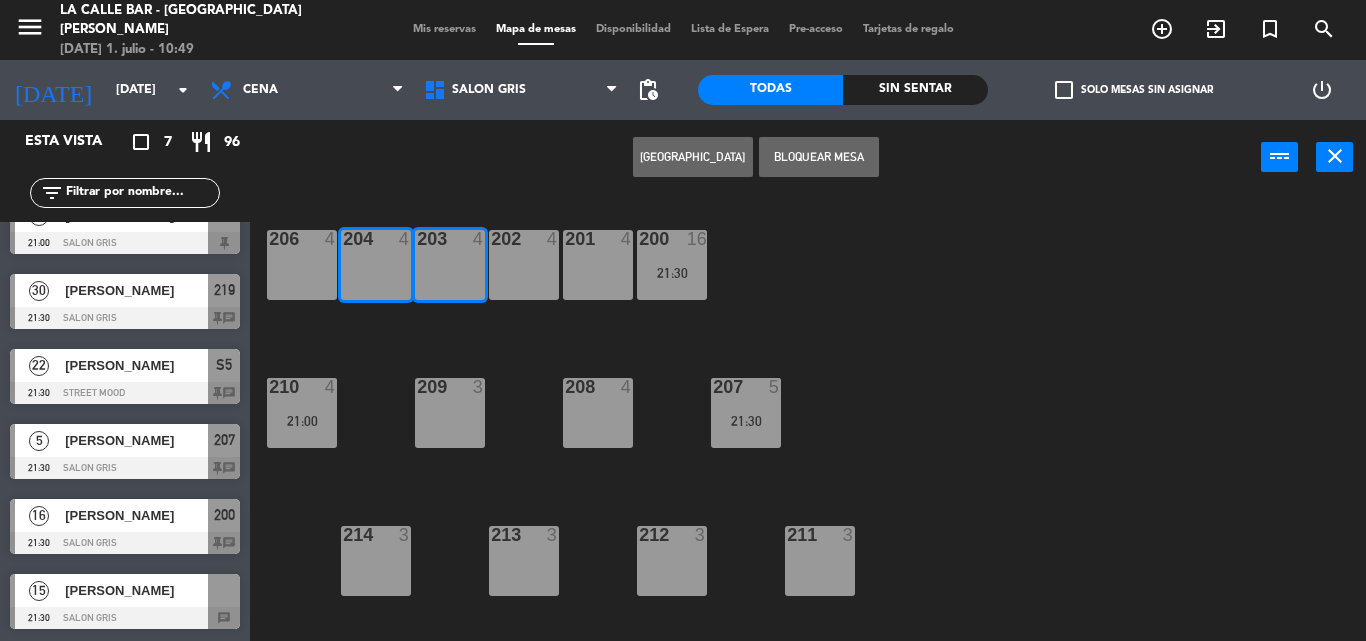 click on "206  4" at bounding box center [302, 265] 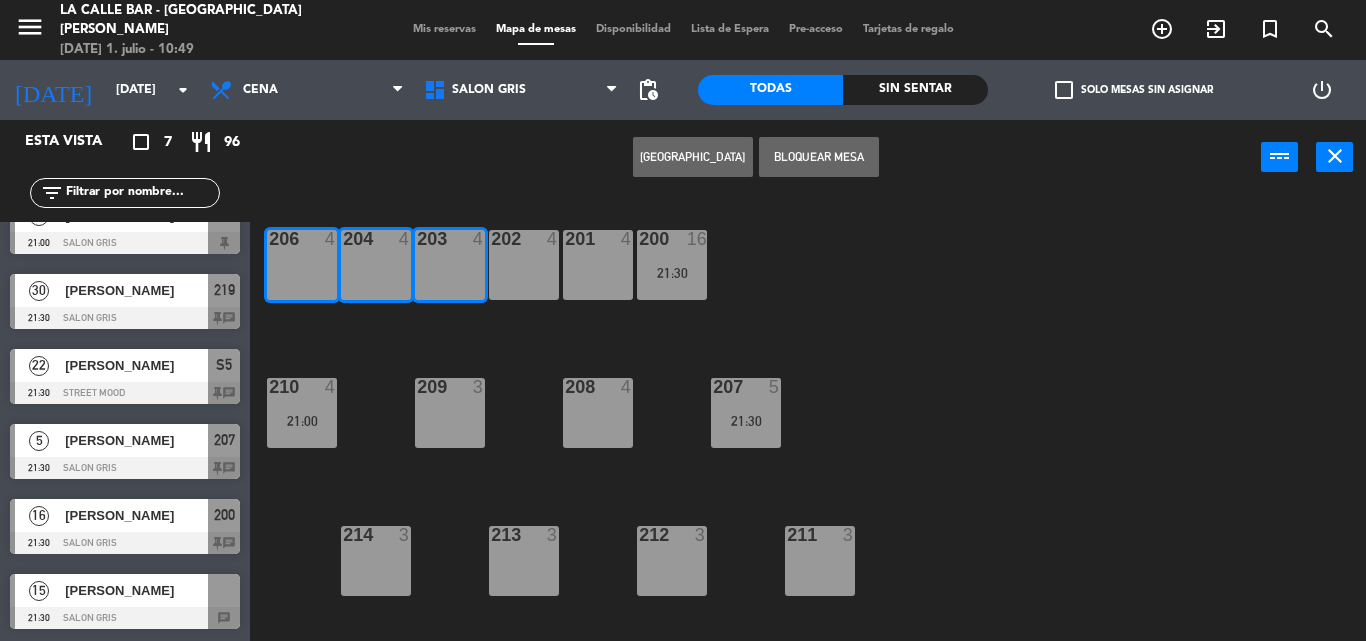 click on "[PERSON_NAME]" at bounding box center [136, 590] 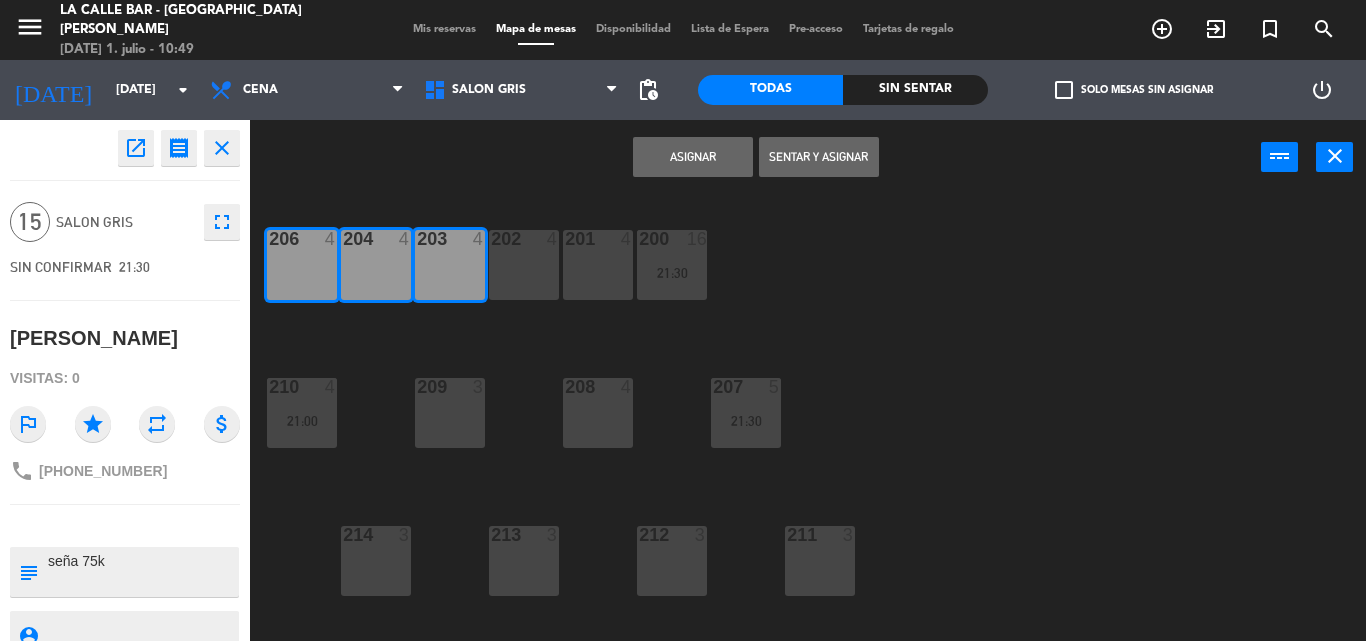 click on "Asignar" at bounding box center [693, 157] 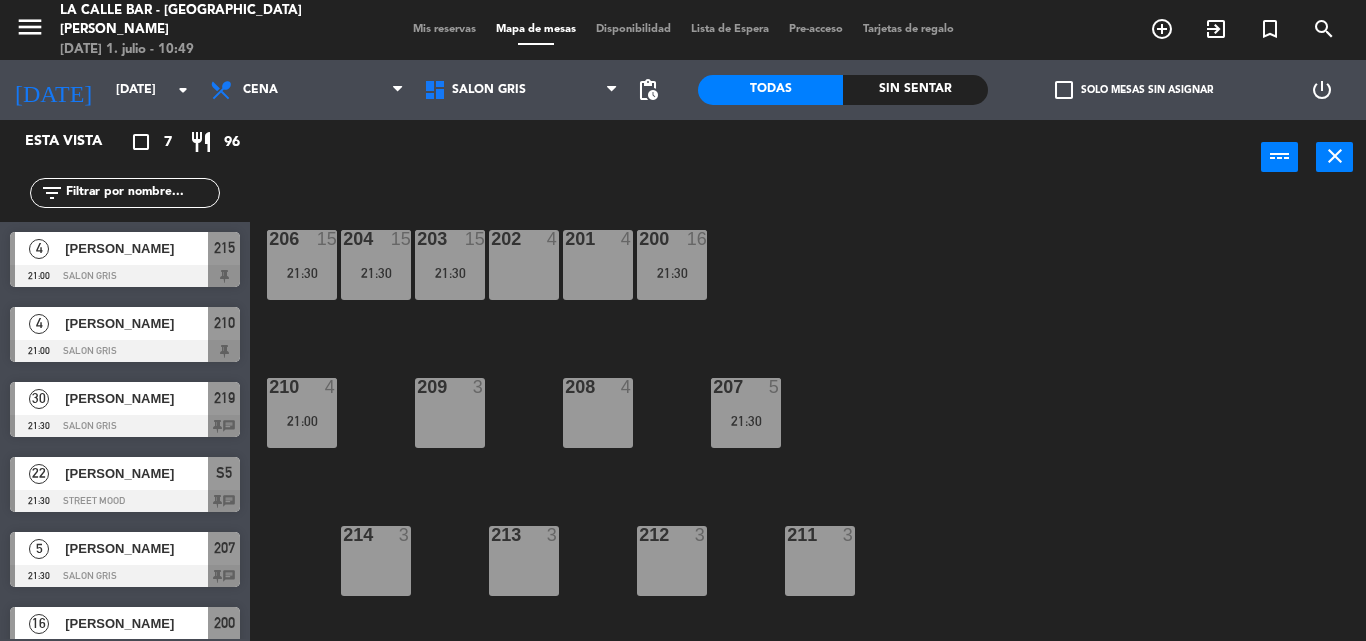 scroll, scrollTop: 108, scrollLeft: 0, axis: vertical 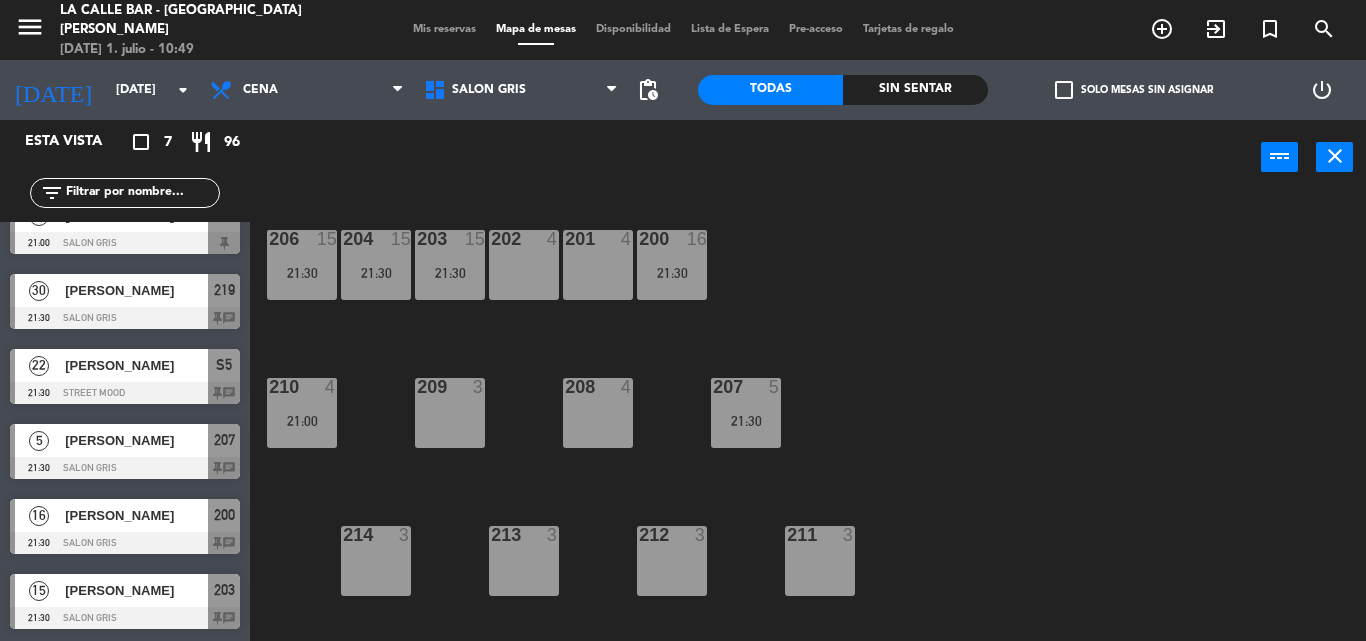 click on "4" at bounding box center [557, 239] 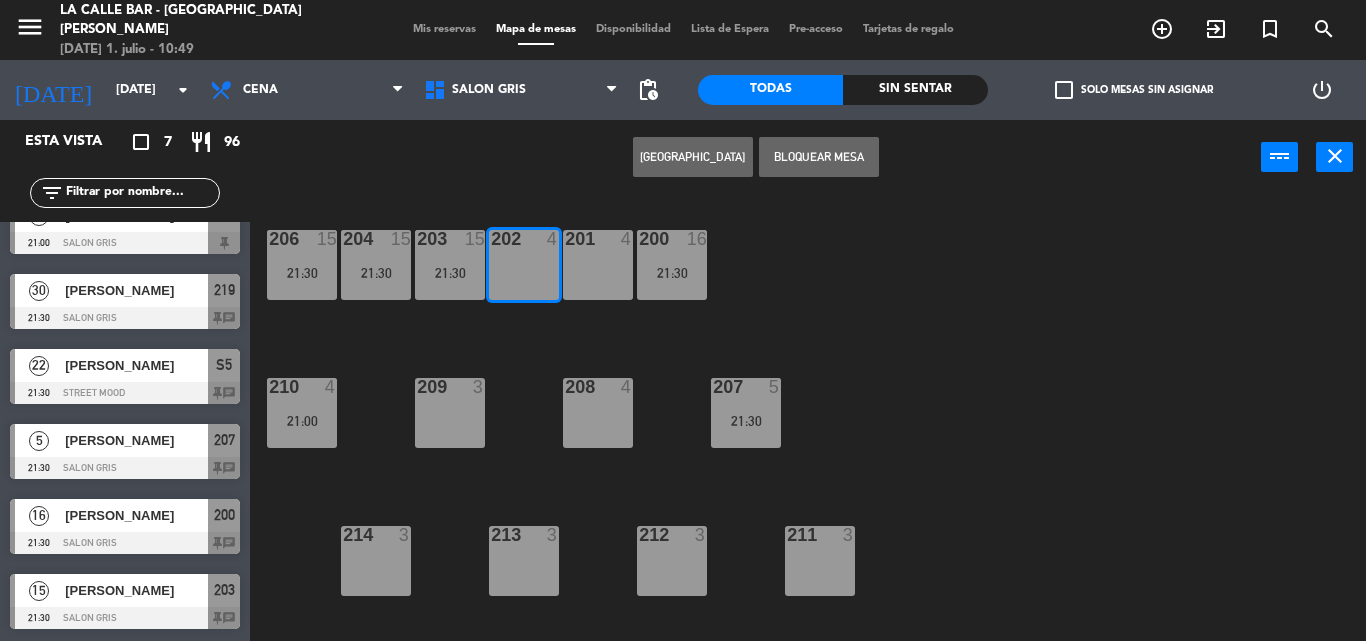 click at bounding box center (597, 239) 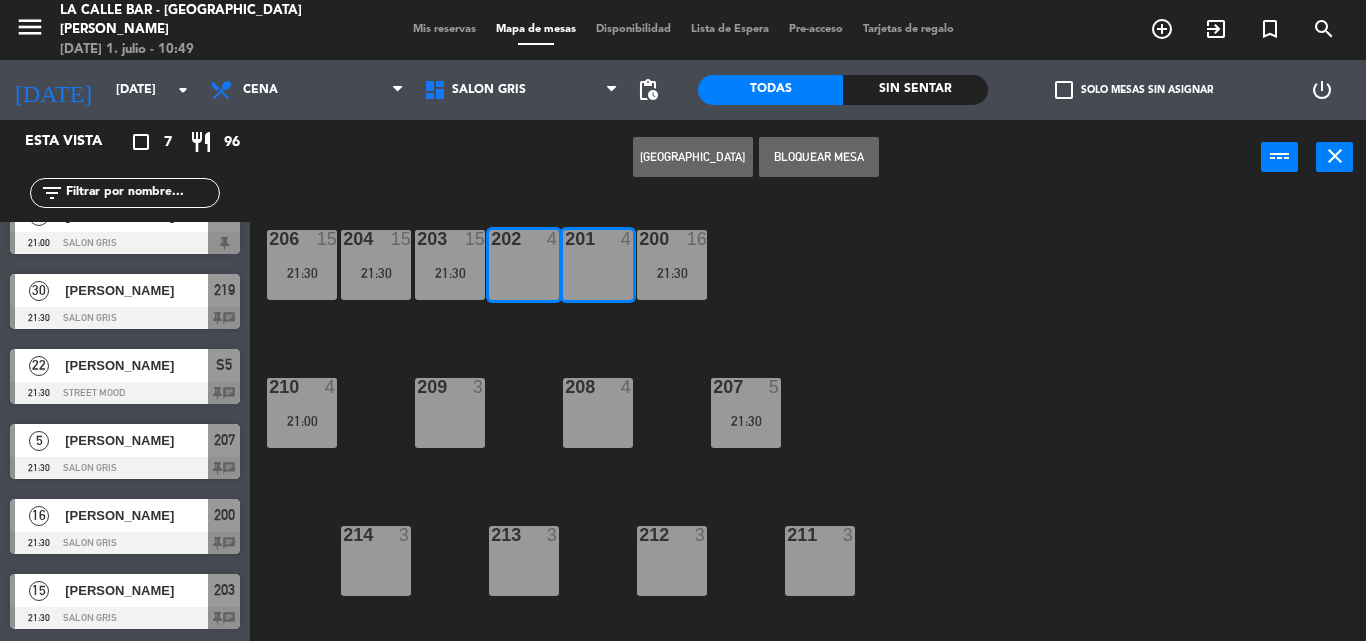 click on "Bloquear Mesa" at bounding box center [819, 157] 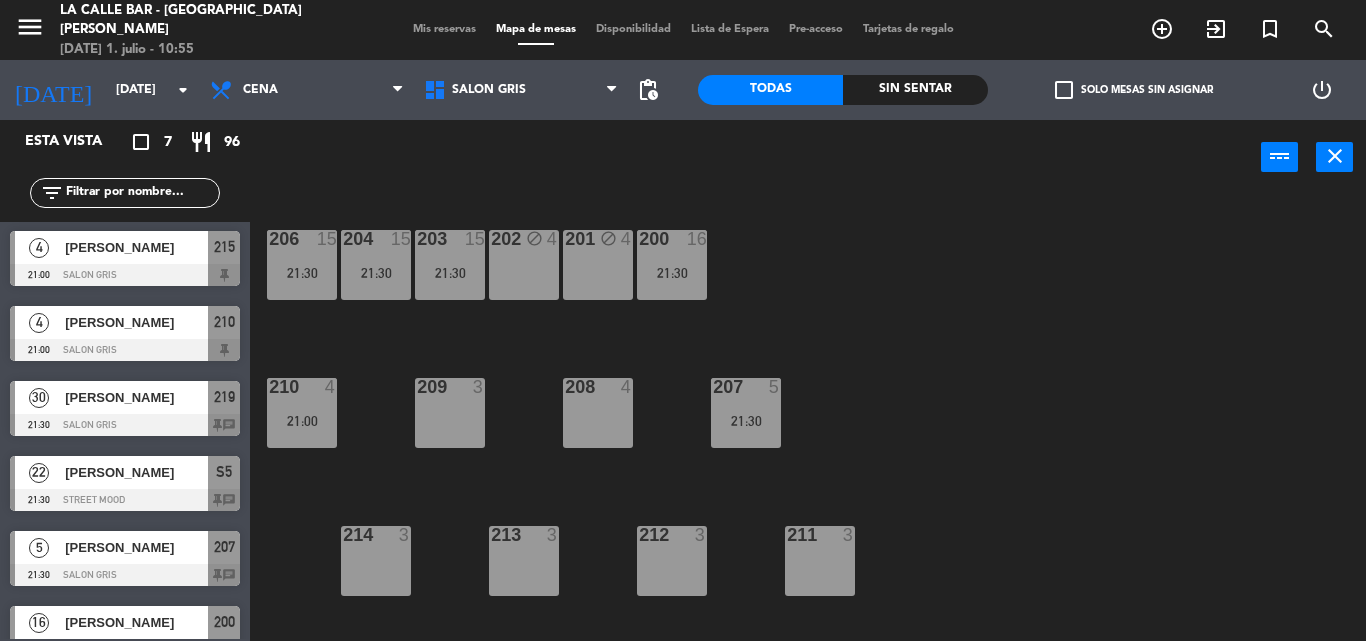 scroll, scrollTop: 0, scrollLeft: 0, axis: both 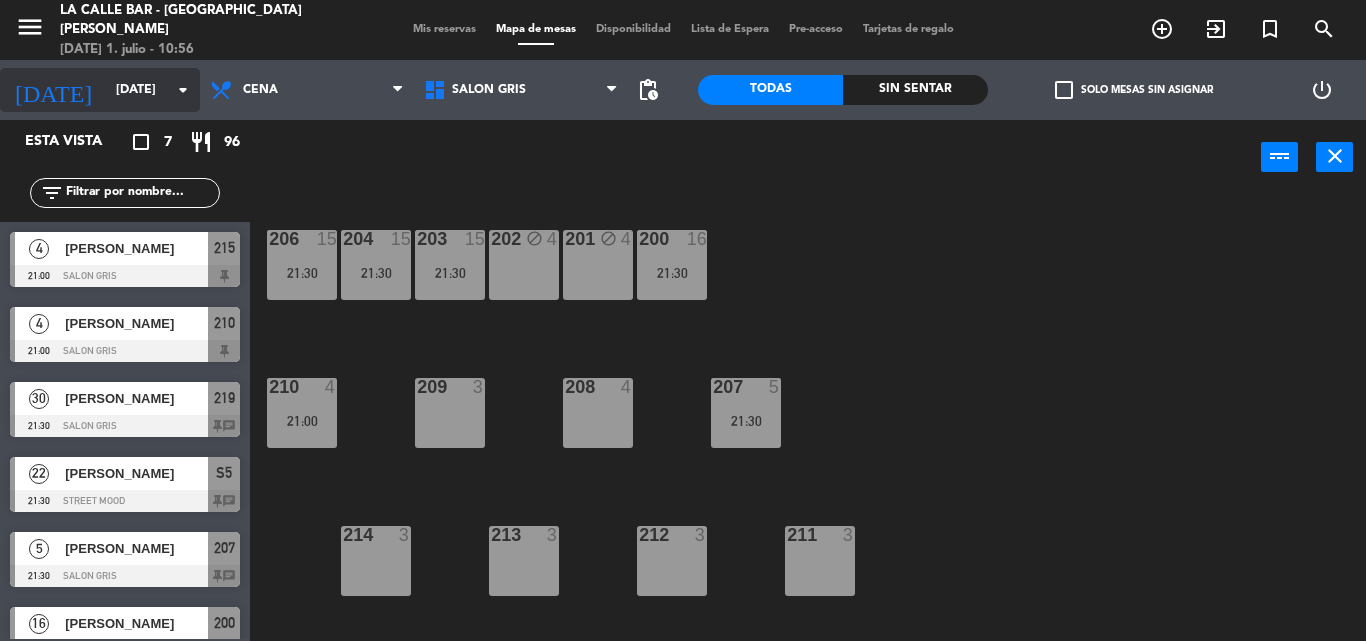 click on "[DATE]" 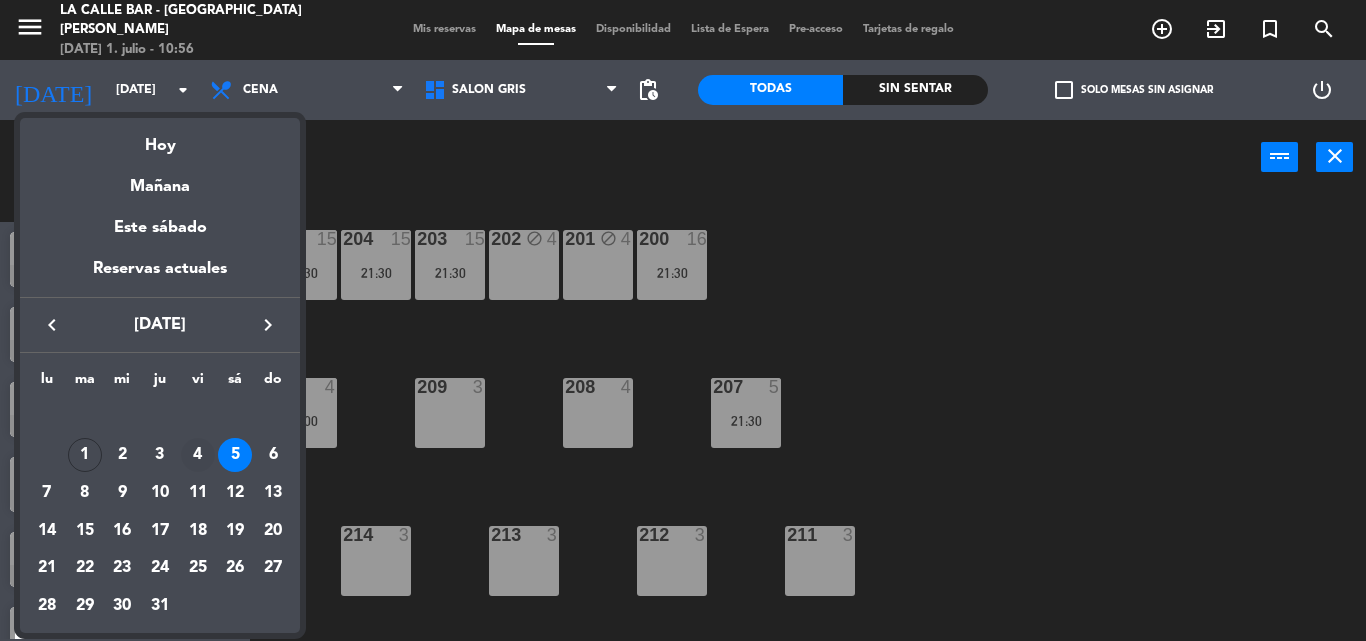 click on "4" at bounding box center (198, 455) 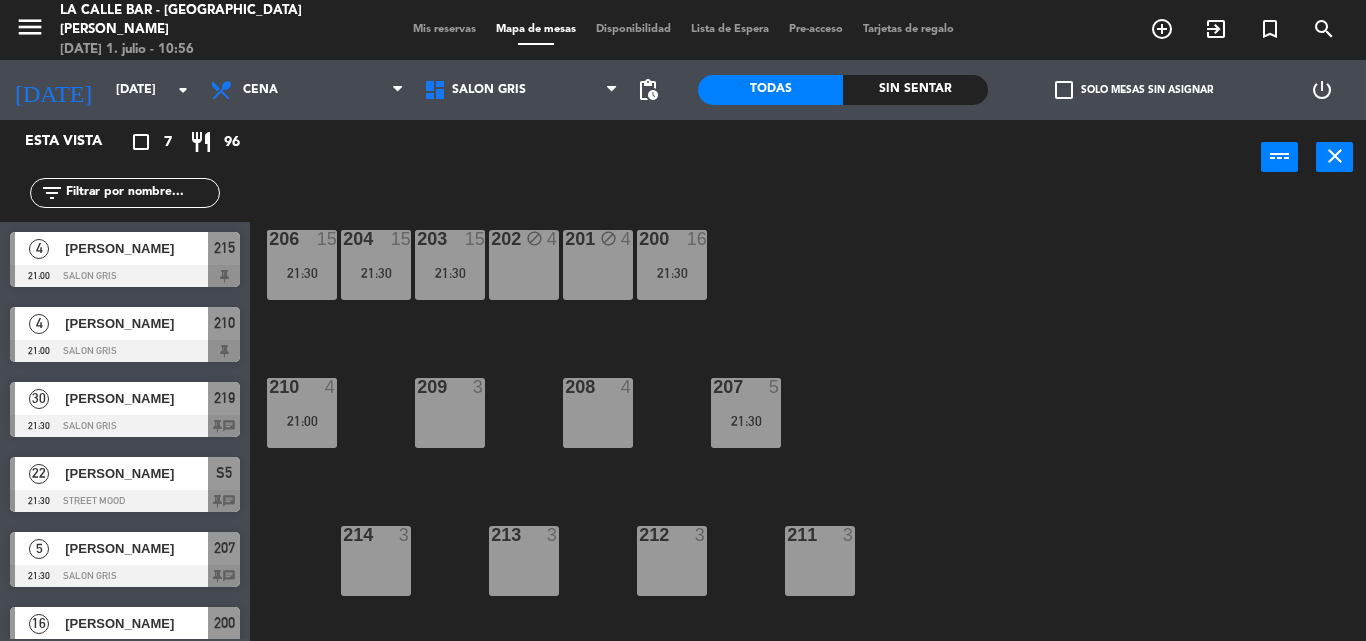 type on "[DATE]" 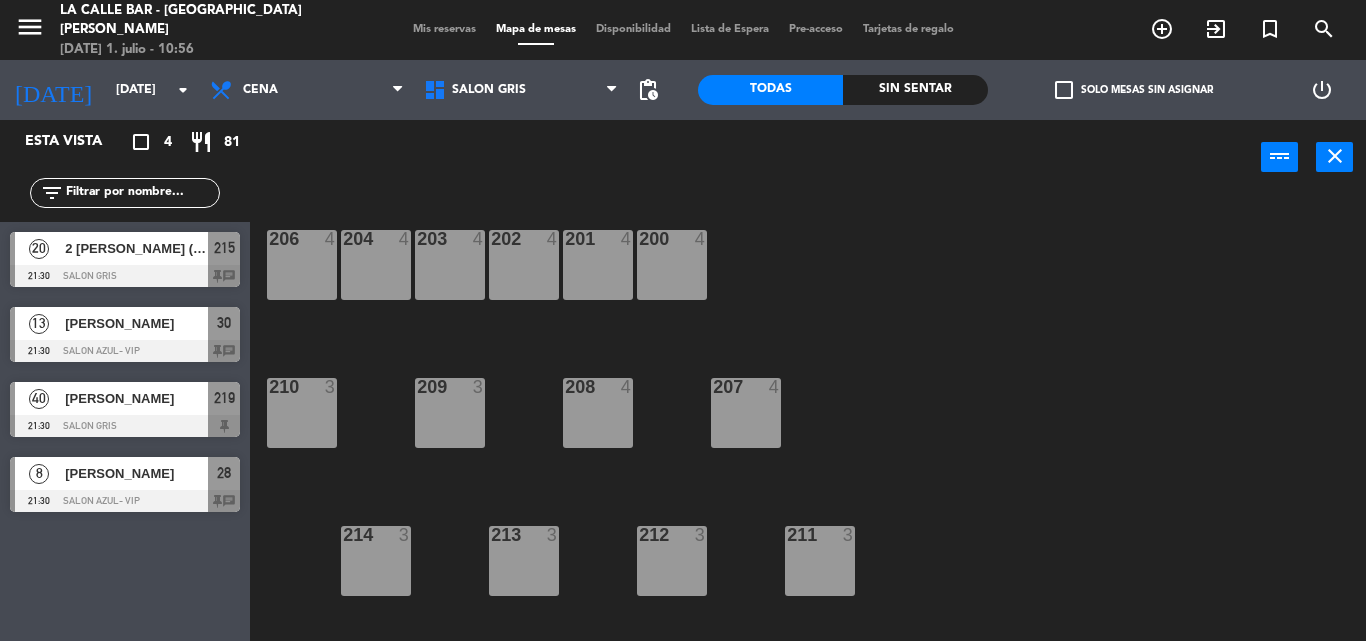 click on "200  4" at bounding box center [672, 265] 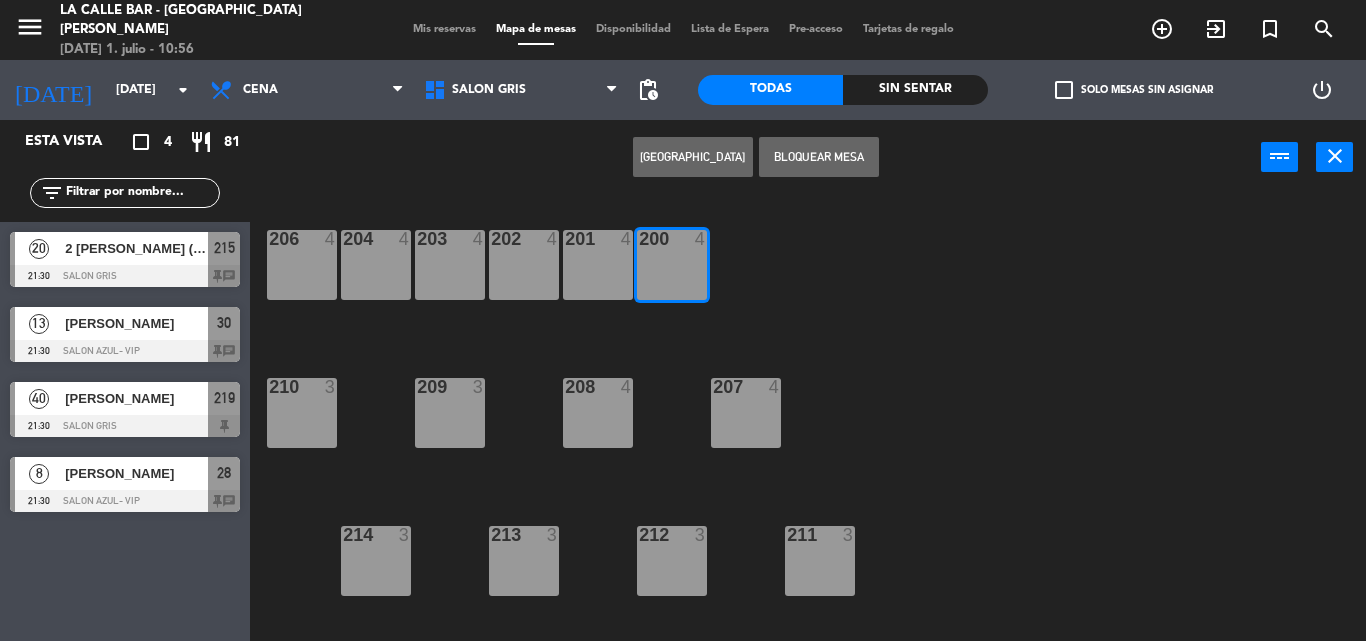 click on "201  4" at bounding box center (598, 265) 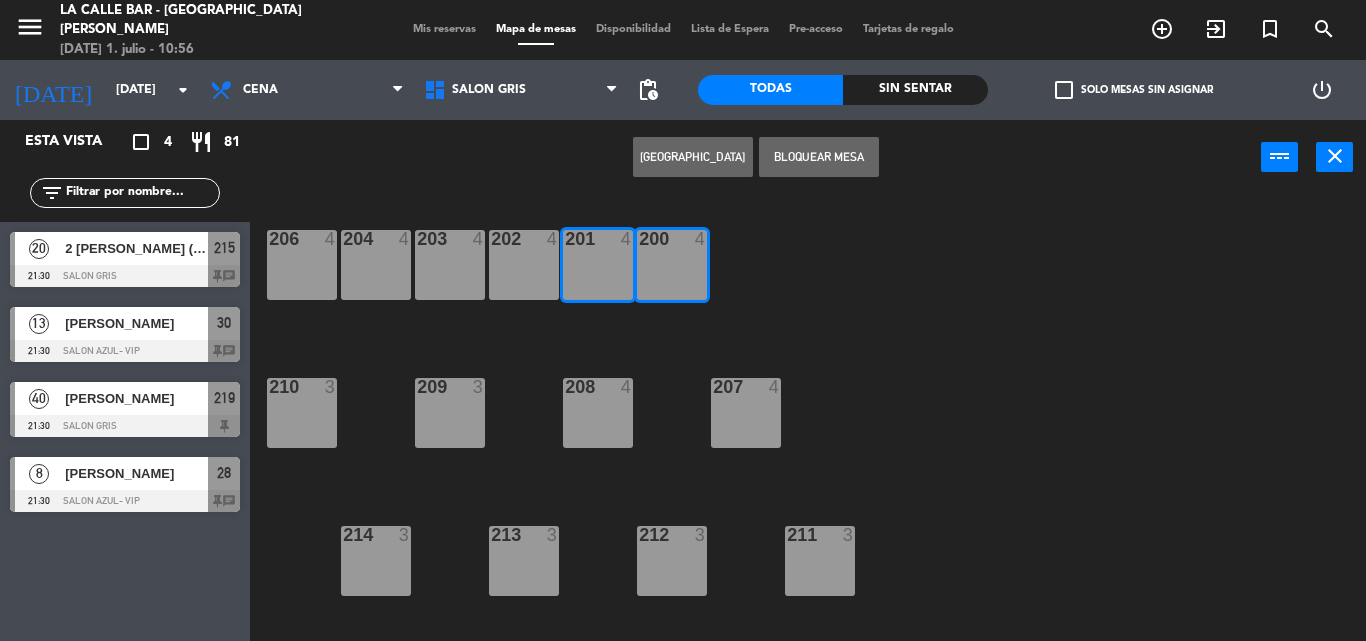 click on "202  4" at bounding box center (524, 265) 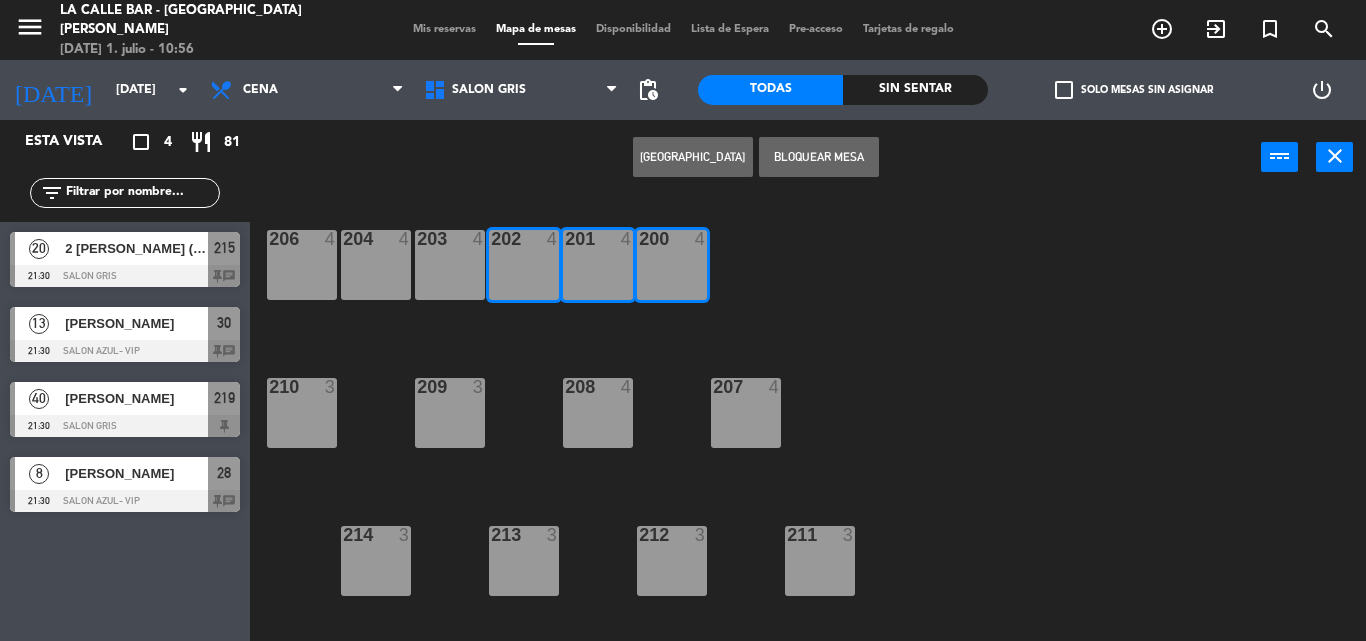 click on "202  4" at bounding box center (524, 265) 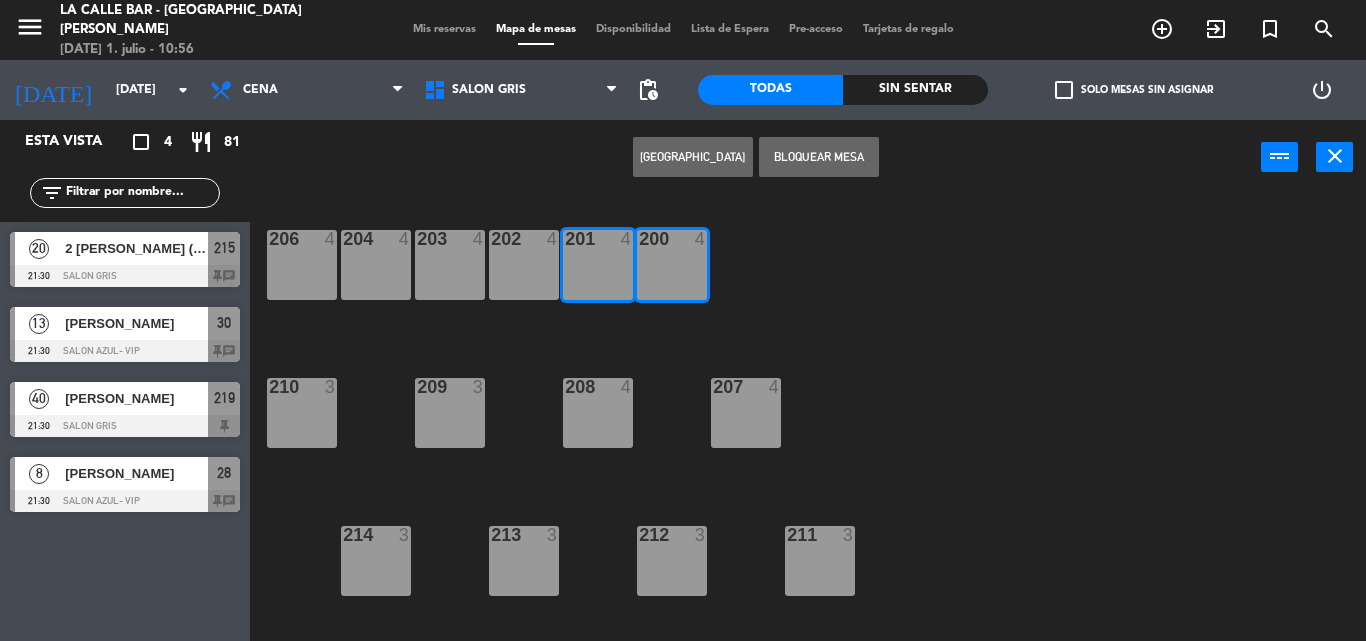 click on "[GEOGRAPHIC_DATA]" at bounding box center [693, 157] 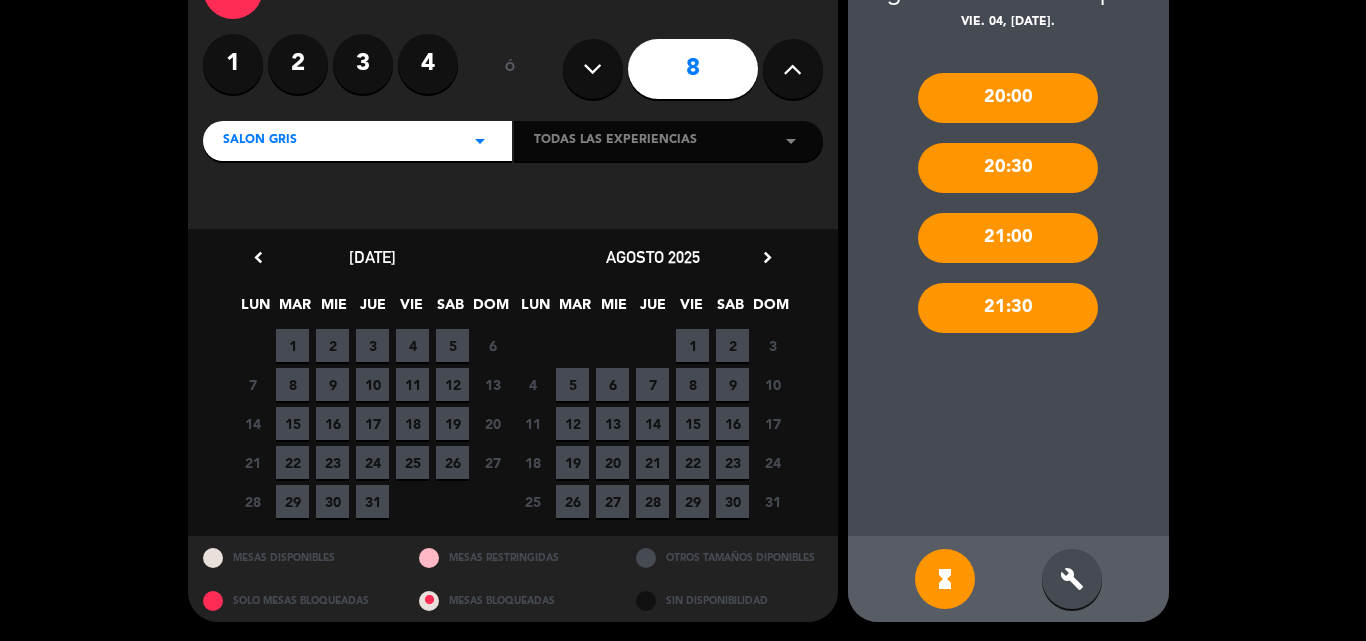 click on "4" at bounding box center (412, 345) 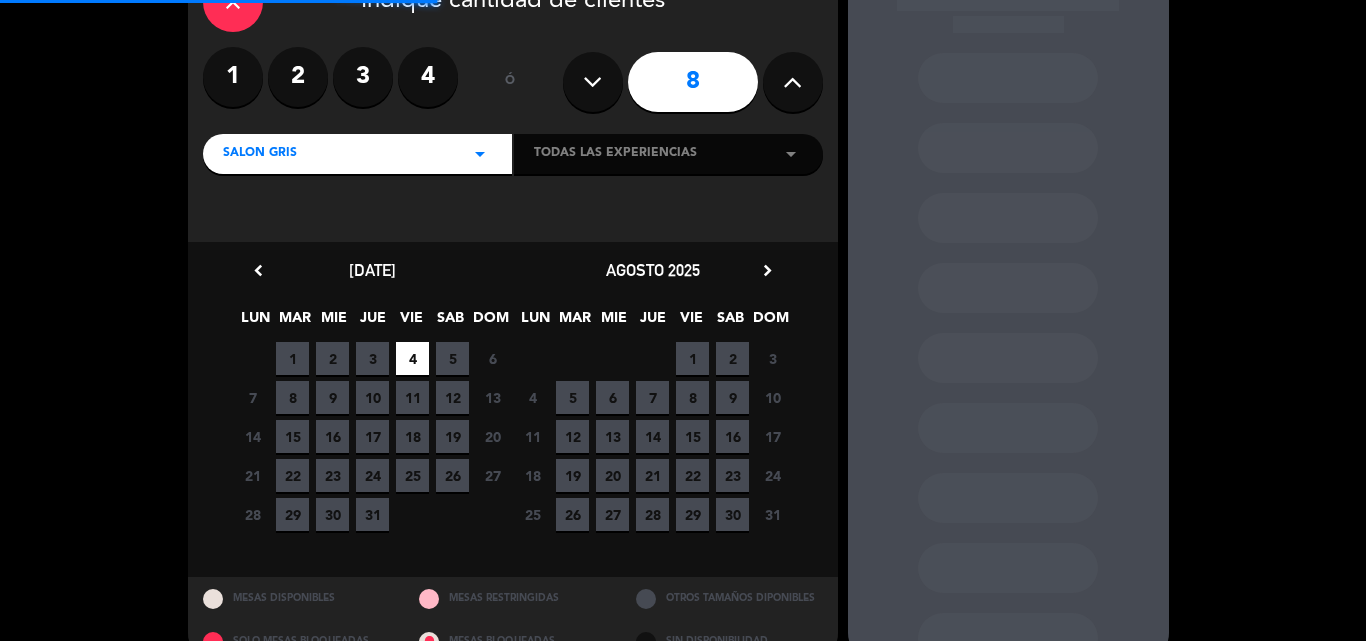 scroll, scrollTop: 136, scrollLeft: 0, axis: vertical 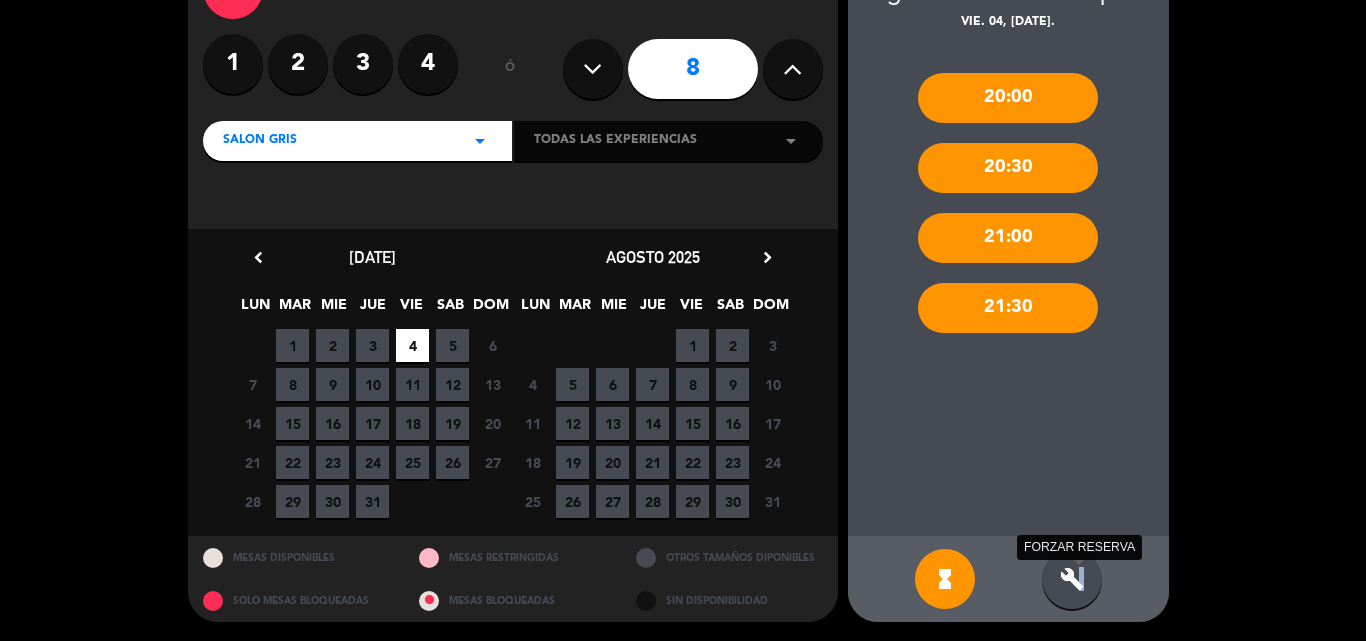 click on "build" at bounding box center [1072, 579] 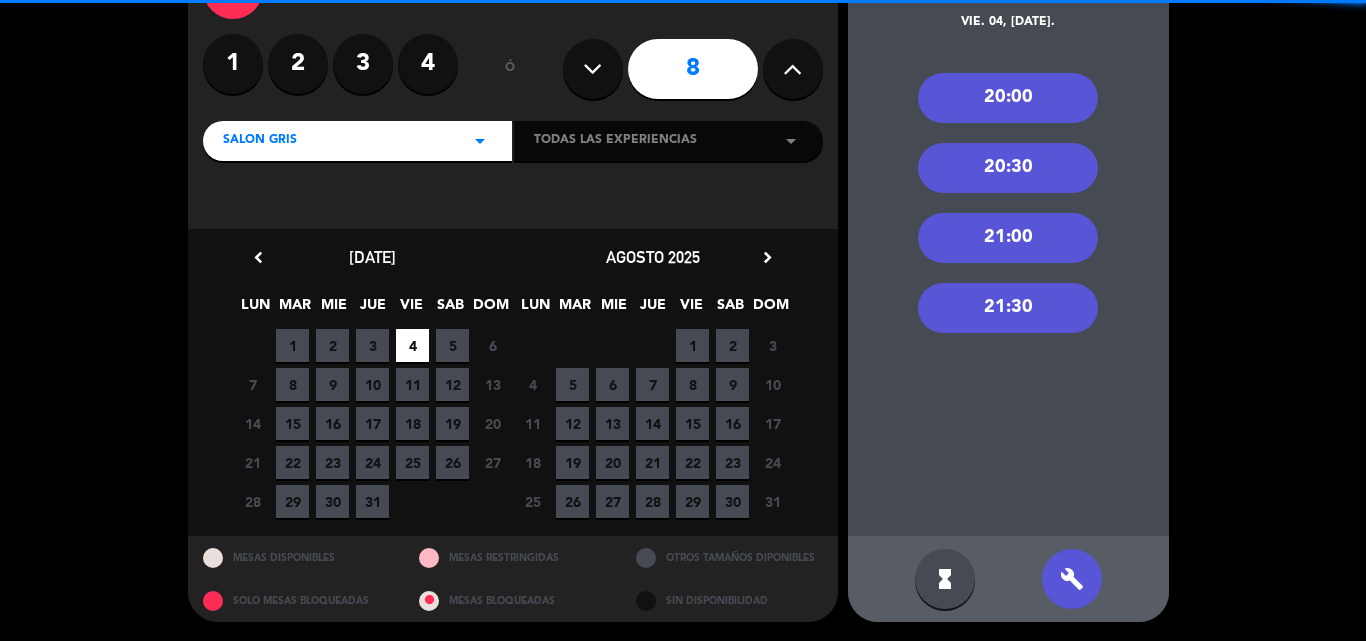 click on "21:30" at bounding box center [1008, 308] 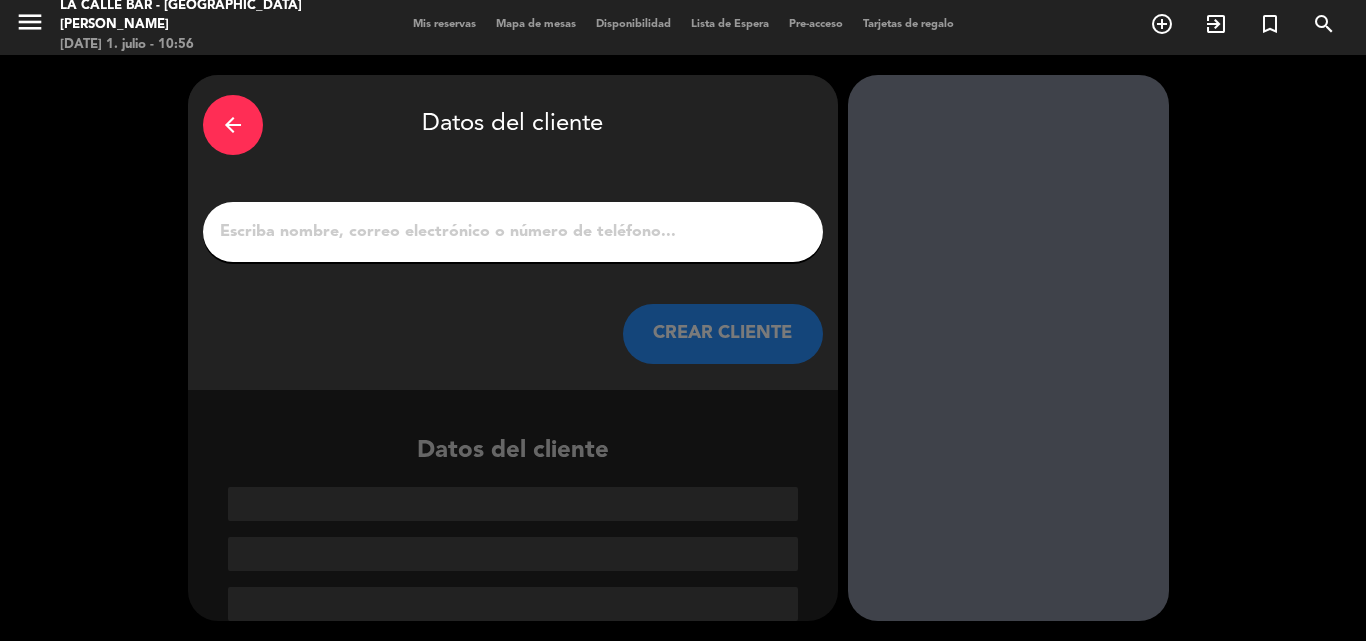 scroll, scrollTop: 5, scrollLeft: 0, axis: vertical 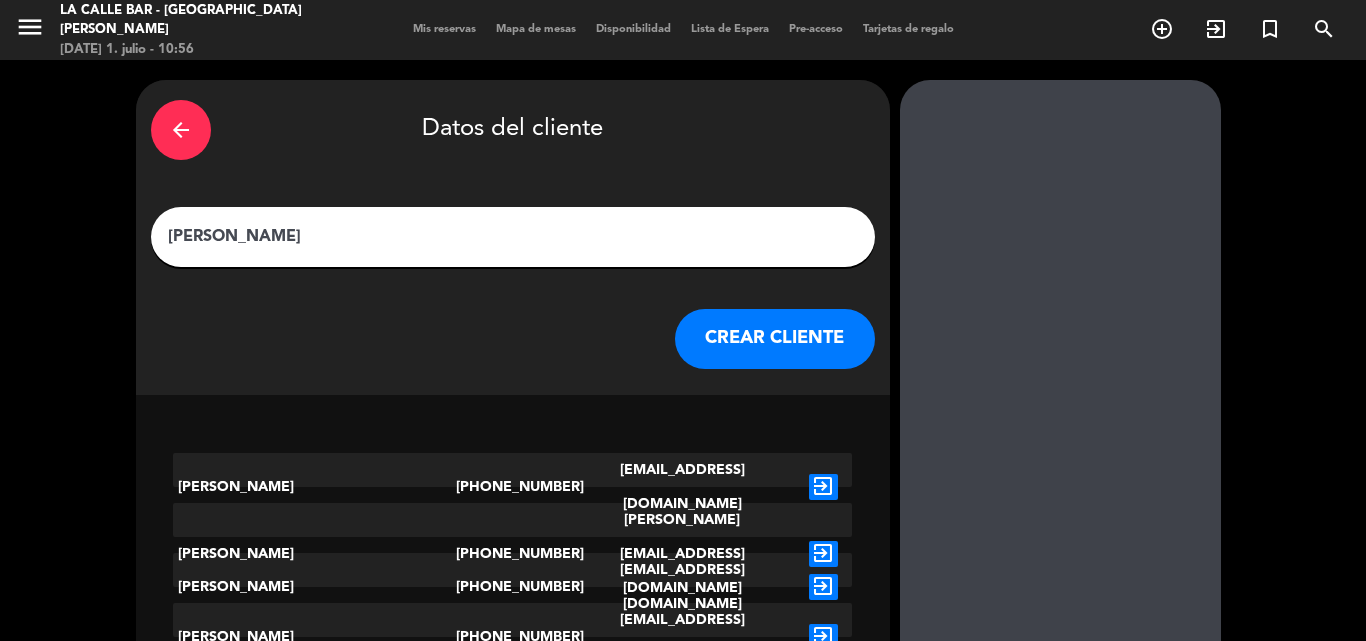 type on "[PERSON_NAME]" 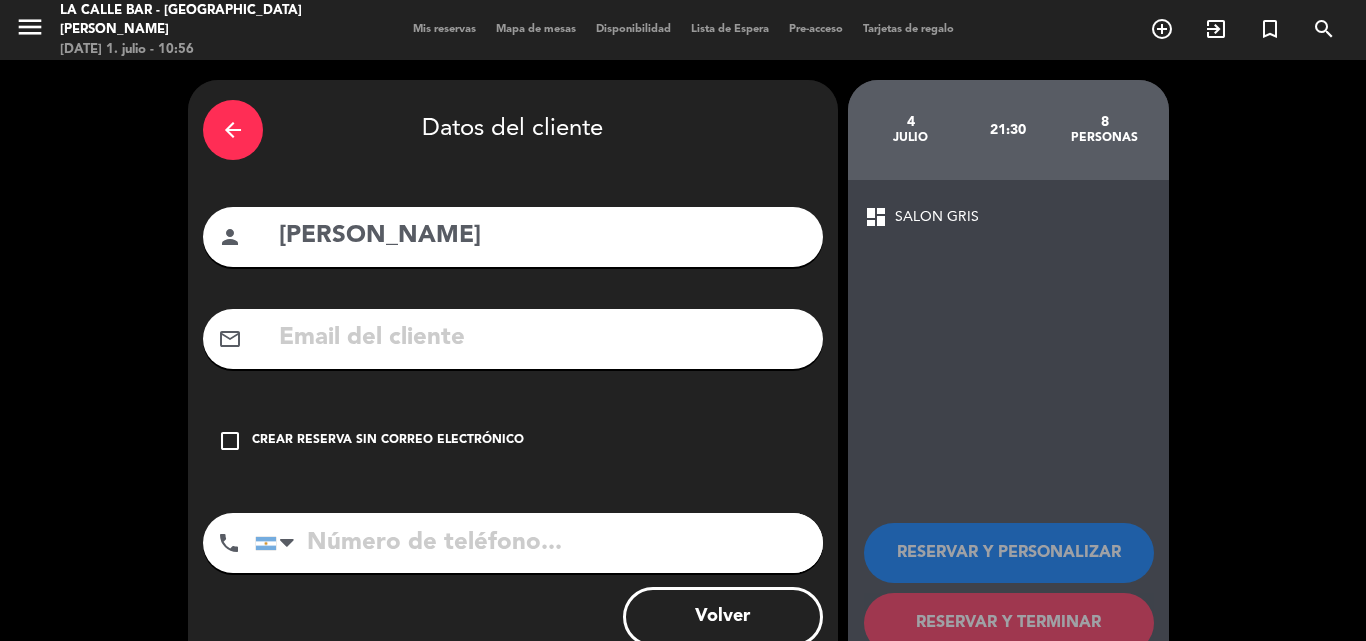 paste on "[PHONE_NUMBER]" 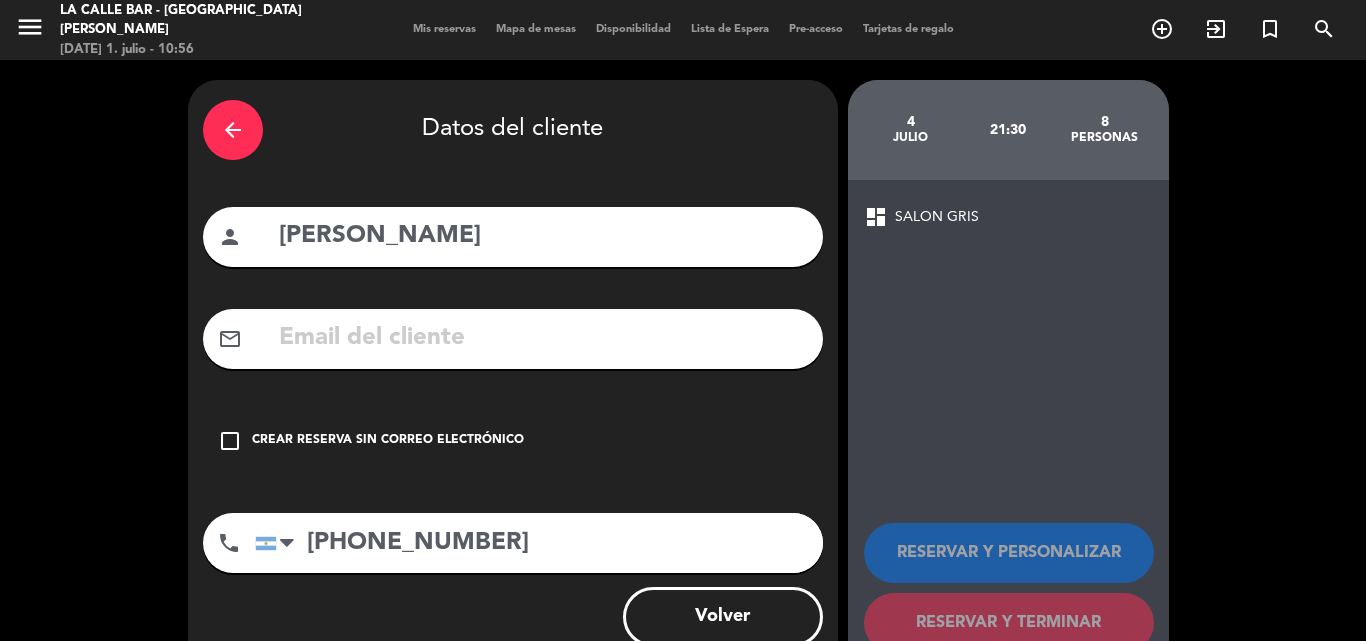 type on "[PHONE_NUMBER]" 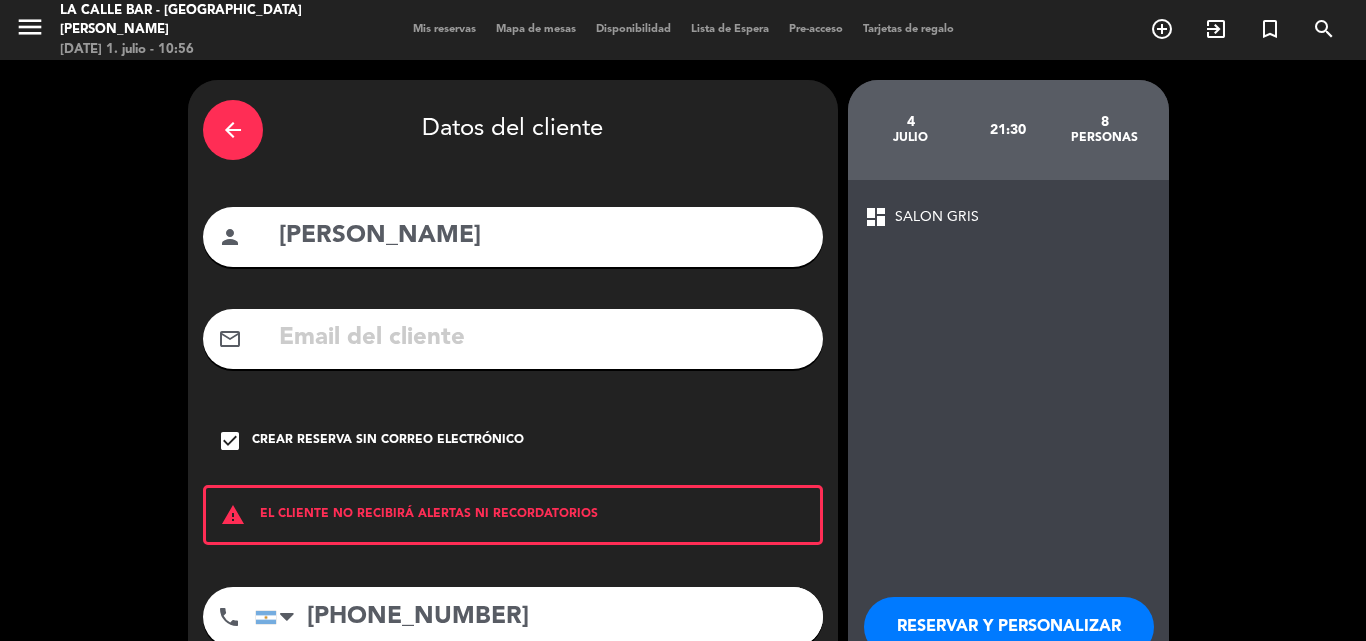 drag, startPoint x: 1006, startPoint y: 621, endPoint x: 991, endPoint y: 579, distance: 44.598206 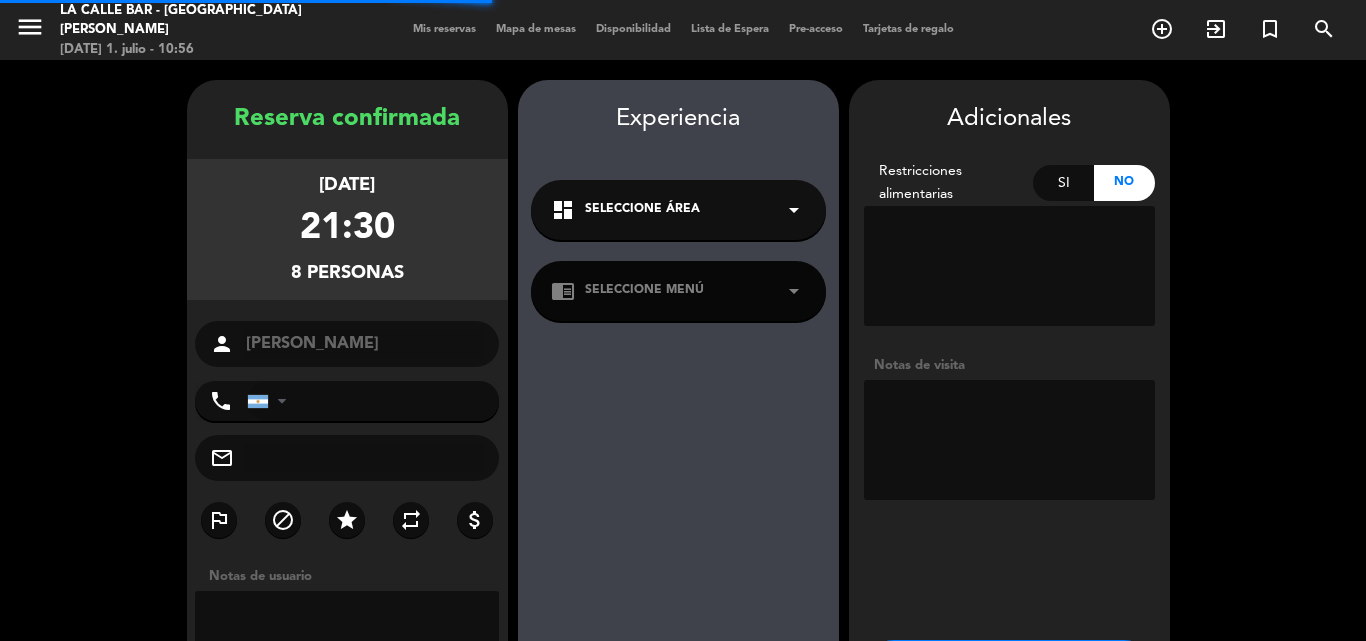 type on "[PHONE_NUMBER]" 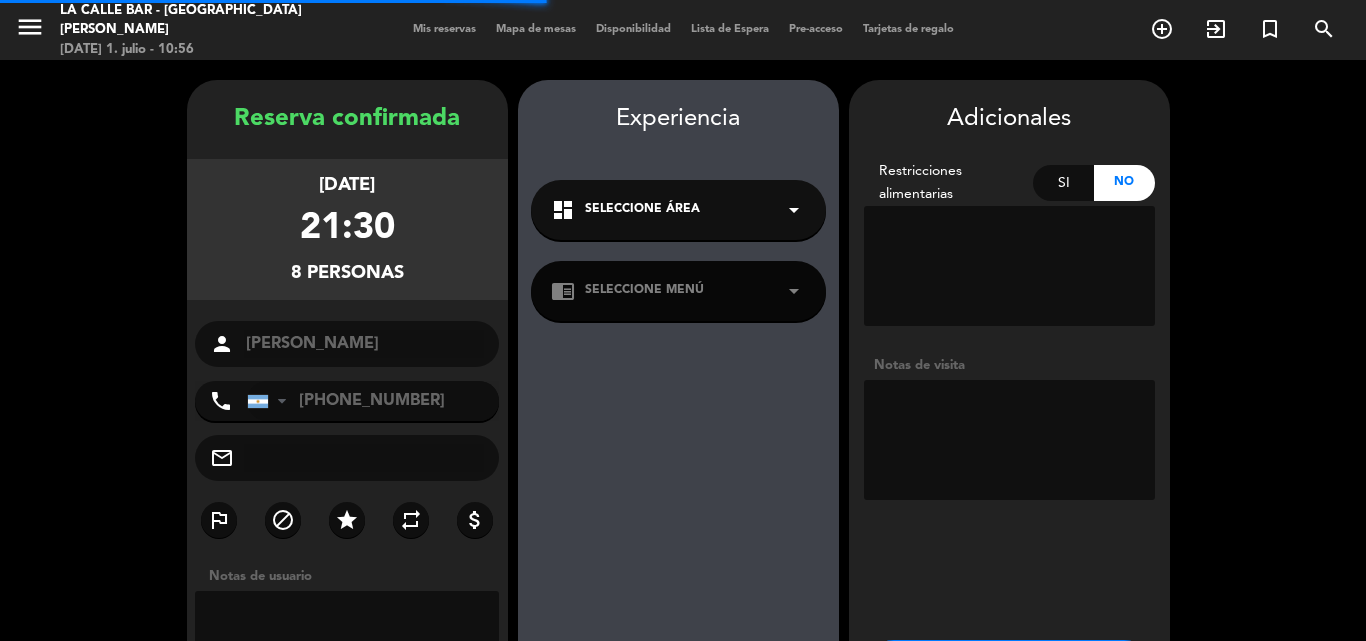 scroll, scrollTop: 80, scrollLeft: 0, axis: vertical 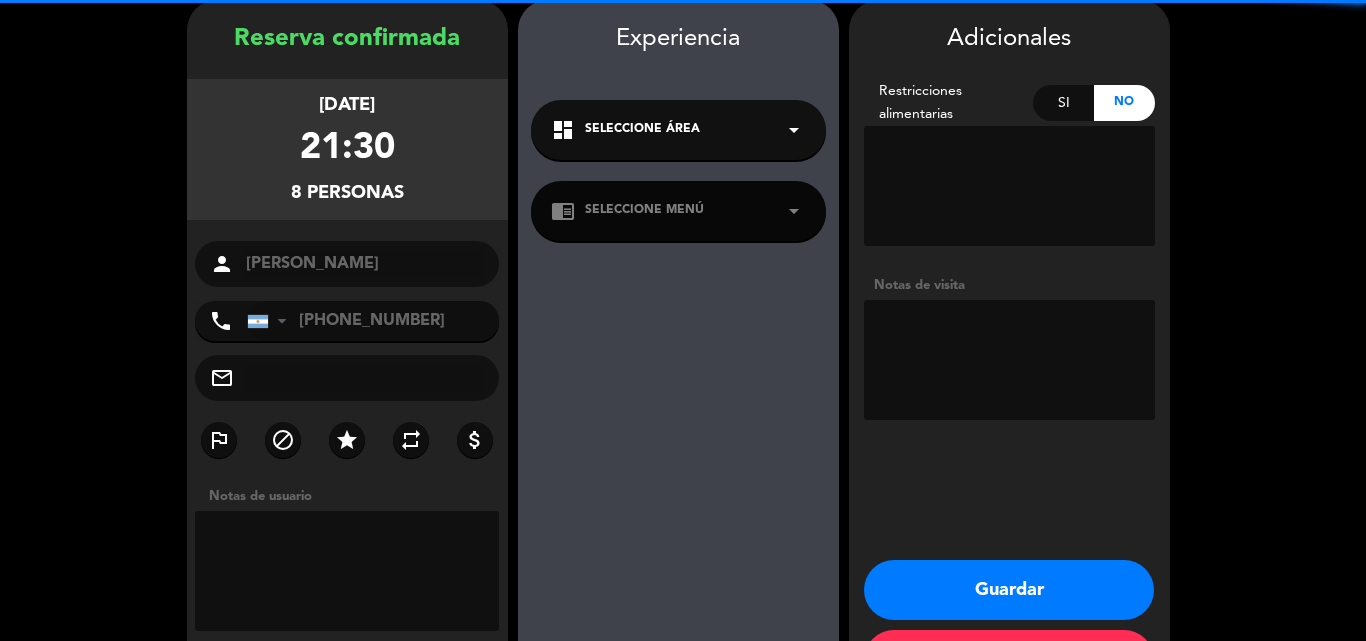 click at bounding box center [1009, 360] 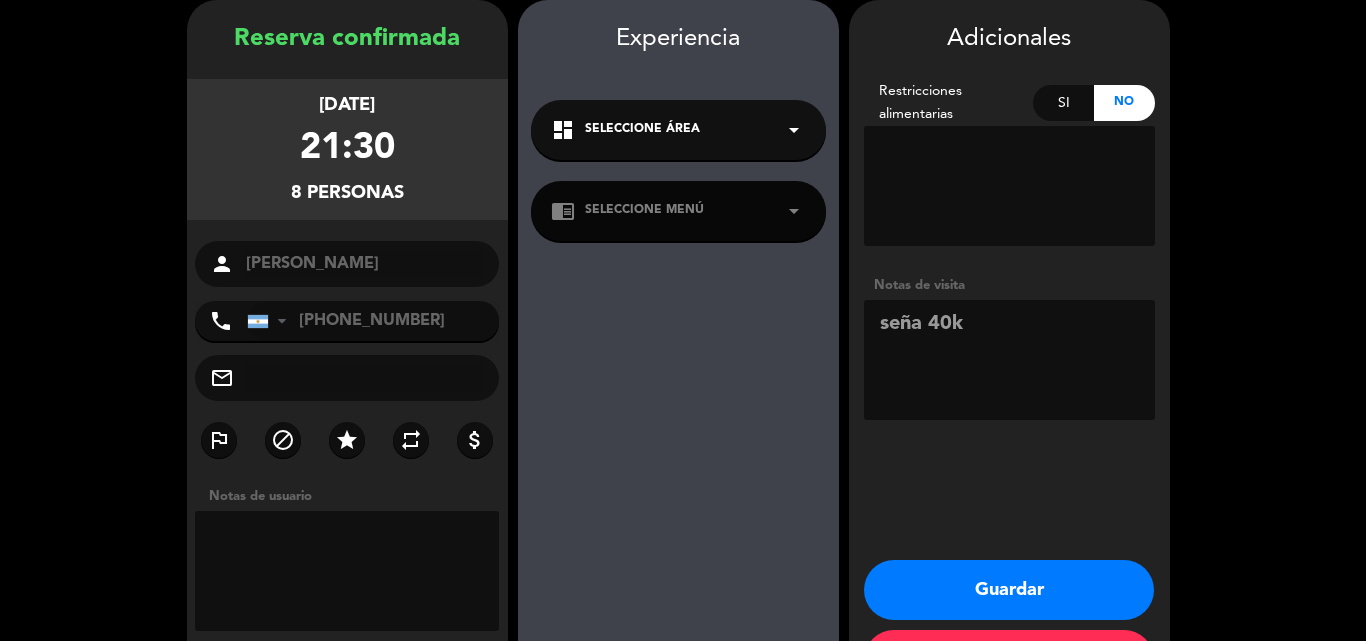 type on "seña 40k" 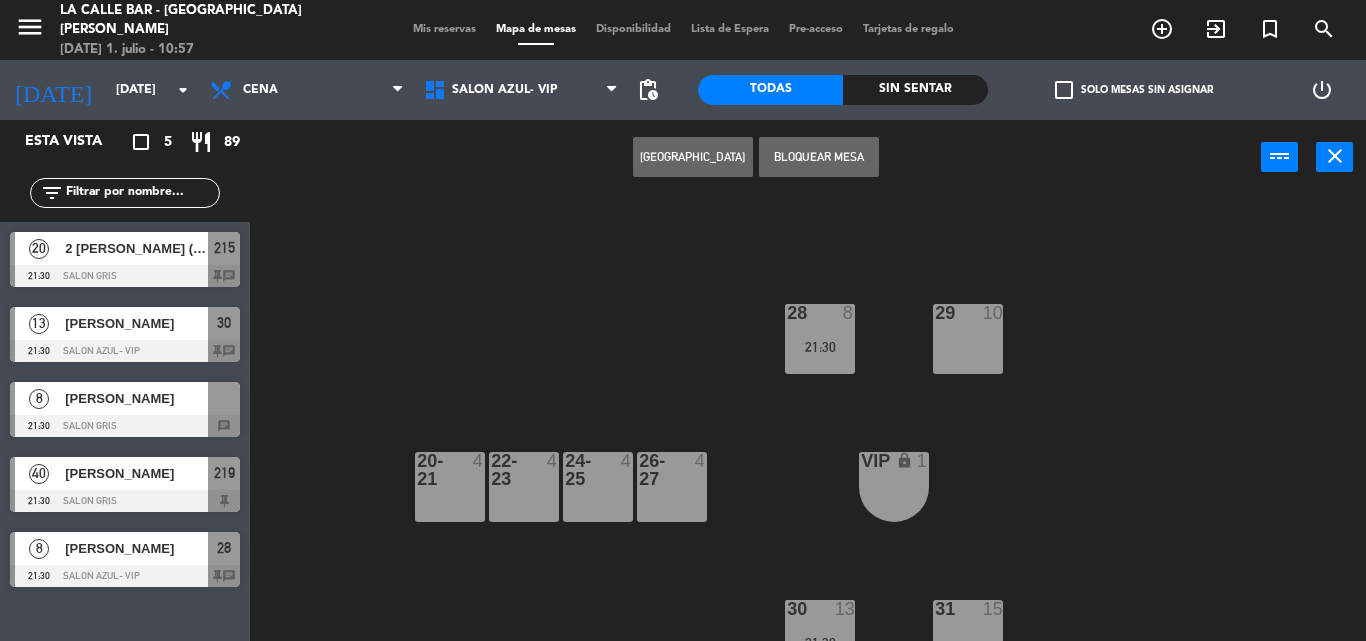 scroll, scrollTop: 0, scrollLeft: 0, axis: both 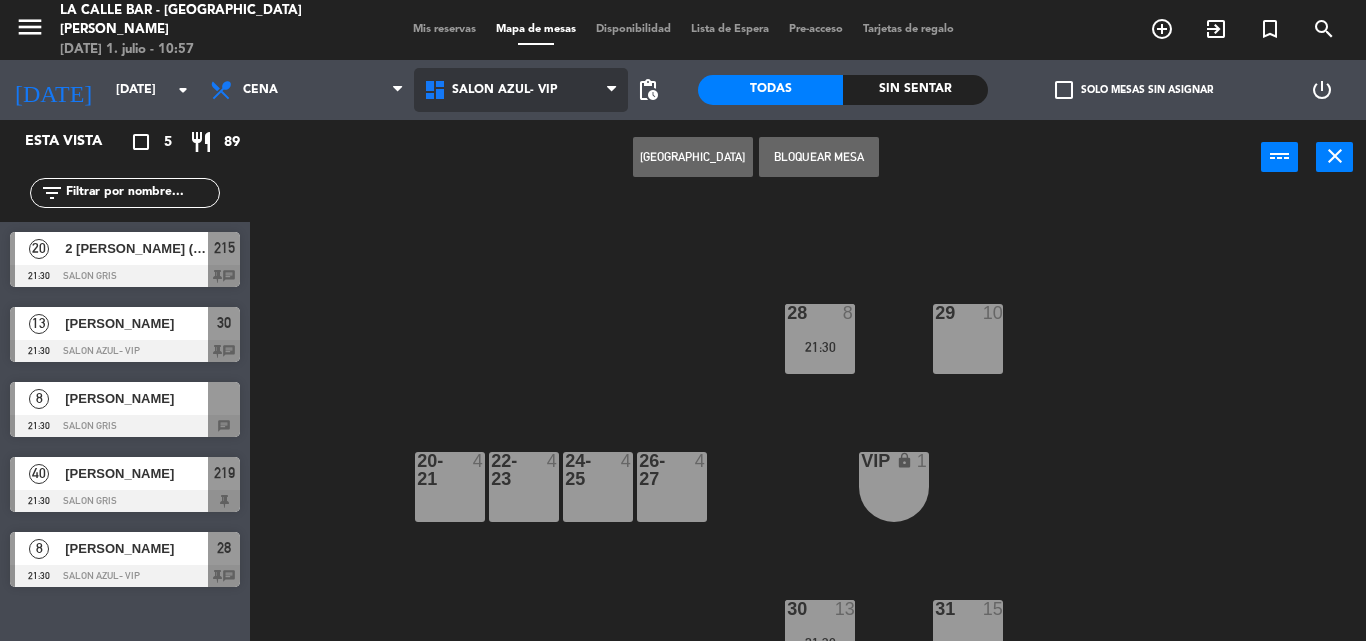 click on "SALON AZUL- VIP" at bounding box center [521, 90] 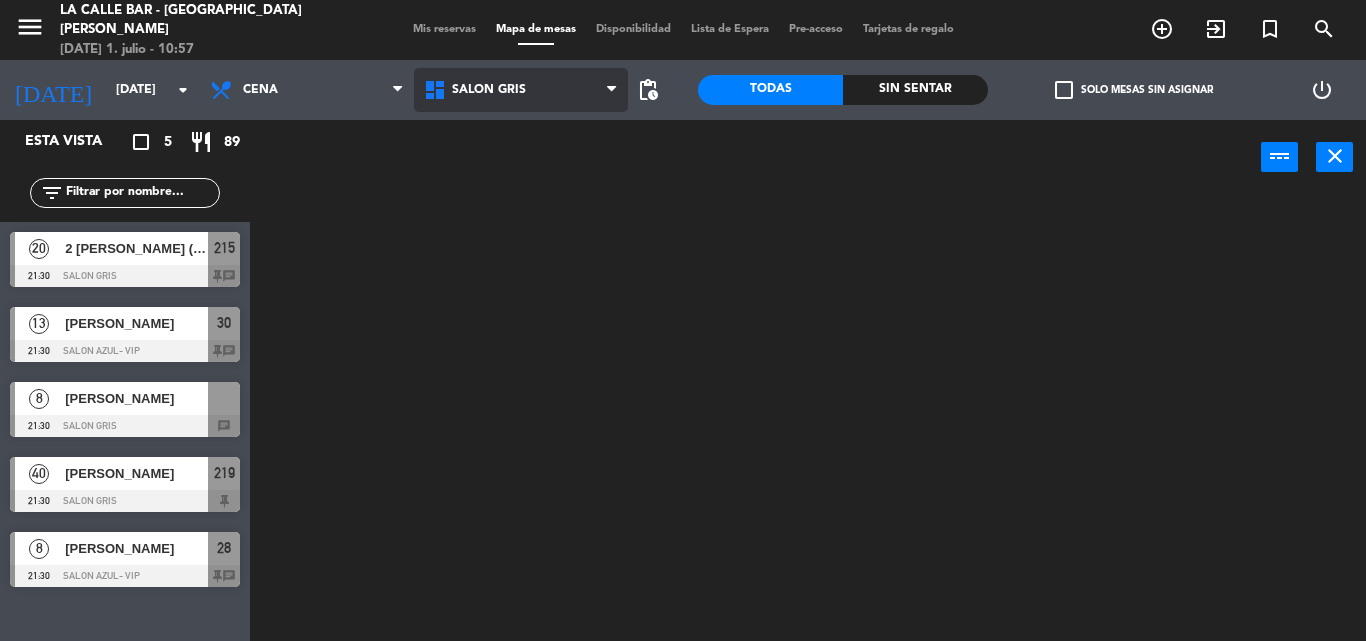 click on "menu  La Calle Bar - Villa [PERSON_NAME]   [DATE] 1. julio - 10:57   Mis reservas   Mapa de mesas   Disponibilidad   Lista de Espera   Pre-acceso   Tarjetas de regalo  add_circle_outline exit_to_app turned_in_not search [DATE]    [DATE] arrow_drop_down  Cena  Cena  Cena  SALON AZUL- VIP   SALON GRIS   SALON NEGRO   SALON VERDE   SALON GRIS   SALON AZUL- VIP   SALON GRIS   SALON NEGRO   SALON VERDE  pending_actions  Todas  Sin sentar  check_box_outline_blank   Solo mesas sin asignar   power_settings_new   Esta vista   crop_square  5  restaurant  89 filter_list  20    2 [PERSON_NAME] ([GEOGRAPHIC_DATA][PERSON_NAME])   21:30   SALON  GRIS  215 chat  13   [PERSON_NAME]   21:30   SALON AZUL- VIP  30 chat  8   [PERSON_NAME]   21:30   SALON  GRIS  chat  40   [PERSON_NAME]   21:30   SALON  GRIS  219  8   [PERSON_NAME]    21:30   SALON AZUL- VIP  28 chat power_input close" 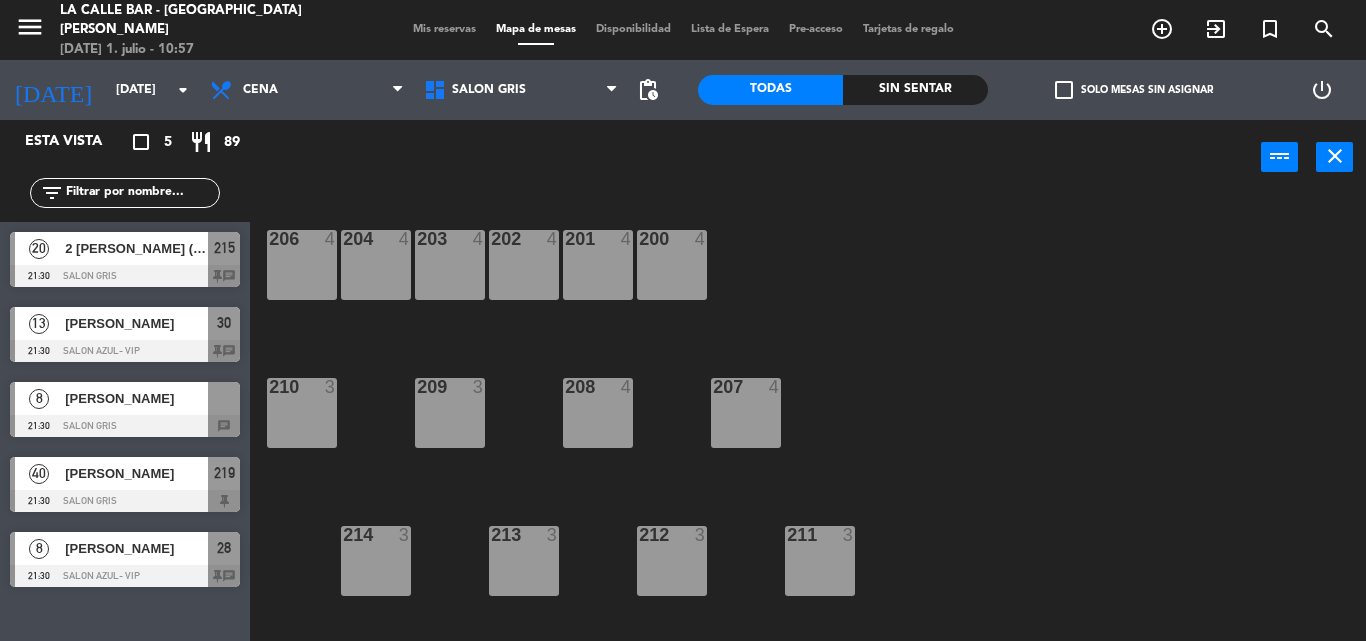 drag, startPoint x: 761, startPoint y: 407, endPoint x: 669, endPoint y: 406, distance: 92.00543 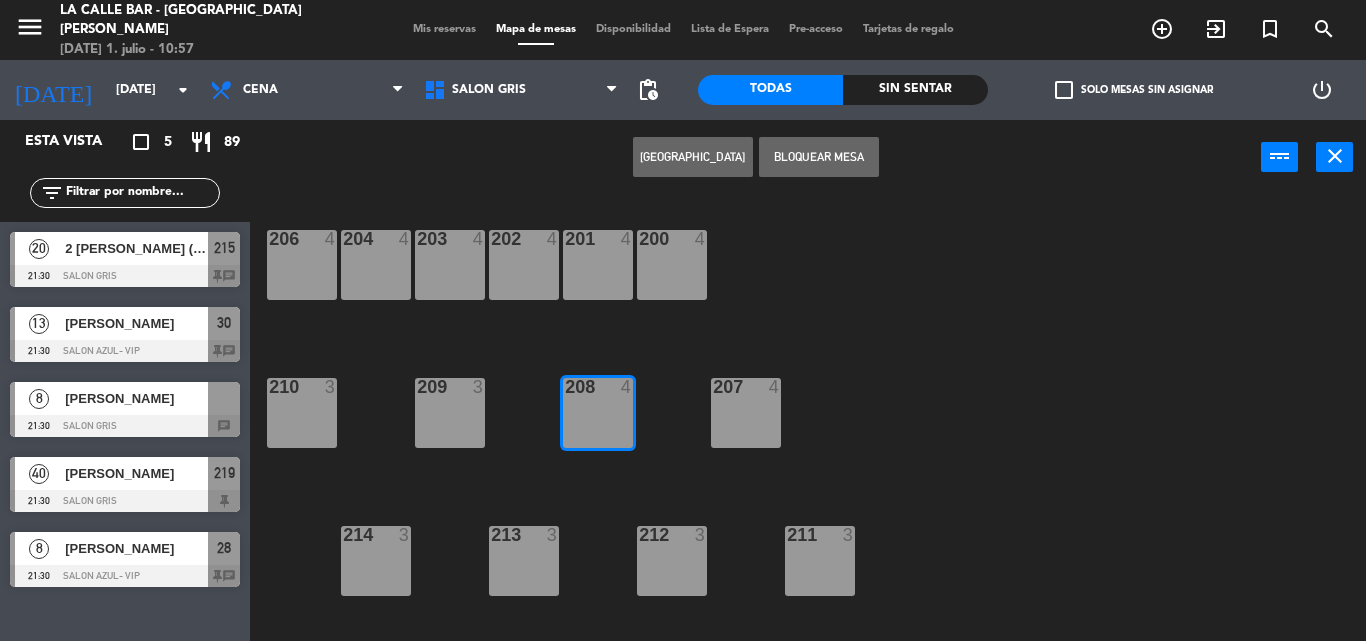 click on "207  4" at bounding box center (746, 413) 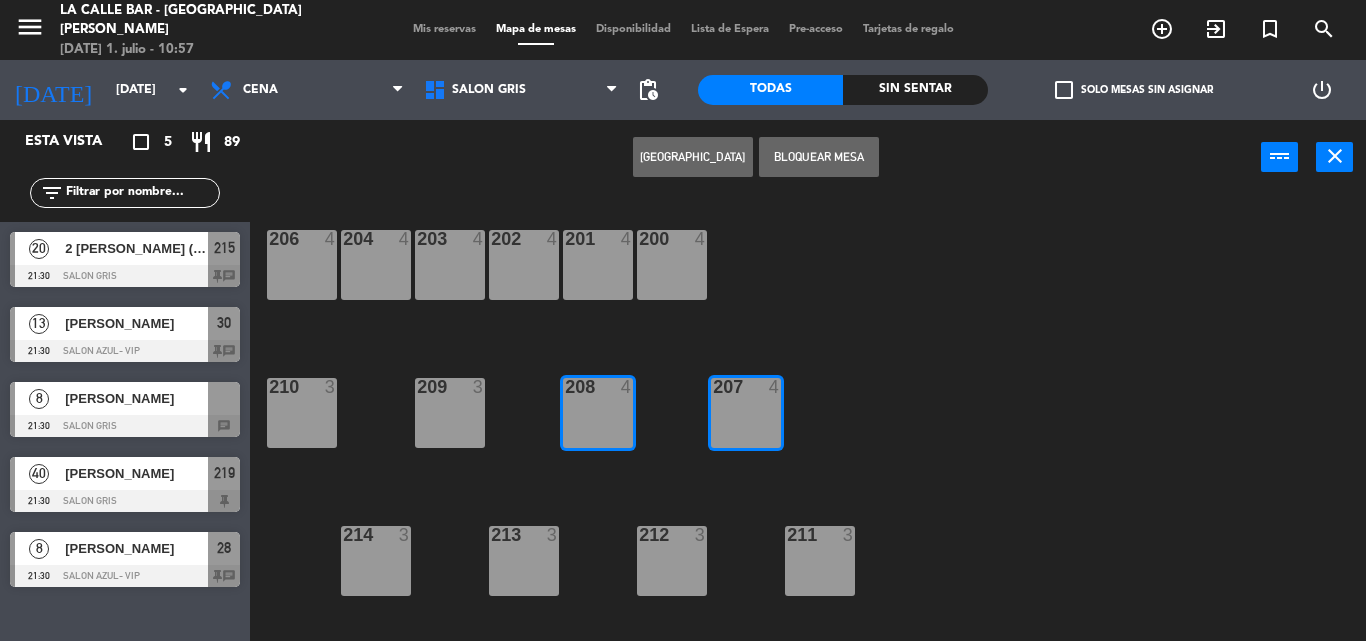 click on "[PERSON_NAME]" at bounding box center (136, 398) 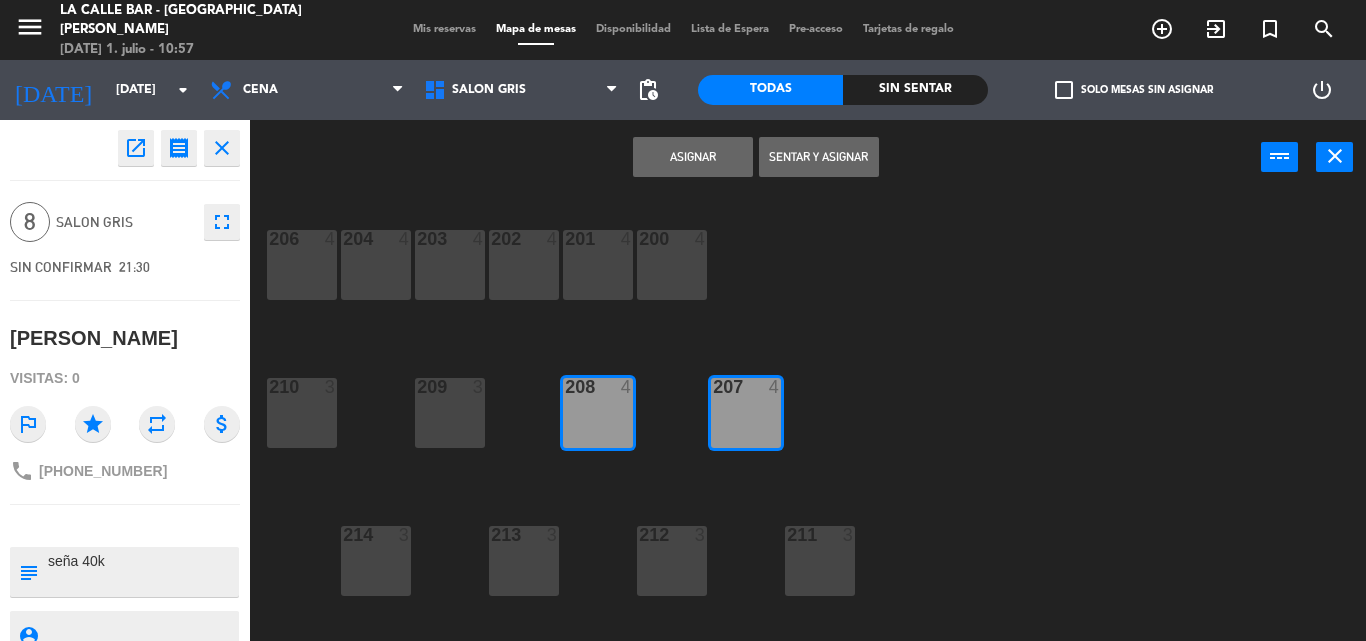 click on "Asignar" at bounding box center (693, 157) 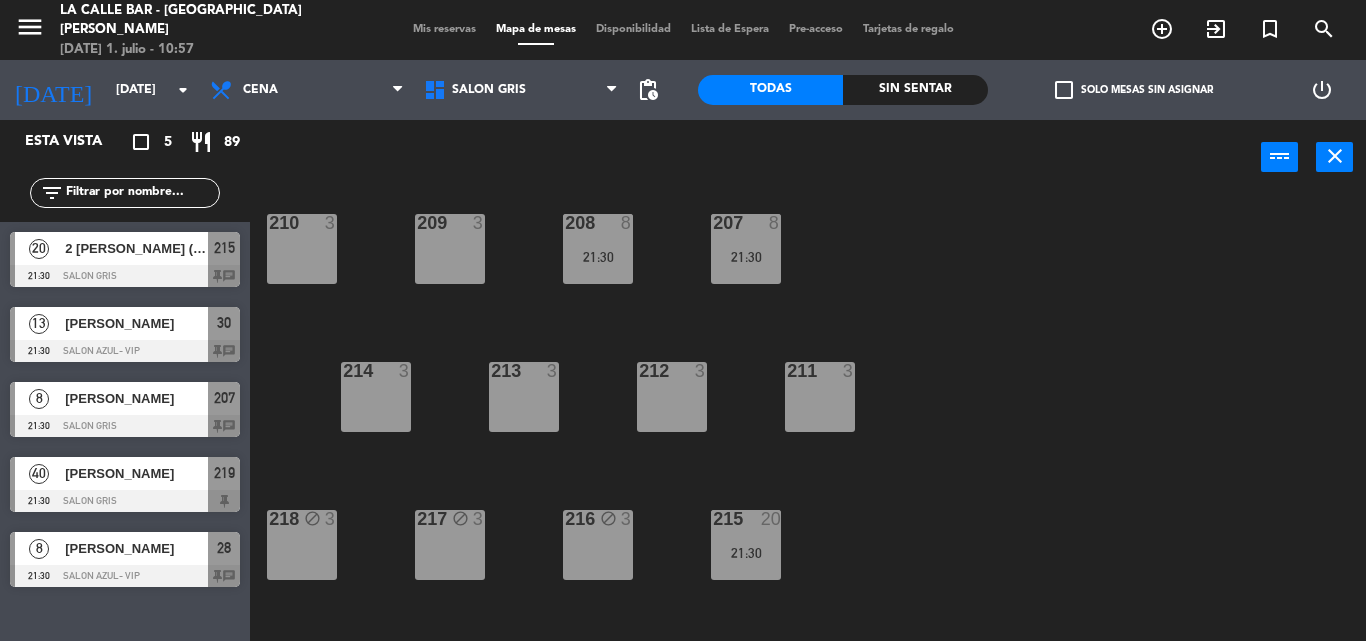 scroll, scrollTop: 0, scrollLeft: 0, axis: both 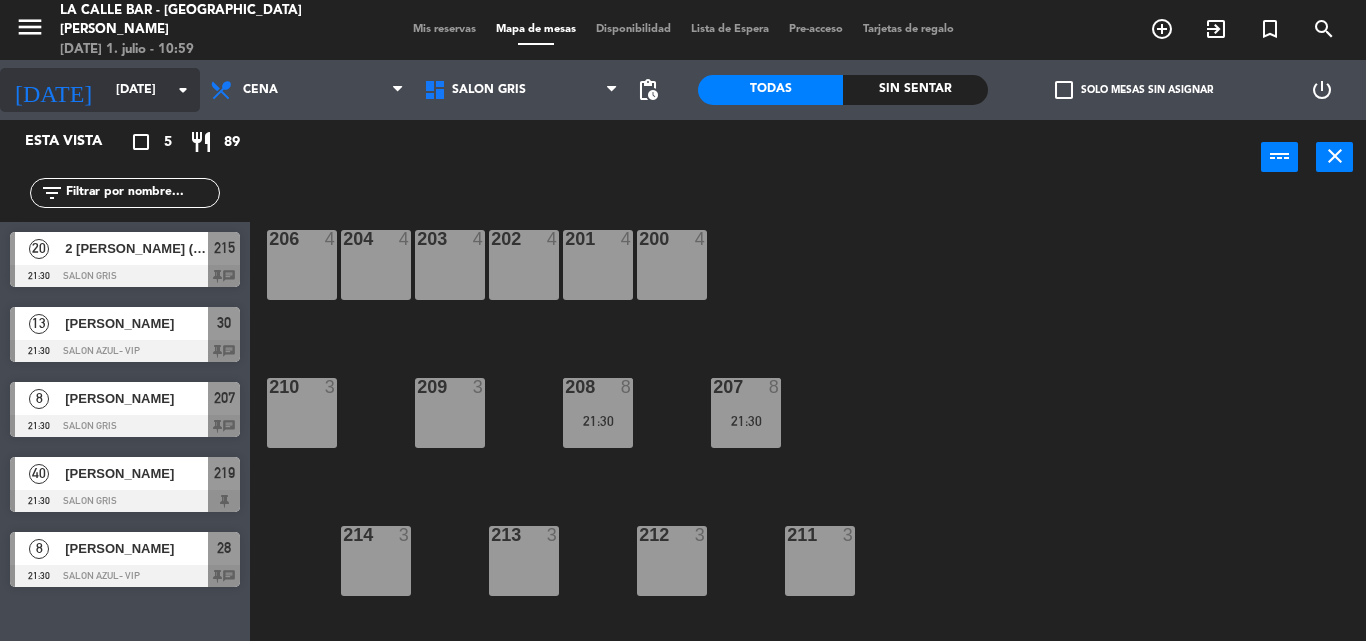 click on "[DATE]" 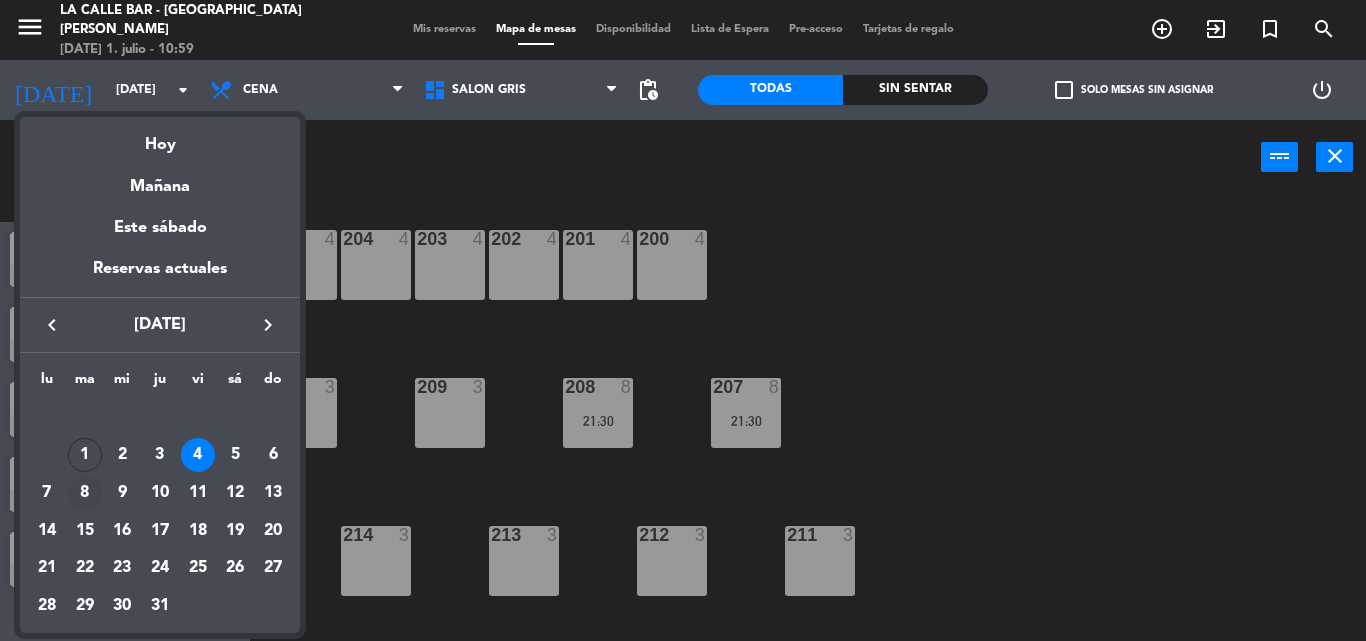click on "8" at bounding box center [85, 493] 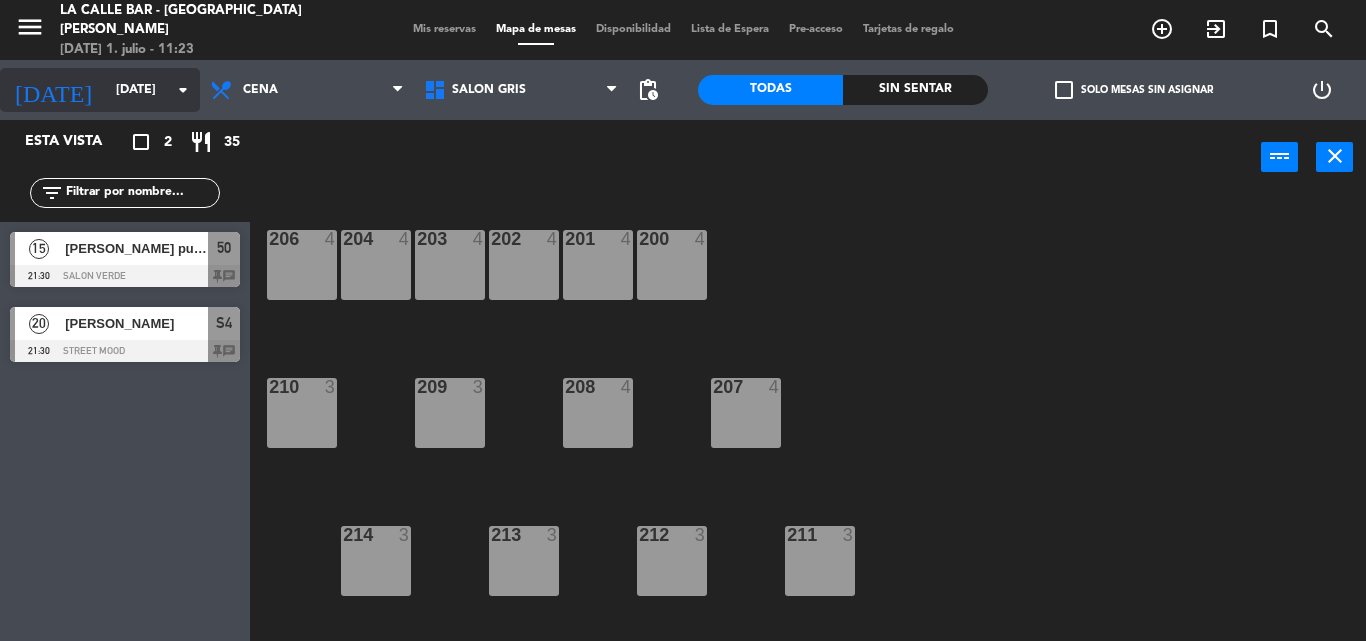 click on "[DATE]" 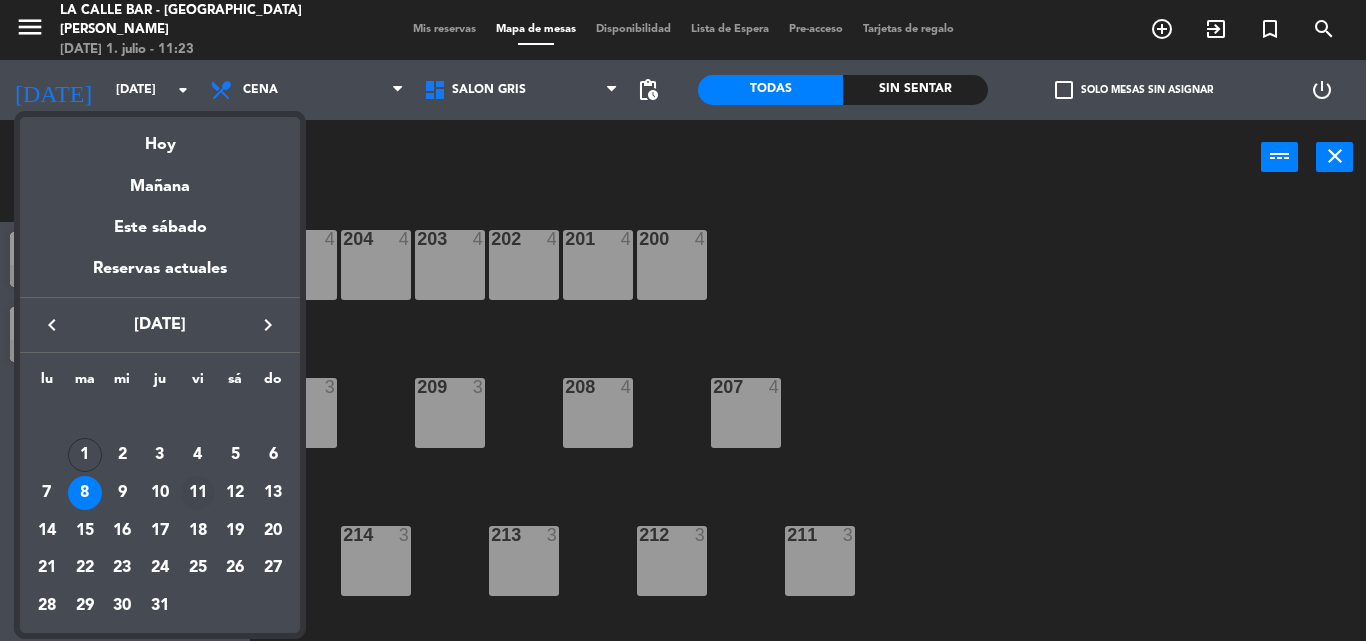 click on "11" at bounding box center (198, 493) 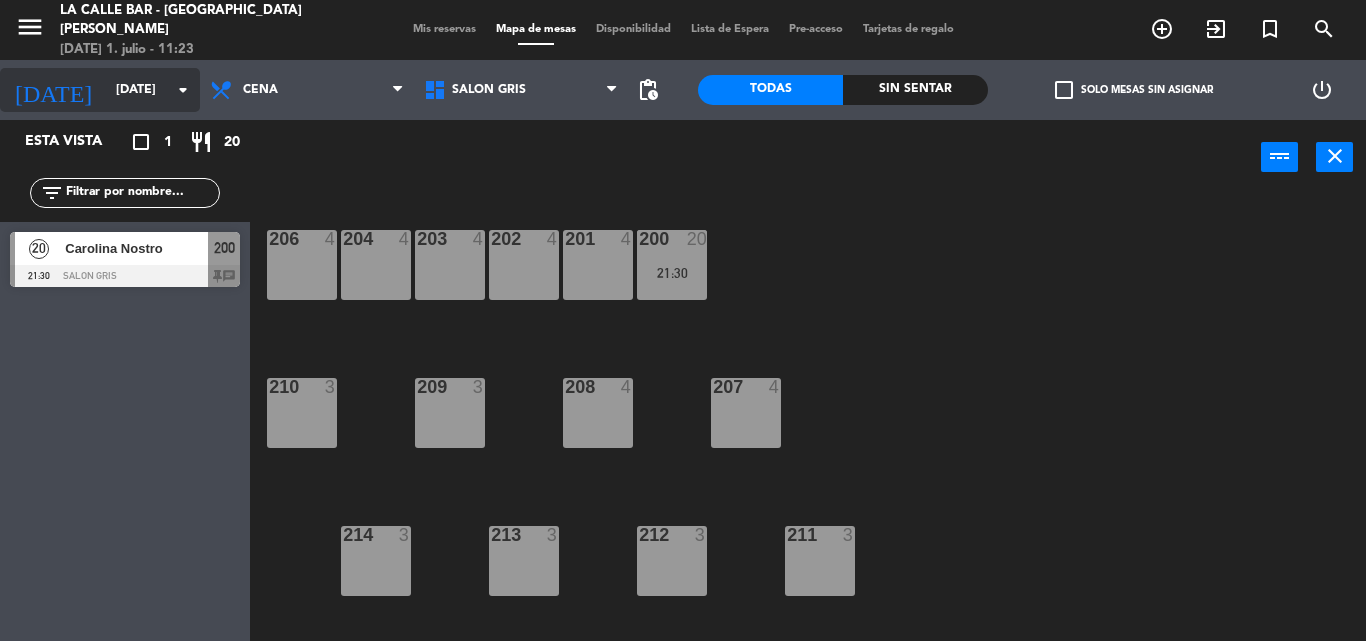 click on "[DATE]" 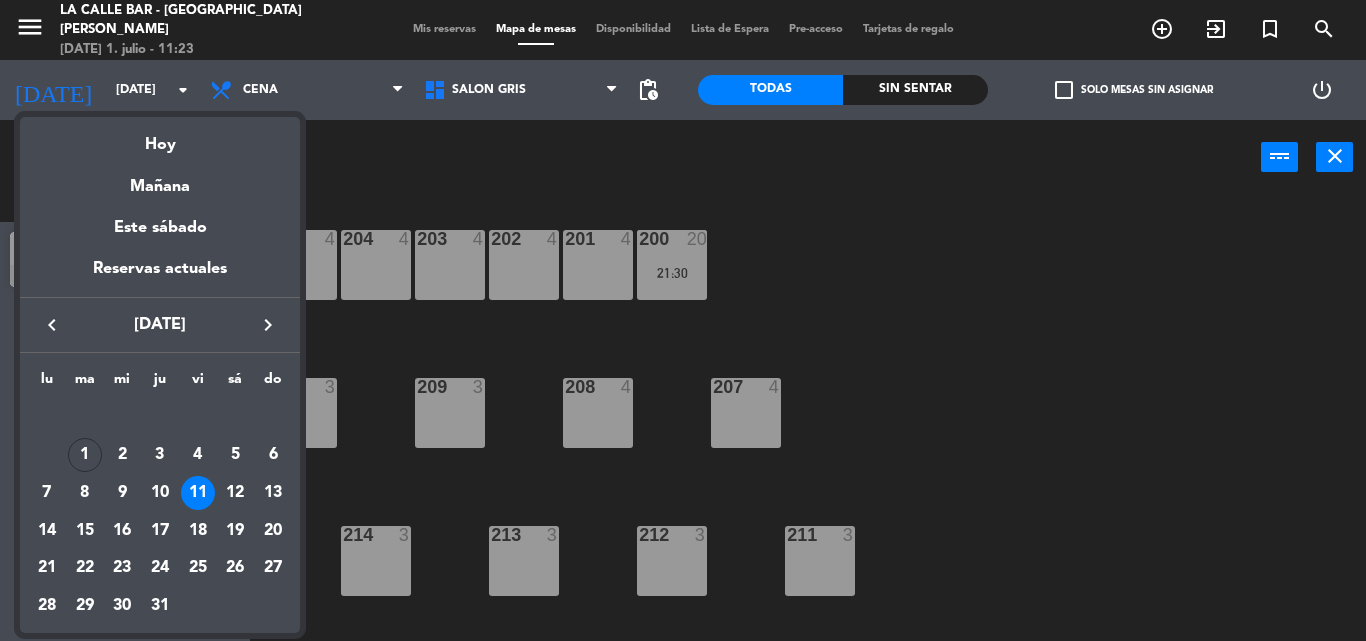 click at bounding box center [683, 320] 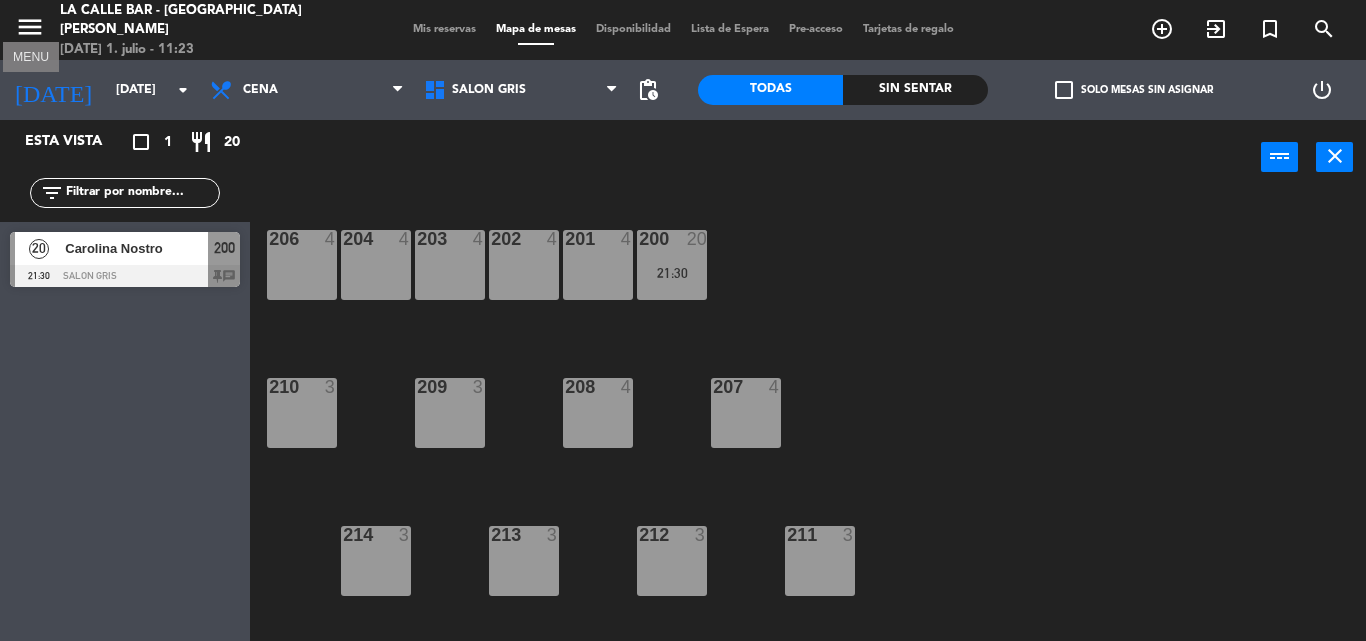 click on "menu" at bounding box center [30, 27] 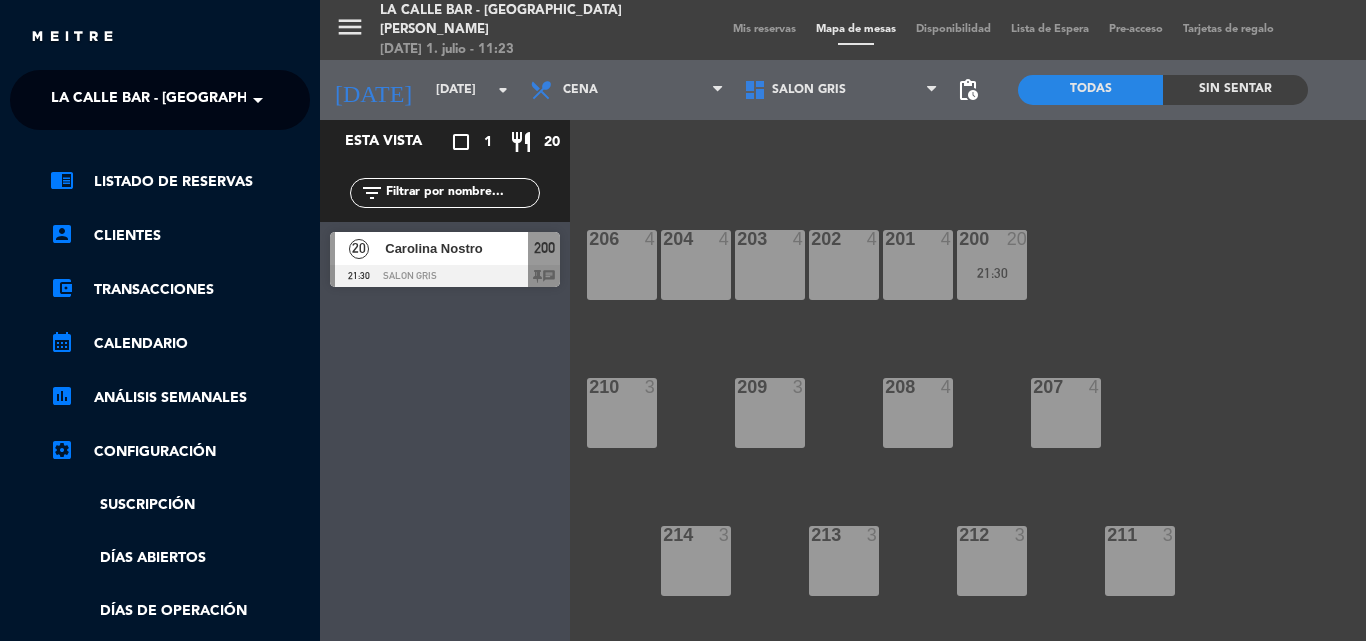 click on "La Calle Bar - [GEOGRAPHIC_DATA][PERSON_NAME]" 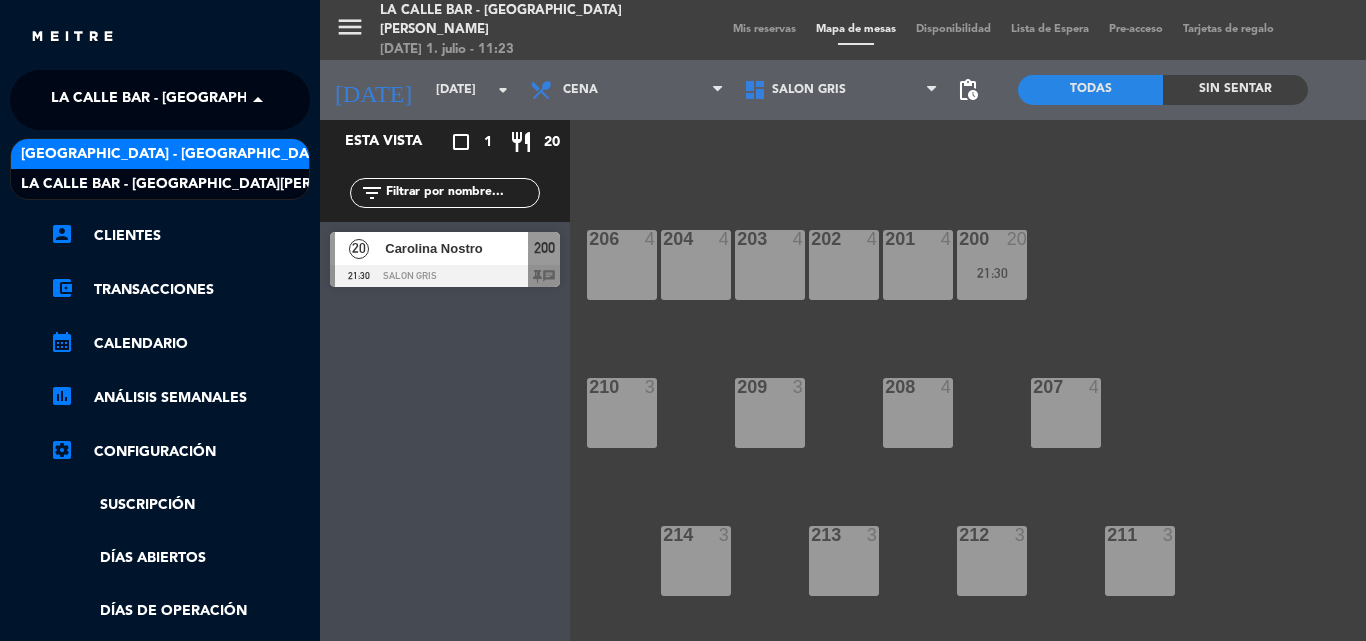 click on "[GEOGRAPHIC_DATA] - [GEOGRAPHIC_DATA]" at bounding box center (175, 154) 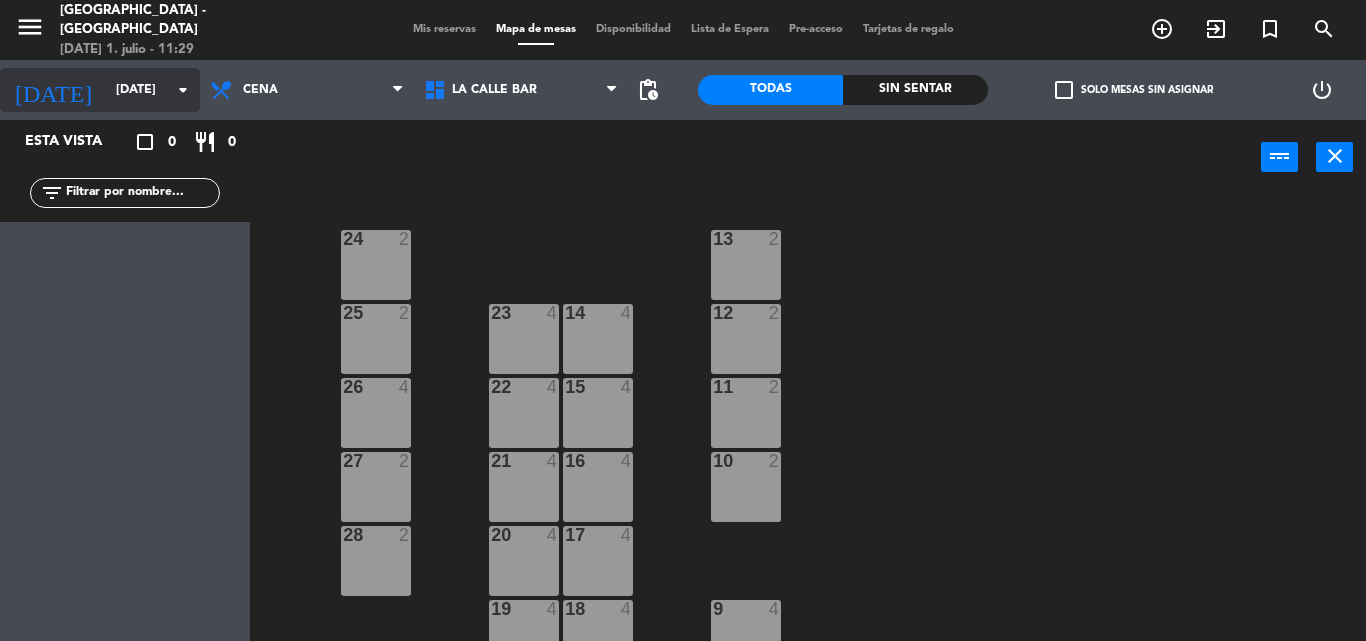 click on "[DATE]" 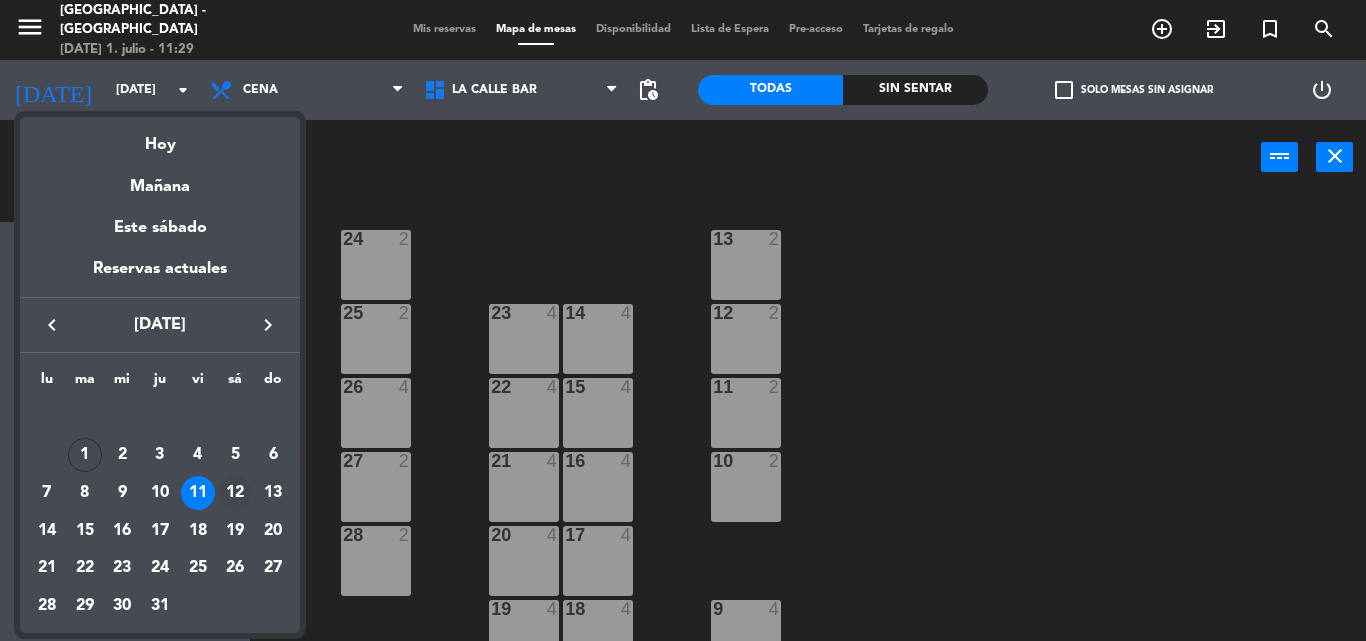 click on "12" at bounding box center [235, 493] 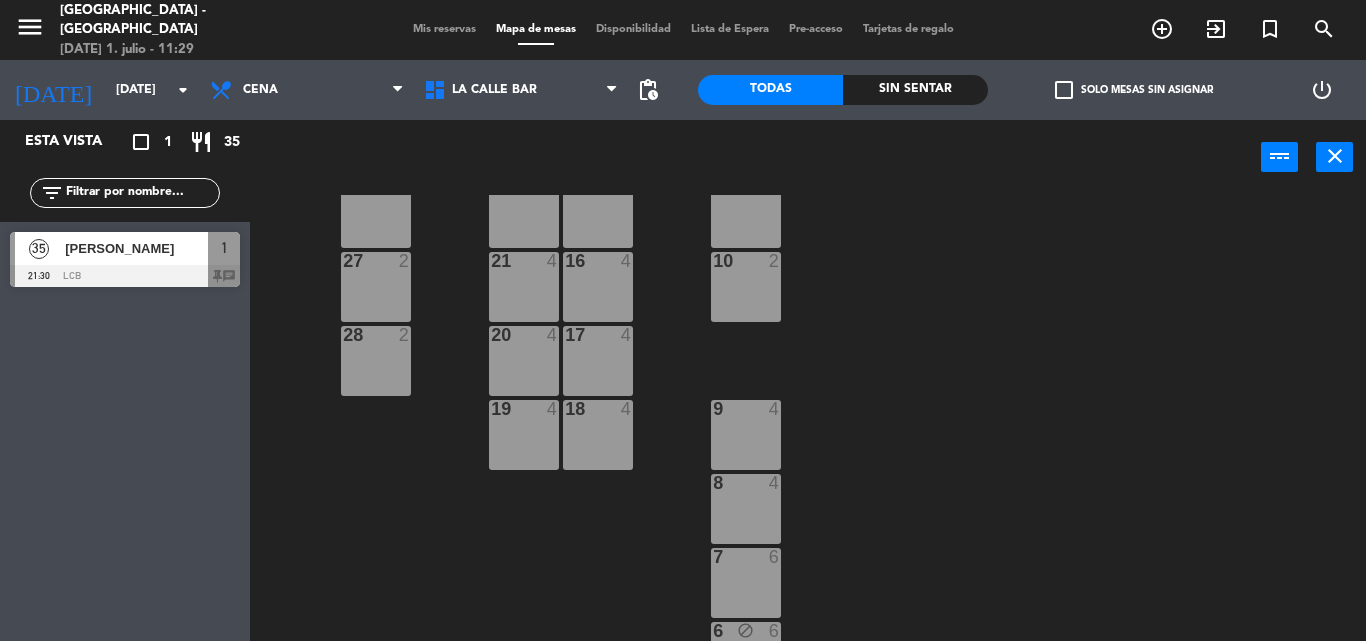 scroll, scrollTop: 0, scrollLeft: 0, axis: both 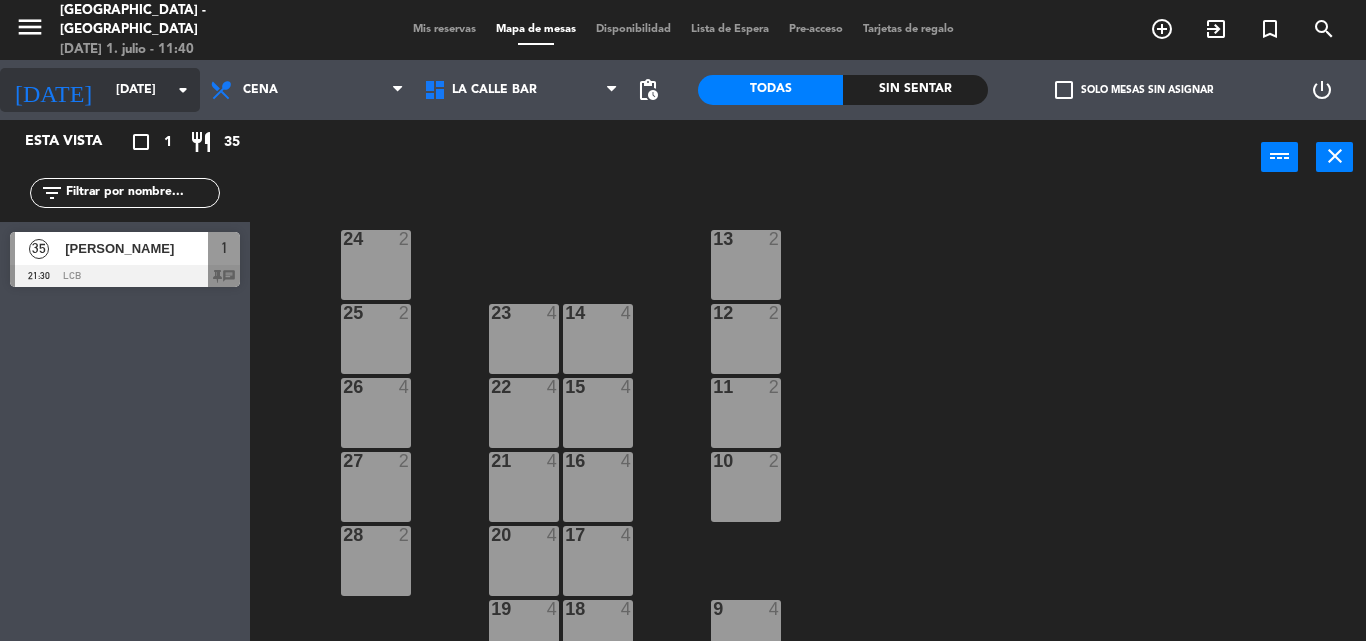 click on "[DATE]    [DATE] arrow_drop_down" 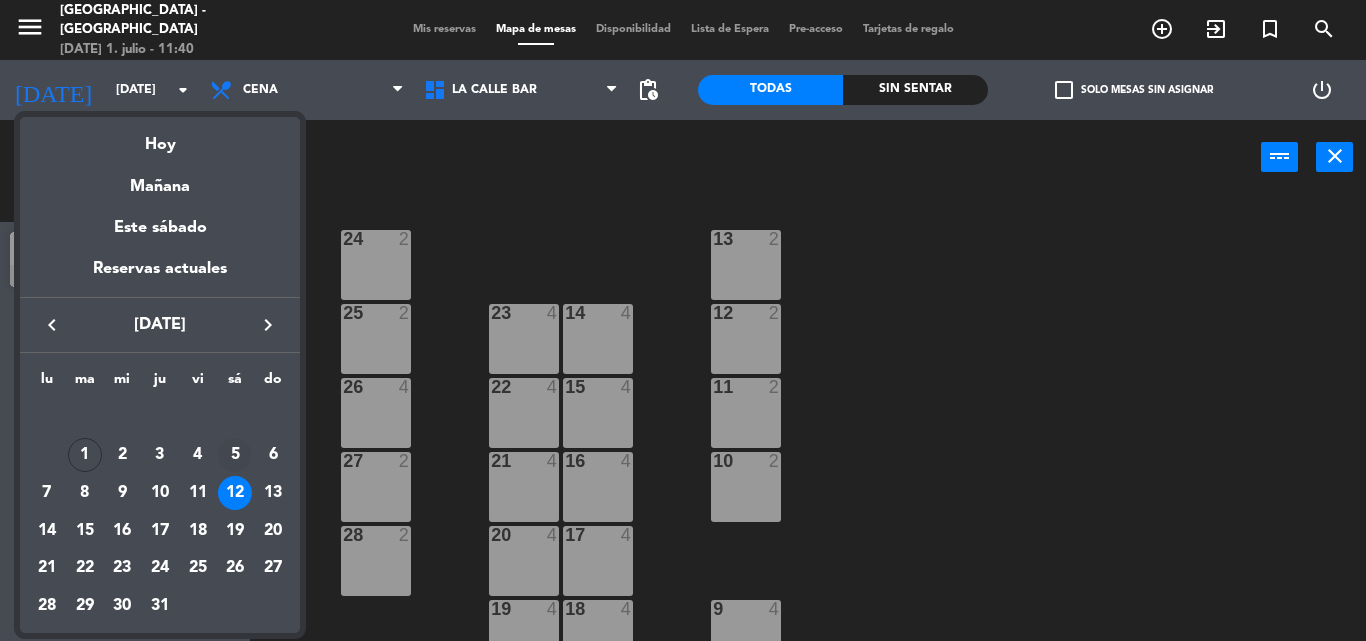 click on "5" at bounding box center (235, 455) 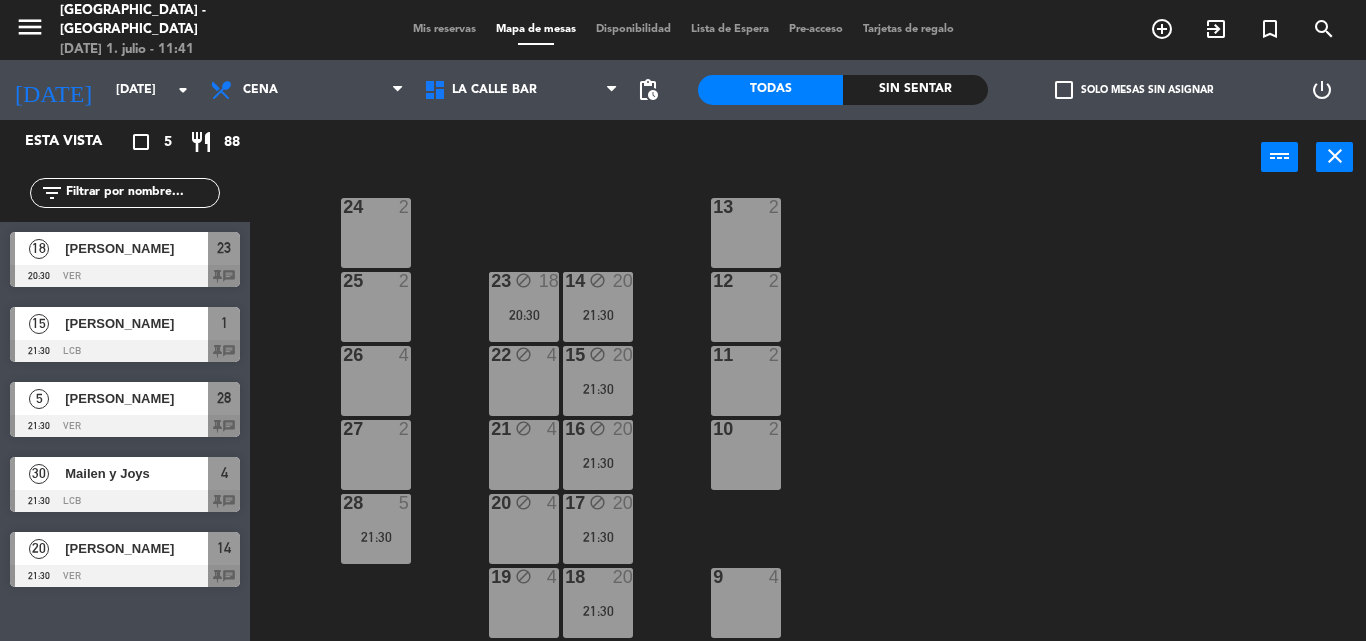 scroll, scrollTop: 0, scrollLeft: 0, axis: both 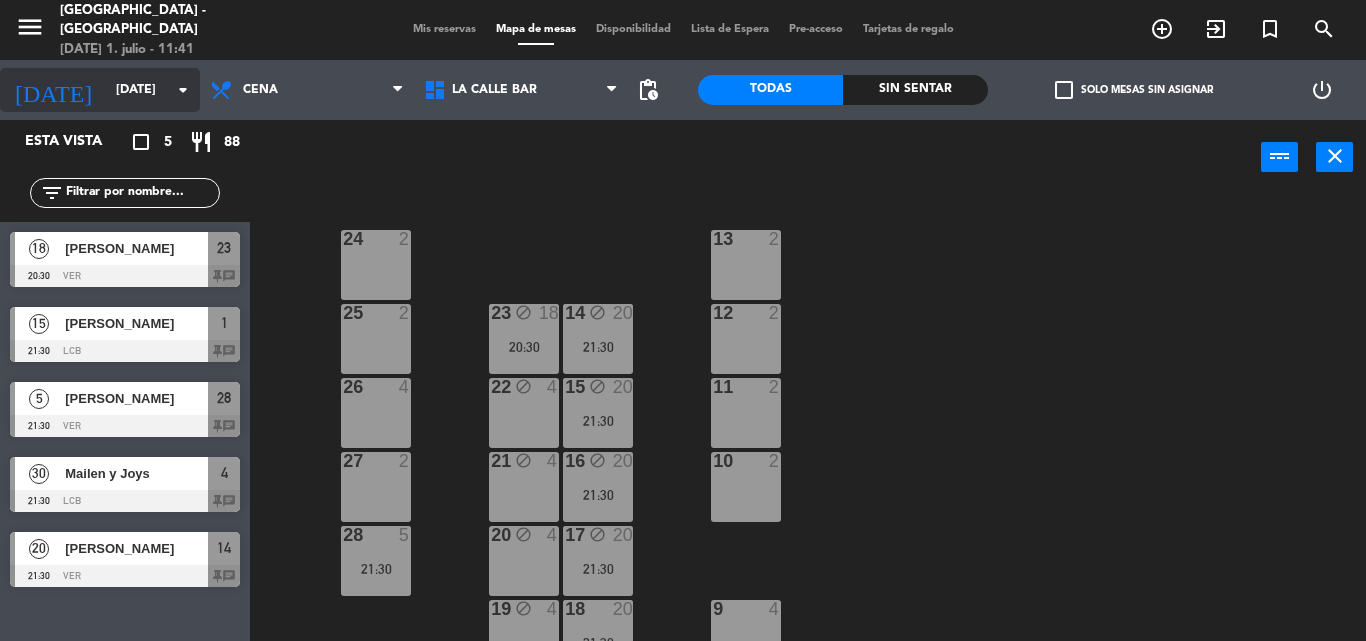 click on "[DATE]" 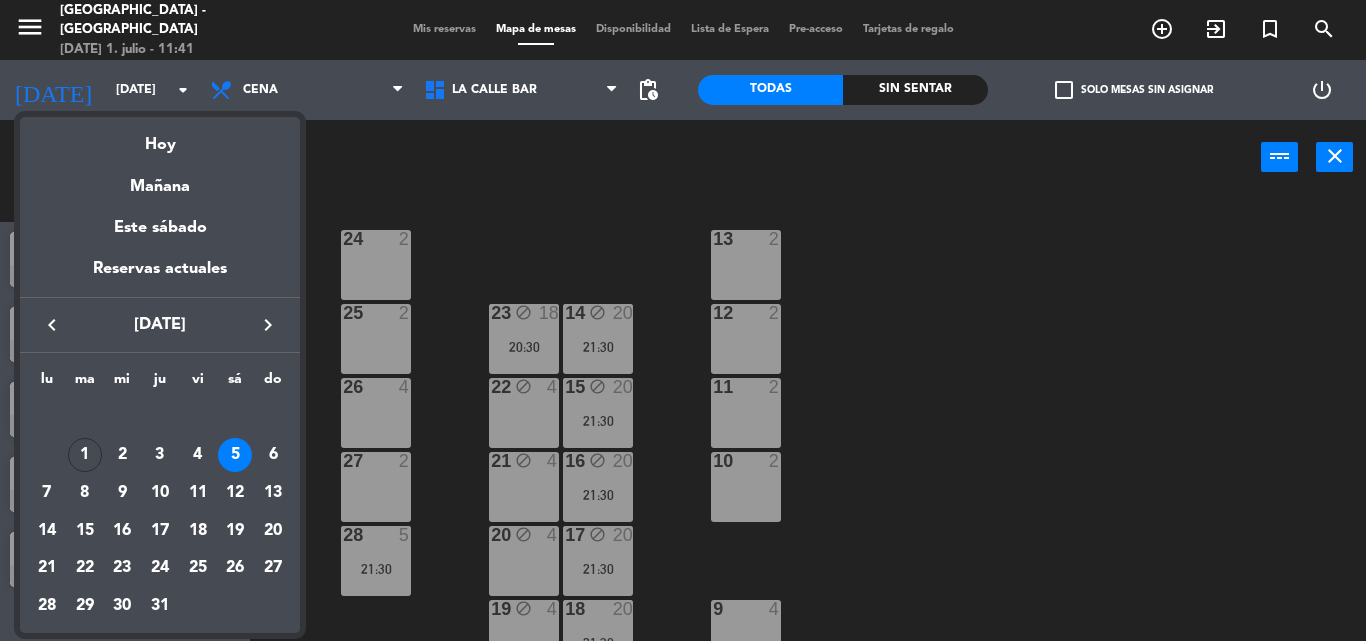 click at bounding box center [683, 320] 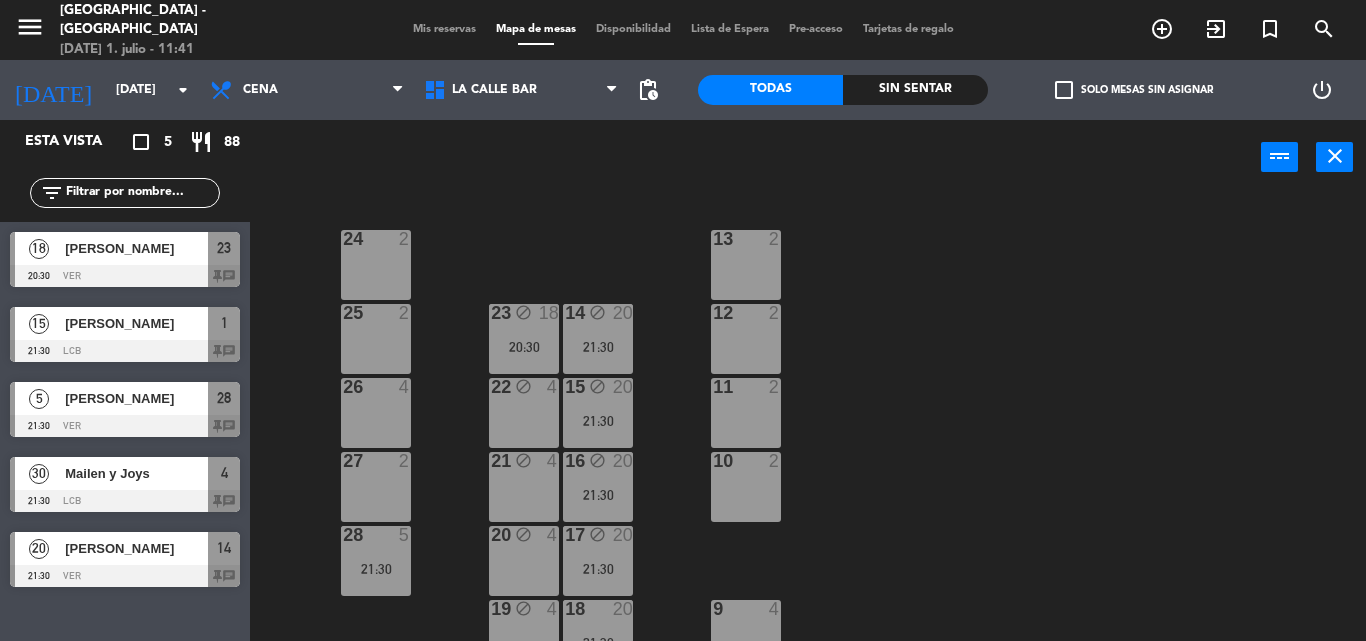 drag, startPoint x: 736, startPoint y: 483, endPoint x: 733, endPoint y: 410, distance: 73.061615 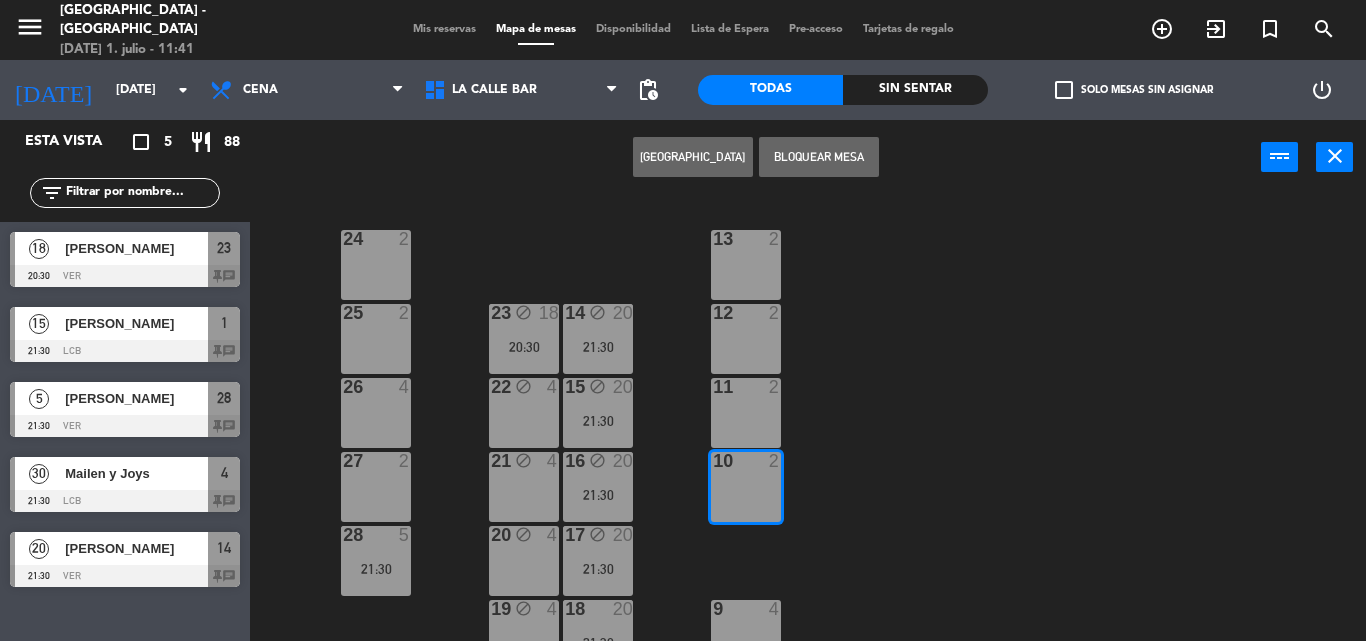 click on "11  2" at bounding box center [746, 413] 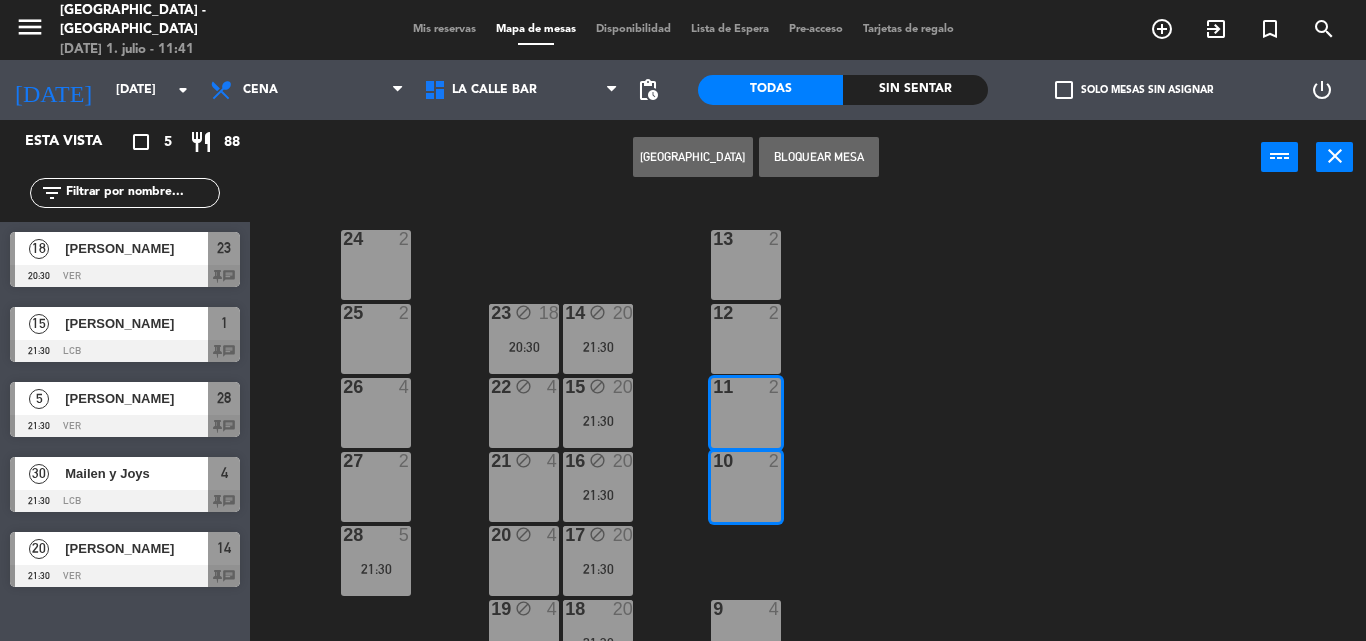 click on "12  2" at bounding box center (746, 339) 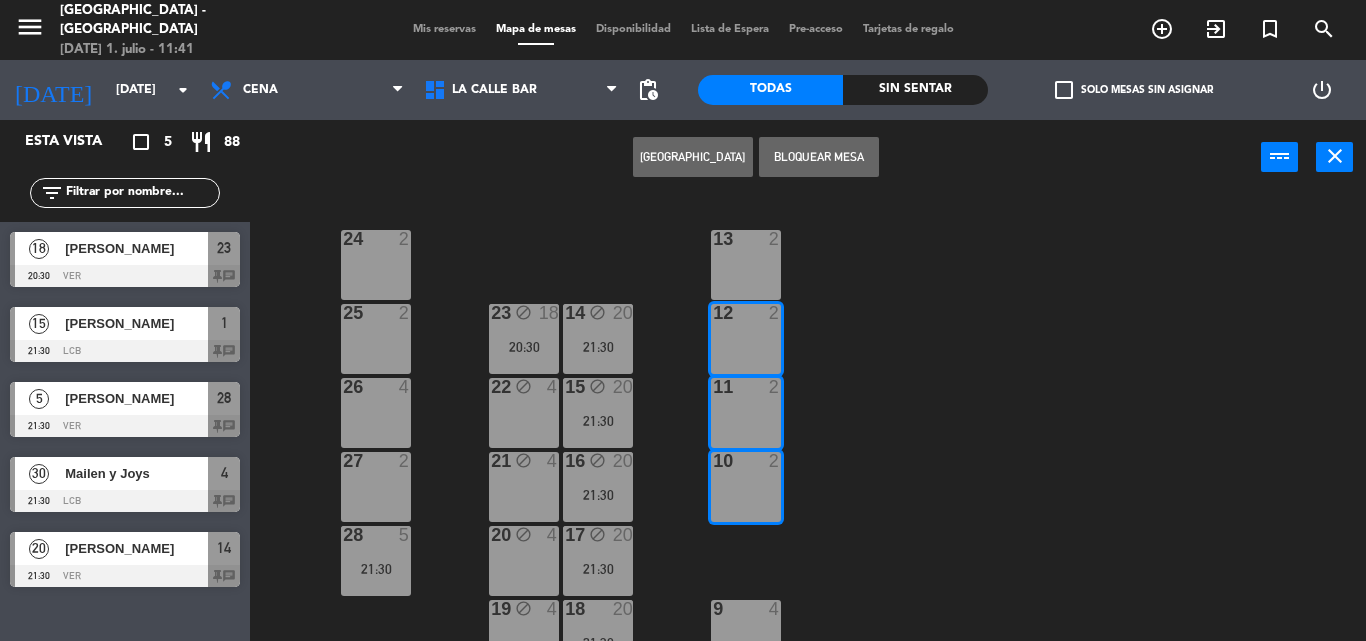 click on "13  2" at bounding box center (746, 265) 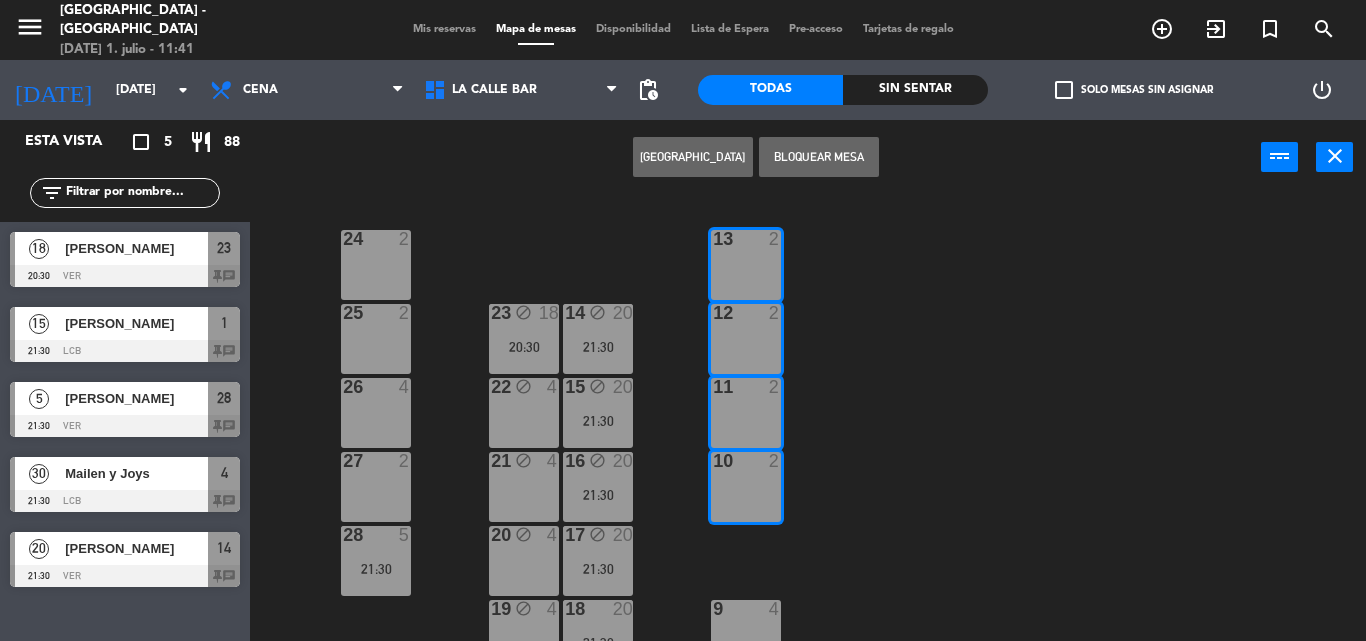 drag, startPoint x: 945, startPoint y: 283, endPoint x: 874, endPoint y: 393, distance: 130.92365 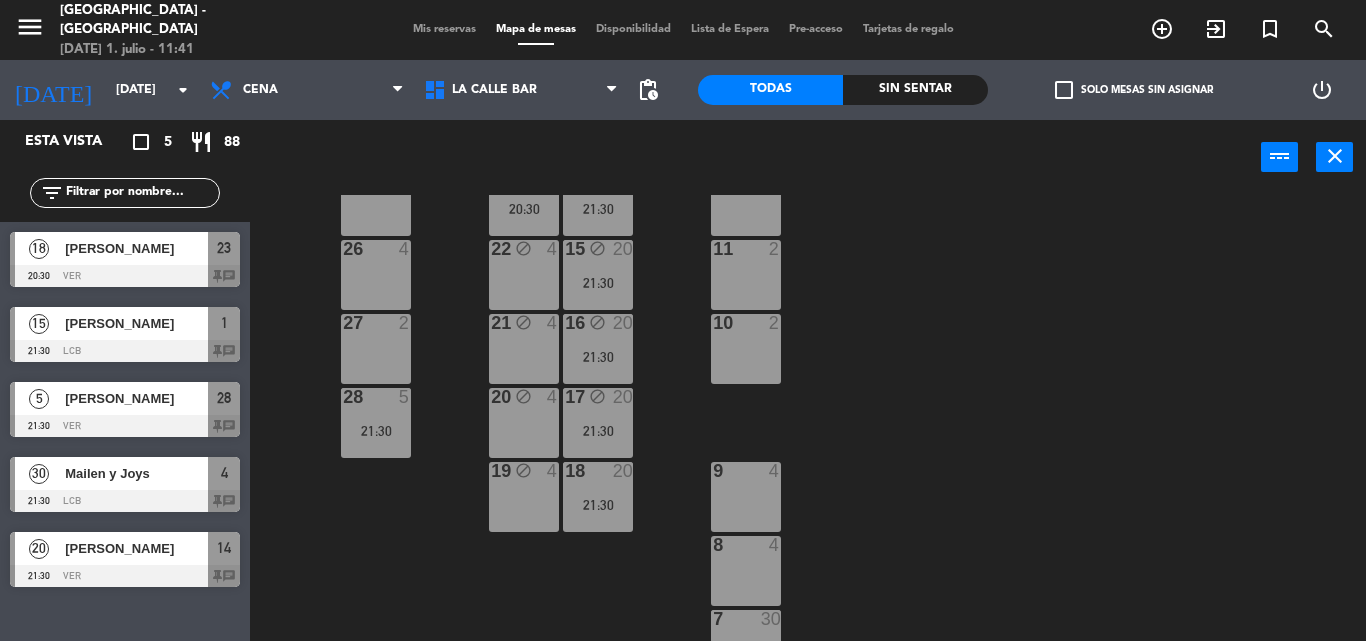 scroll, scrollTop: 300, scrollLeft: 0, axis: vertical 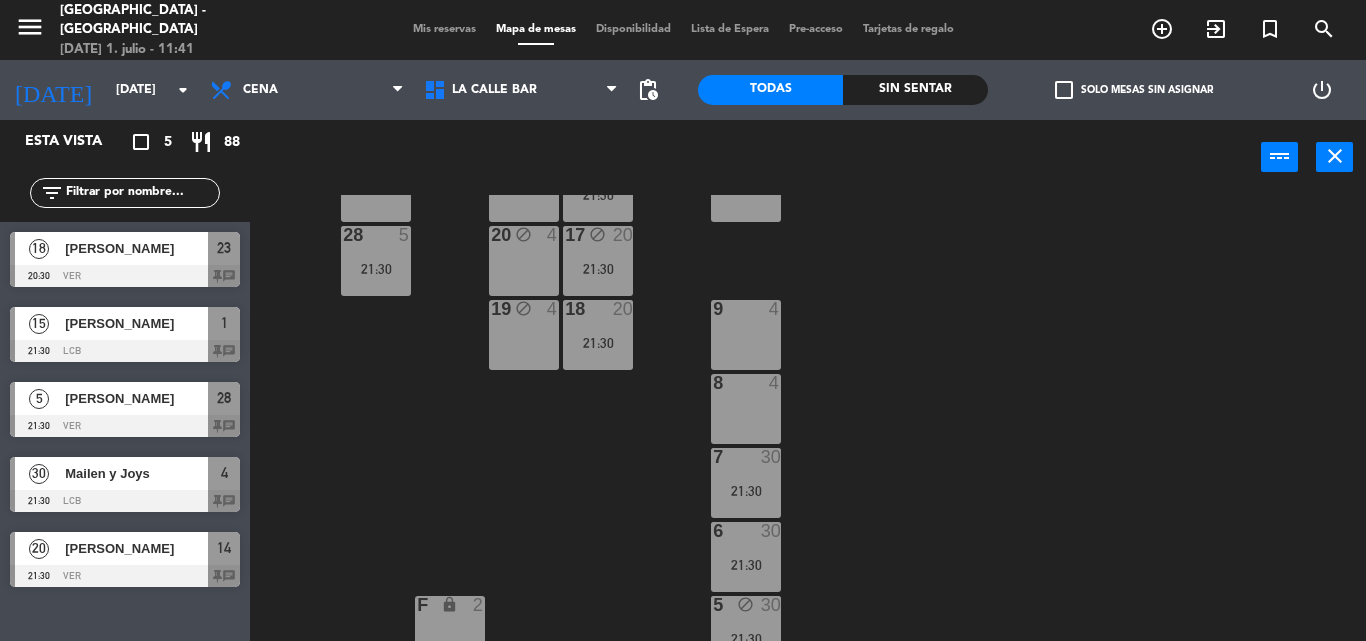 click at bounding box center (745, 383) 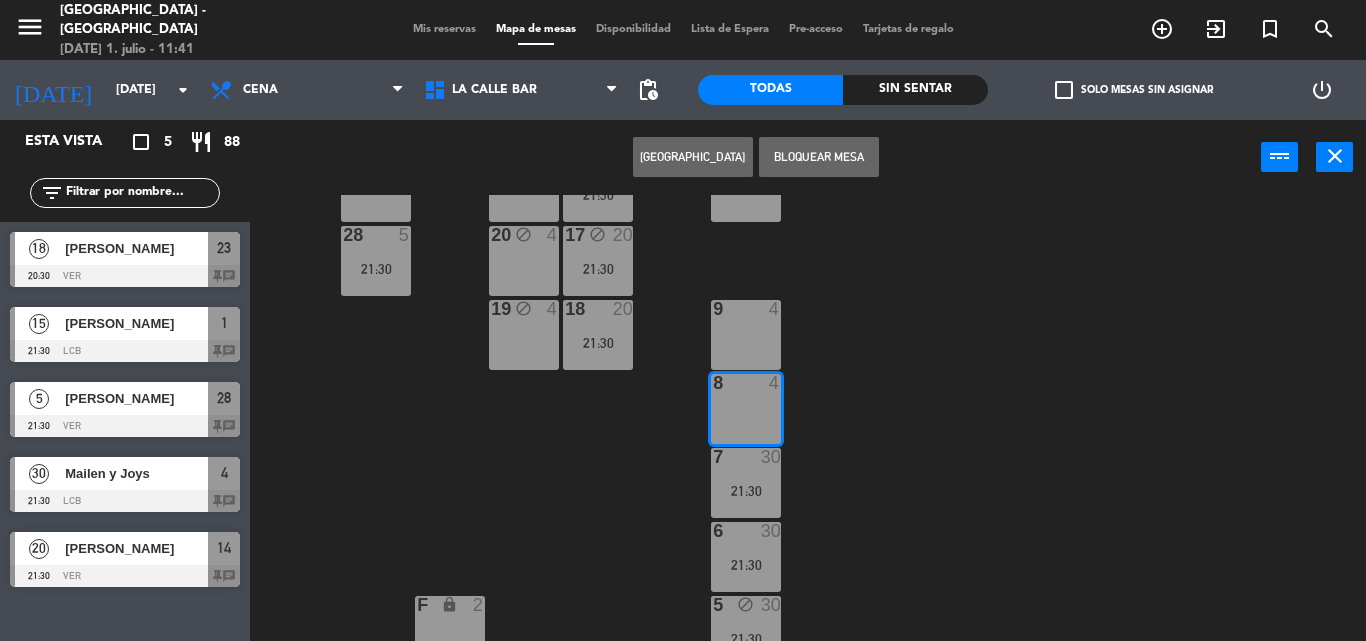 click on "9  4" at bounding box center [746, 335] 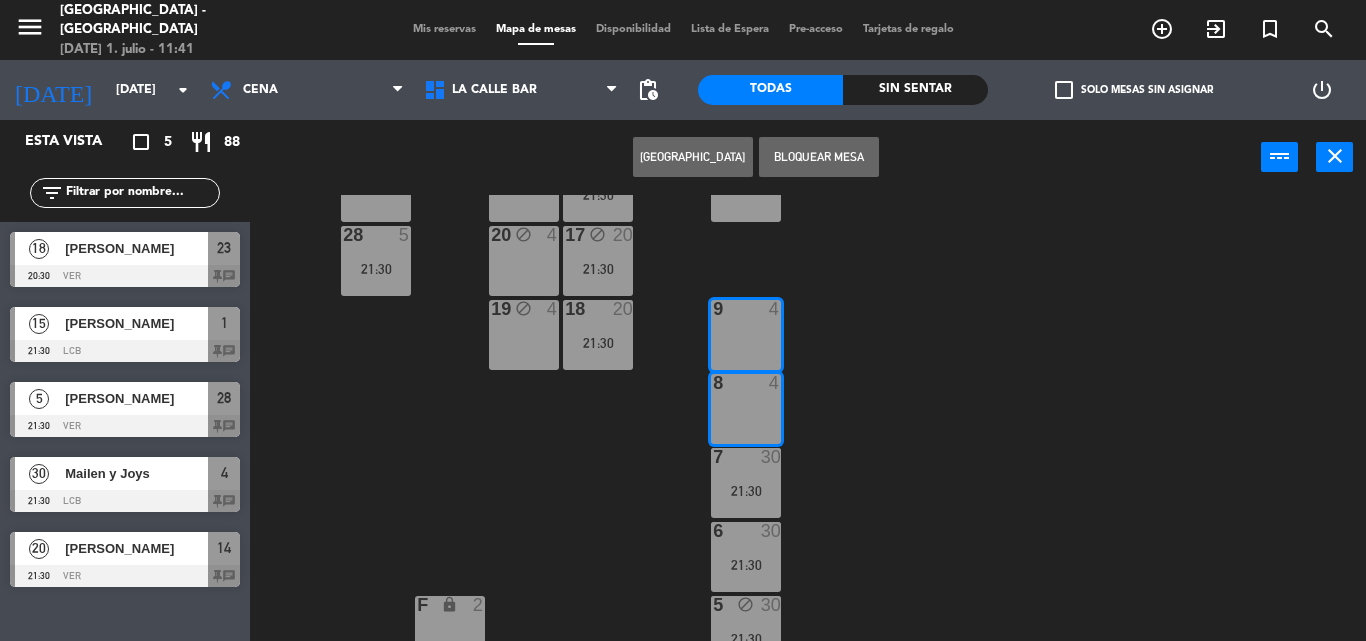 click on "Bloquear Mesa" at bounding box center [819, 157] 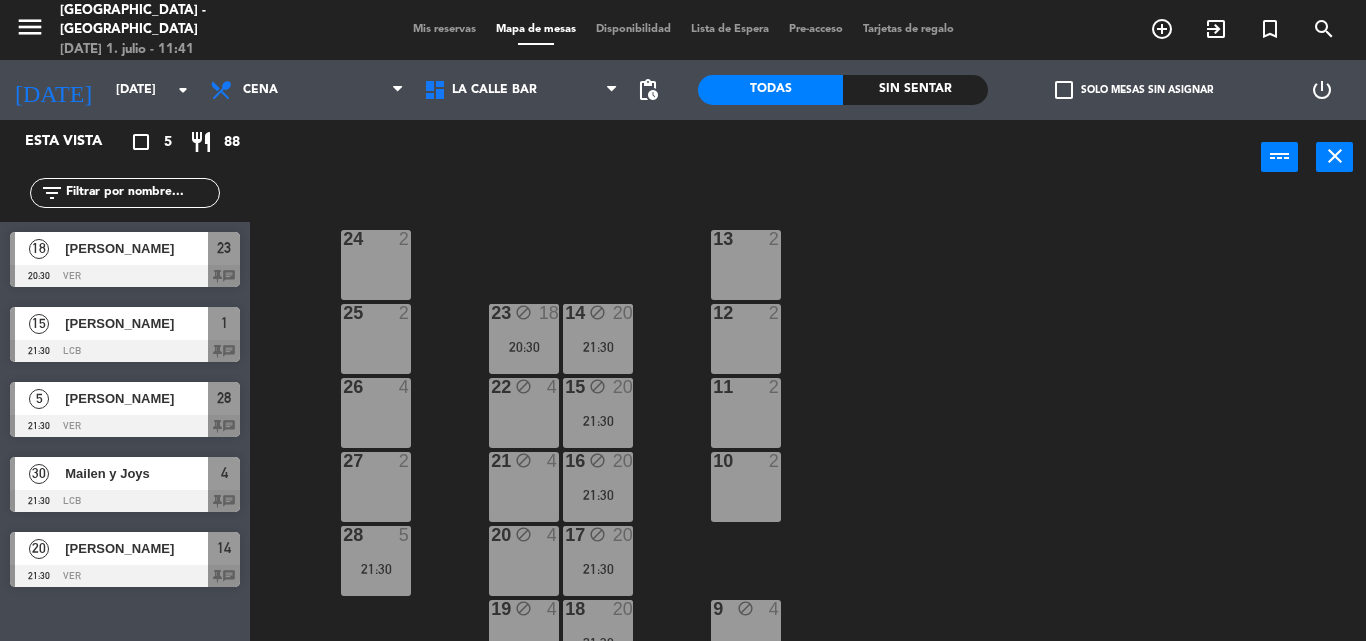 scroll, scrollTop: 100, scrollLeft: 0, axis: vertical 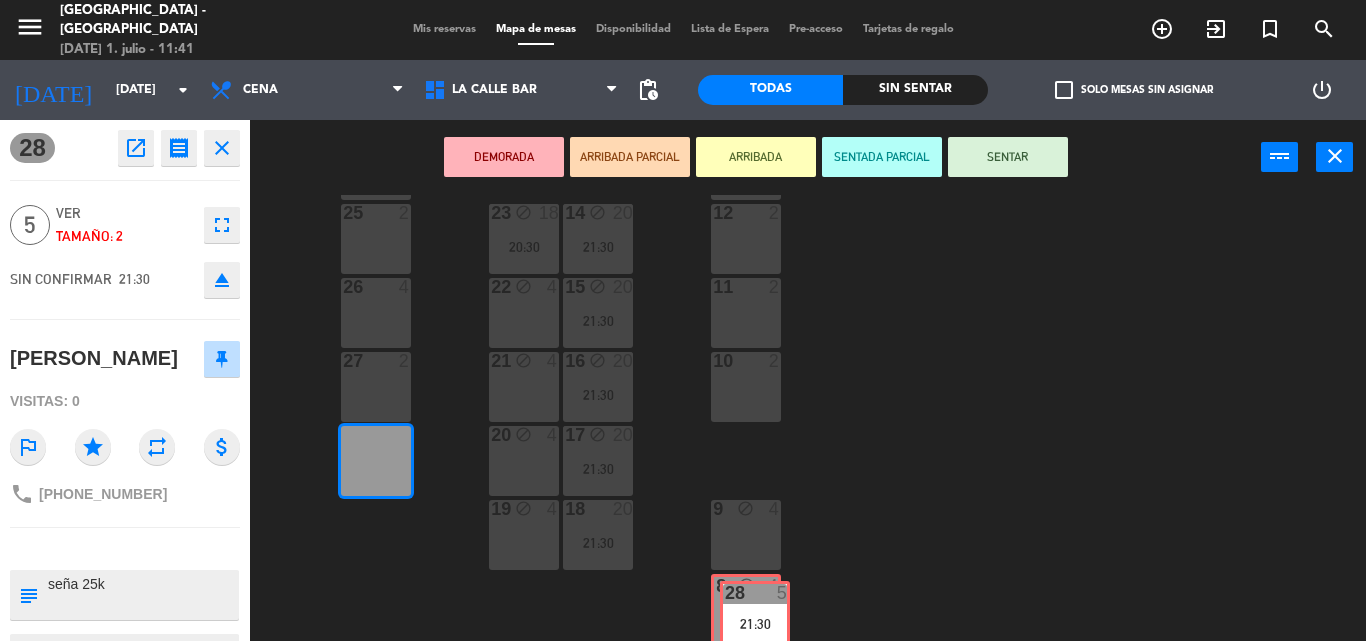 drag, startPoint x: 374, startPoint y: 461, endPoint x: 753, endPoint y: 616, distance: 409.4704 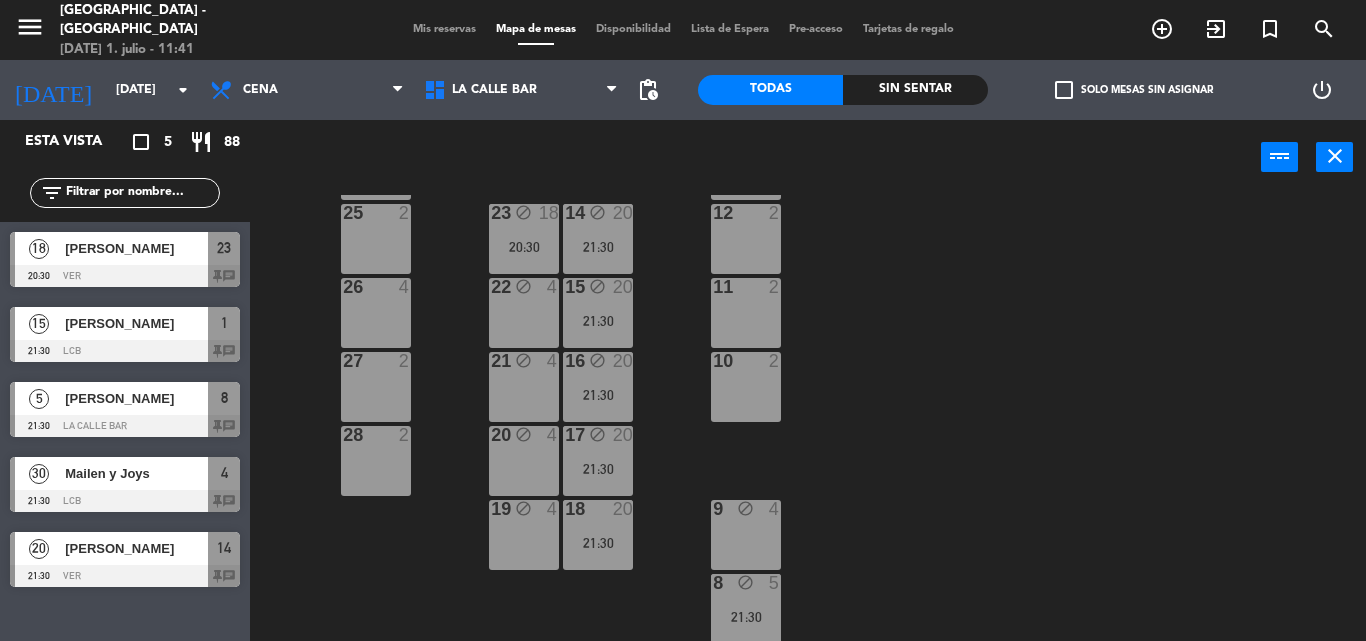 click on "28  2" at bounding box center [376, 461] 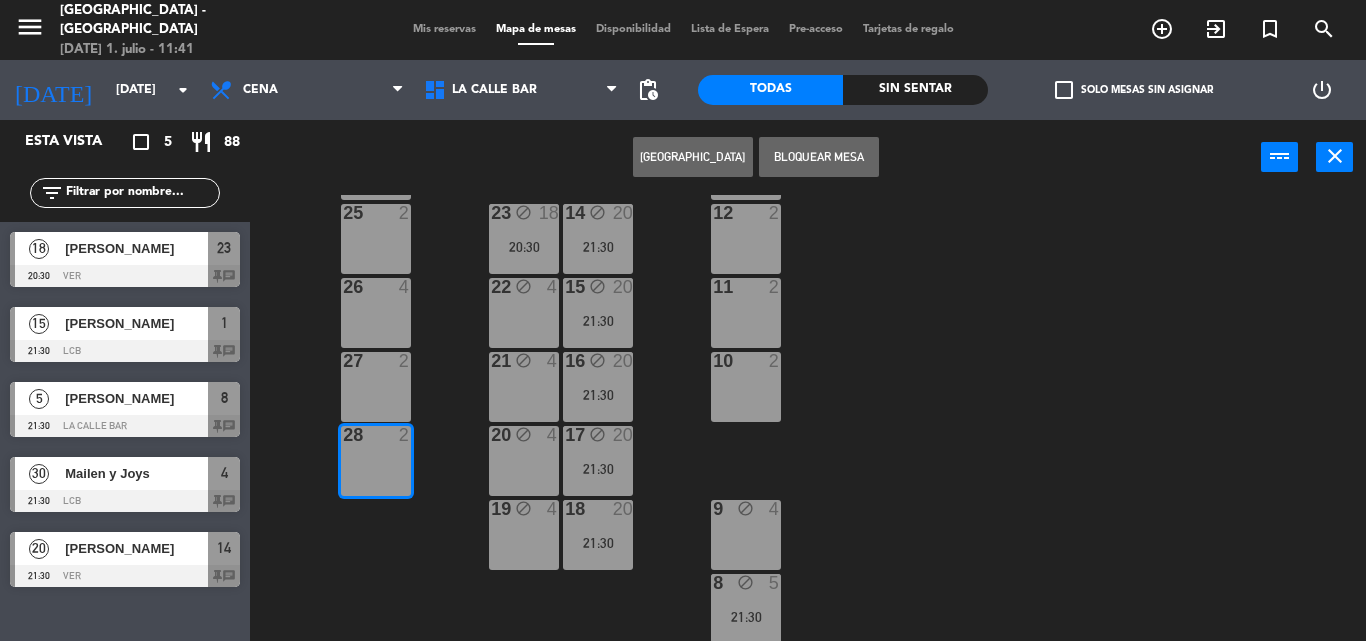 drag, startPoint x: 382, startPoint y: 387, endPoint x: 382, endPoint y: 338, distance: 49 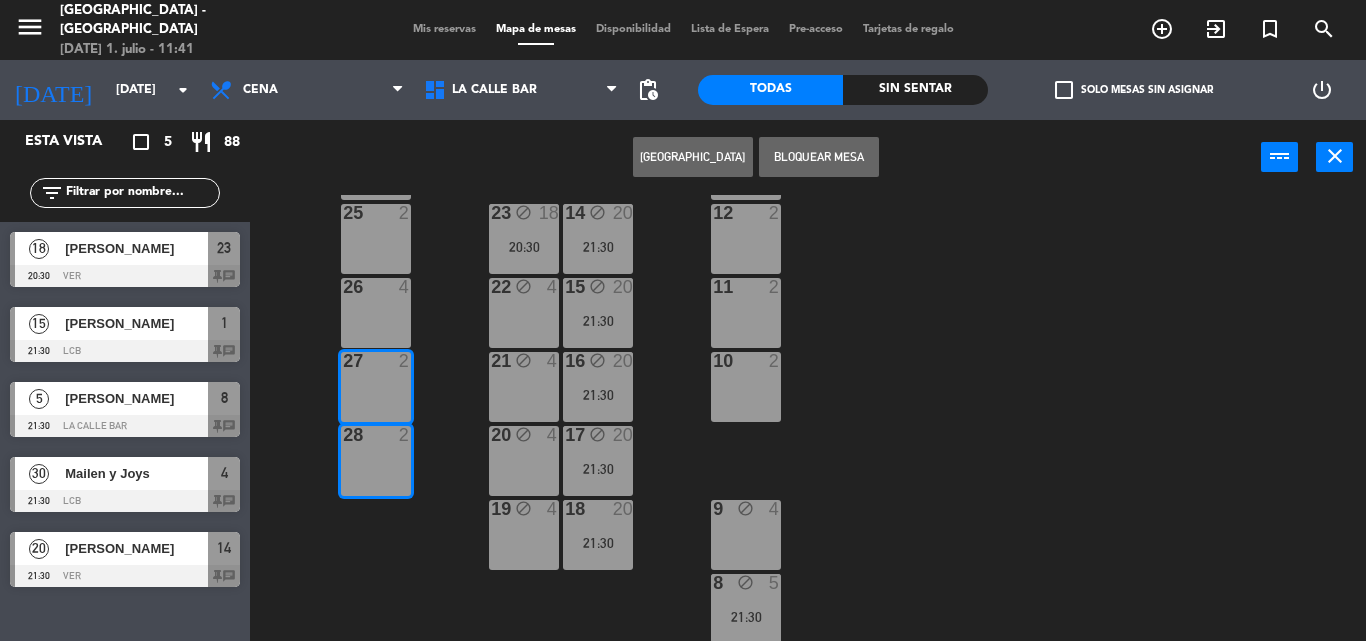 click on "24  2  13  2  23 block  18   20:30  14 block  20   21:30  25  2  12  2  15 block  20   21:30  22 block  4  26  4  11  2  16 block  20   21:30  27  2  21 block  4  10  2  20 block  4  28  2  17 block  20   21:30  18  20   21:30  19 block  4  9 block  4  8 block  5   21:30  7  30   21:30  6  30   21:30  5 block  30   21:30  F lock  2  4  30   21:30  E lock  2  3  15   21:30  D lock  2  2  15   21:30  C lock  2  b1 lock  2  1b lock  2  1  15   21:30  30  2  31  3  32  2  33  3  40  6  41  6" 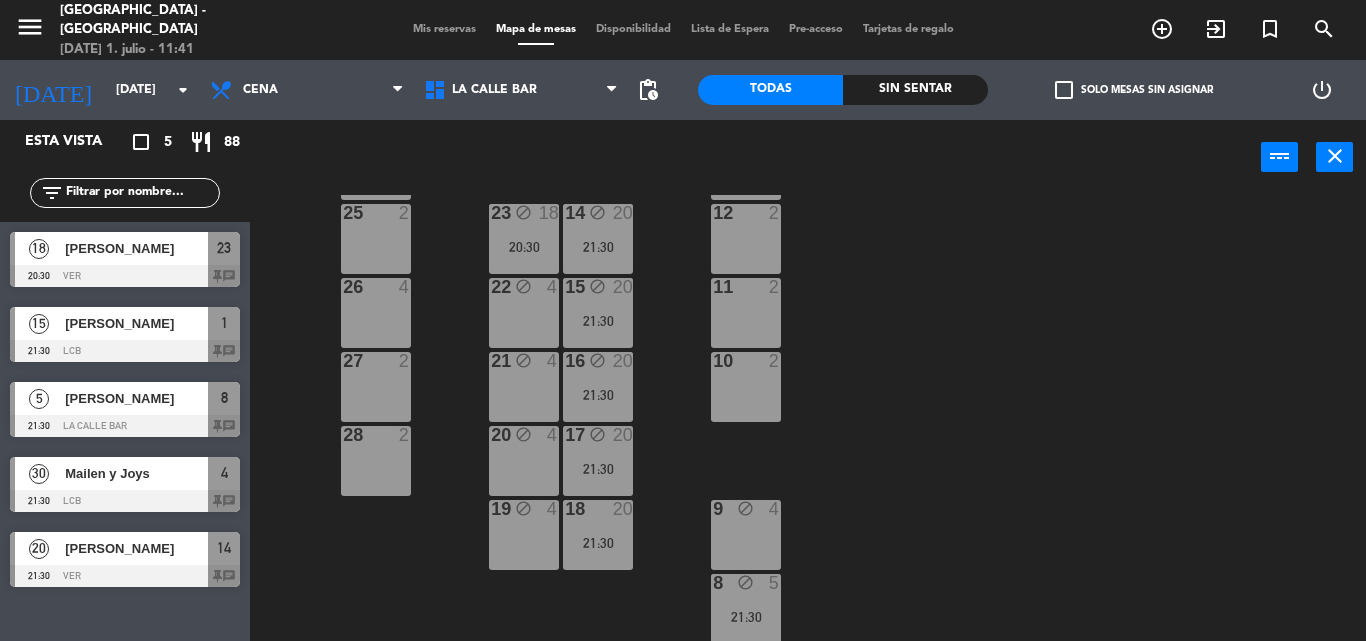 click on "25  2" at bounding box center [376, 239] 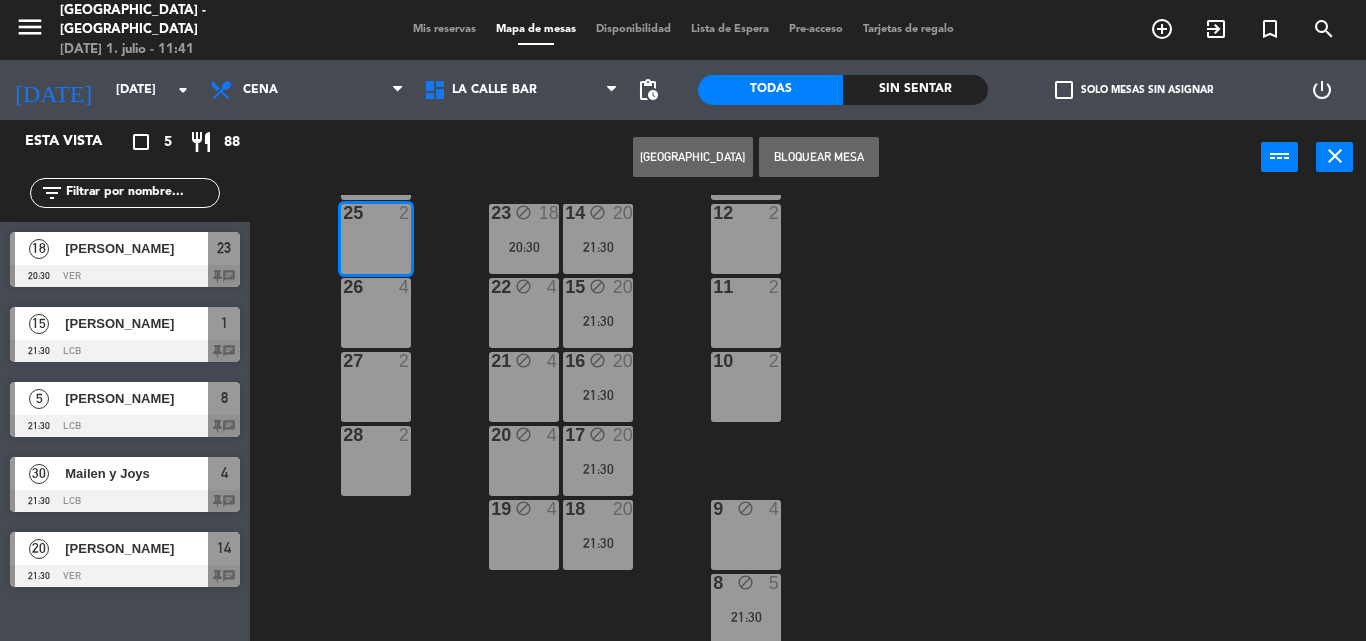 click at bounding box center (375, 361) 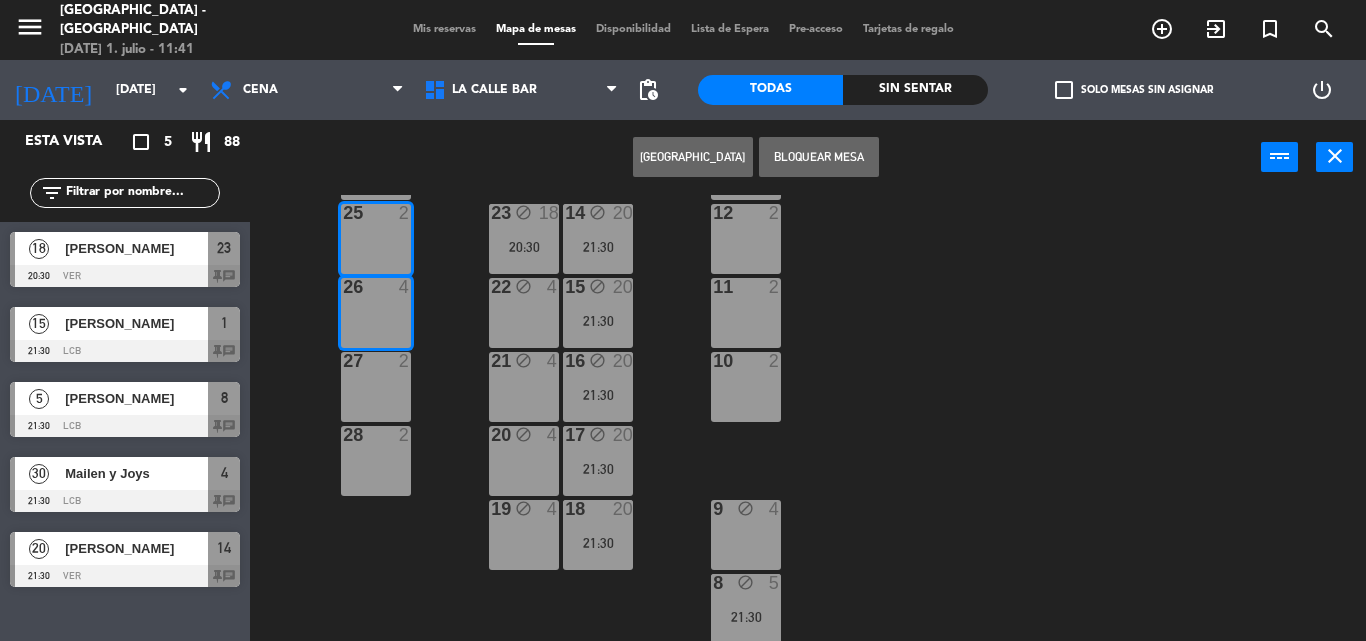 click on "27  2" at bounding box center (376, 387) 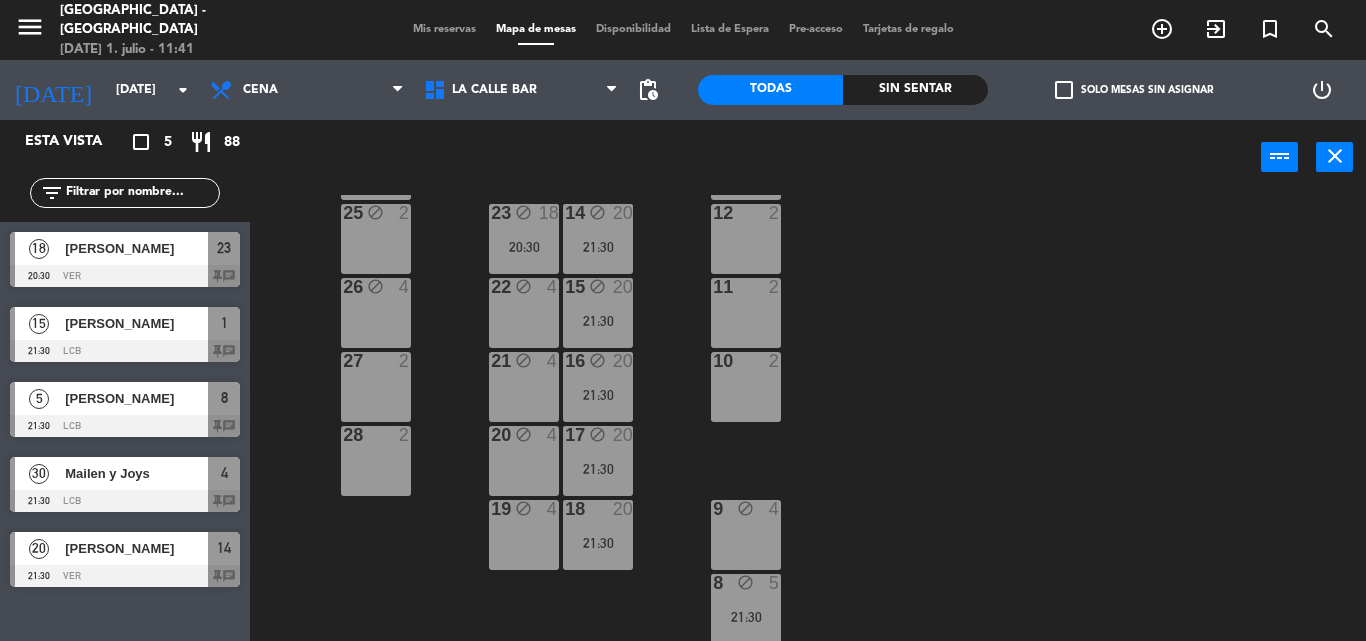 click on "27  2" at bounding box center (376, 387) 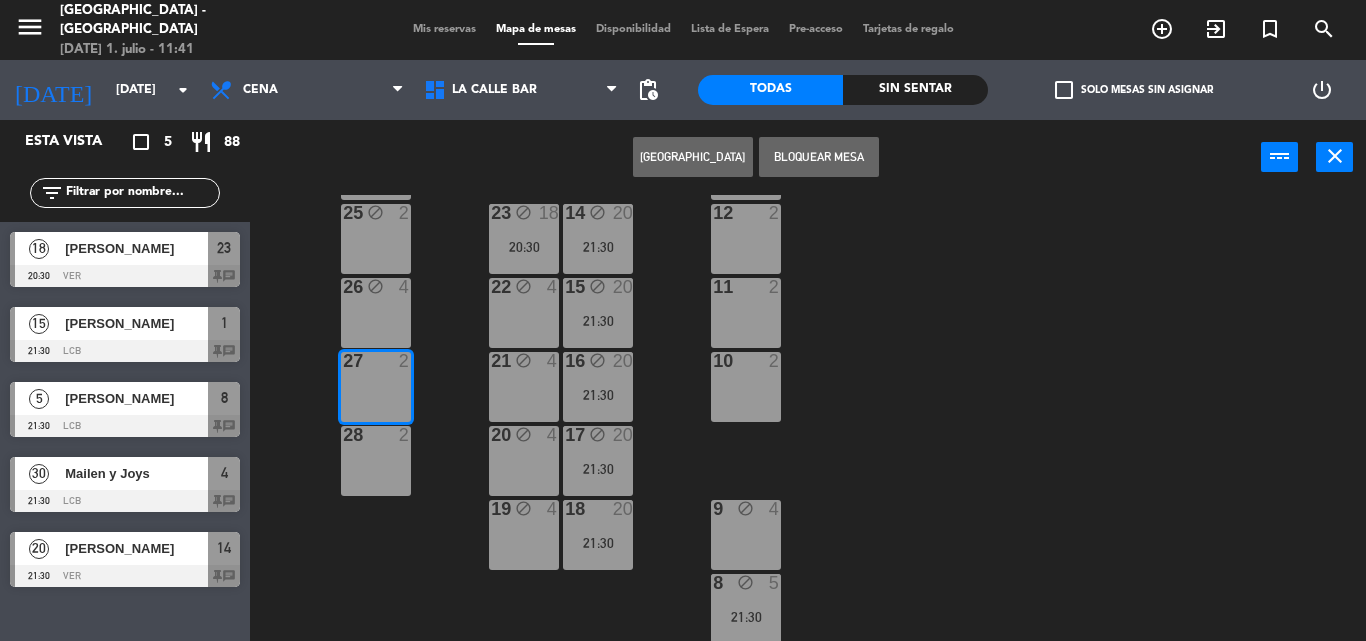 click on "28  2" at bounding box center (376, 461) 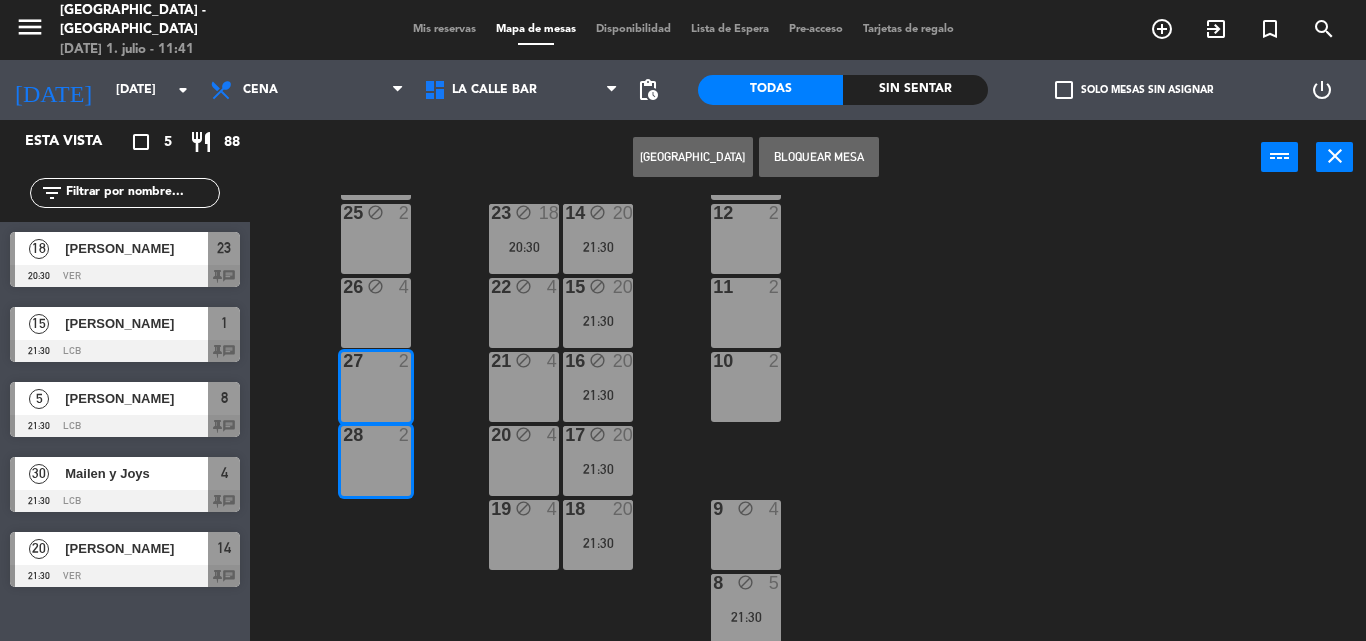 click on "Bloquear Mesa" at bounding box center [819, 157] 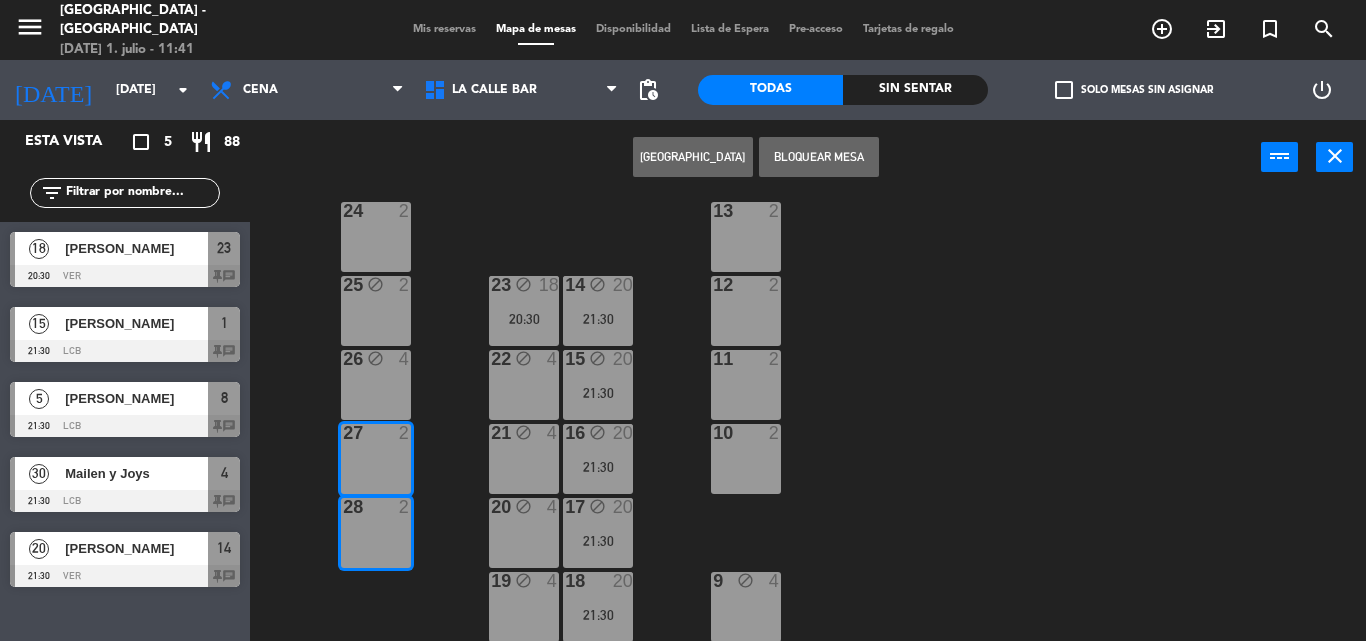 scroll, scrollTop: 0, scrollLeft: 0, axis: both 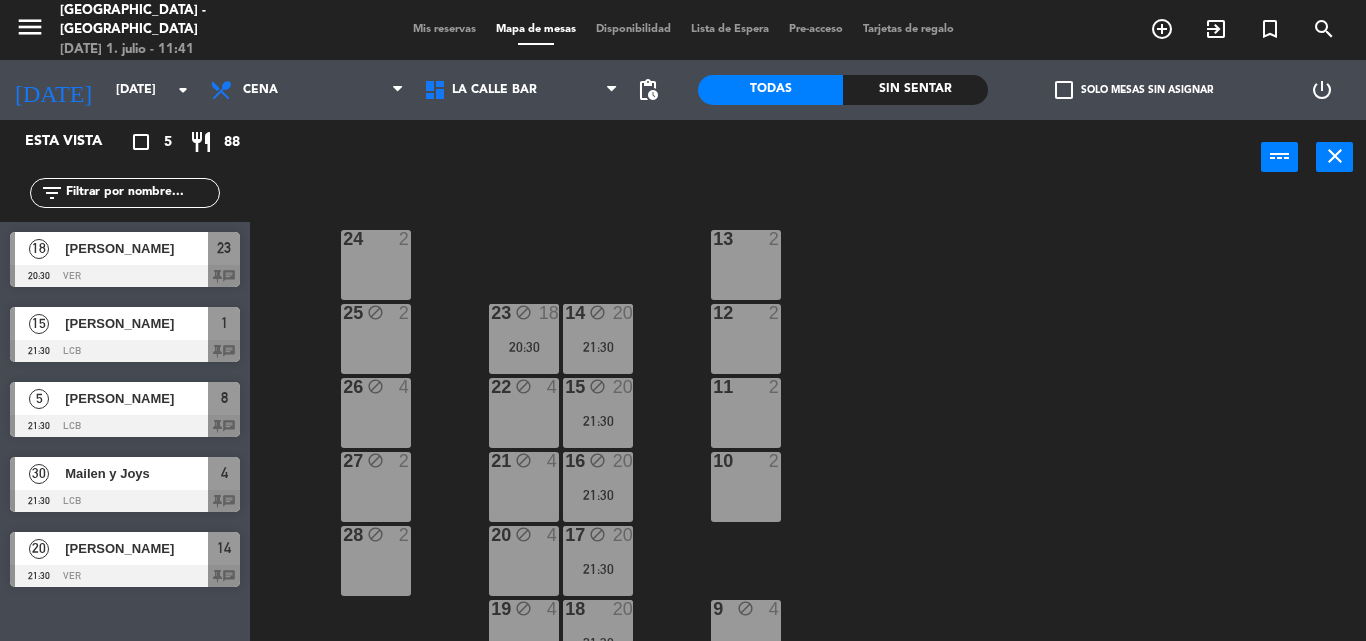 click on "24  2" at bounding box center (376, 265) 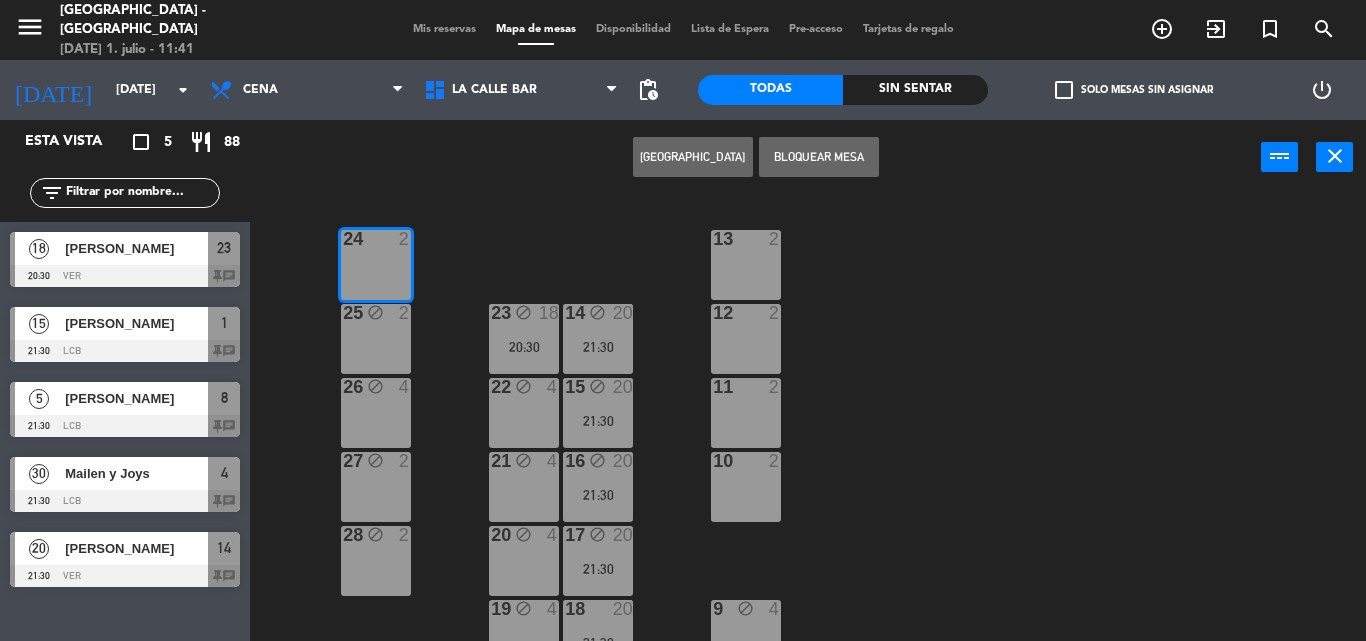 click on "Bloquear Mesa" at bounding box center (819, 157) 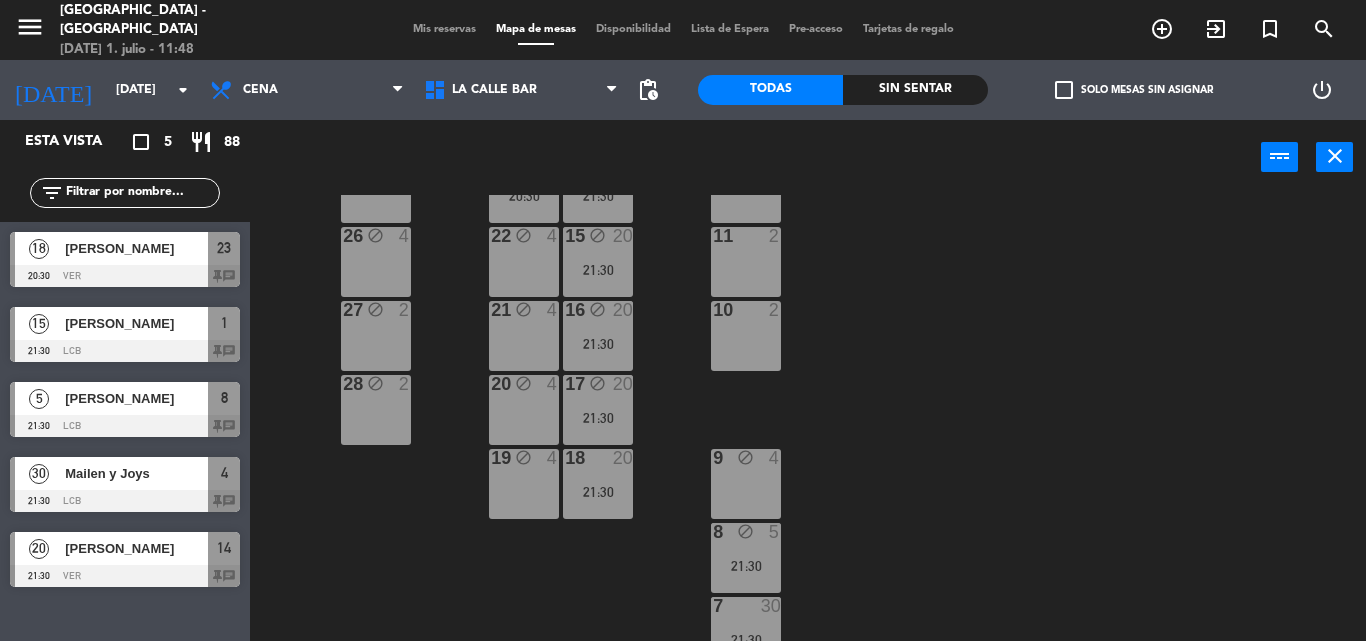 scroll, scrollTop: 200, scrollLeft: 0, axis: vertical 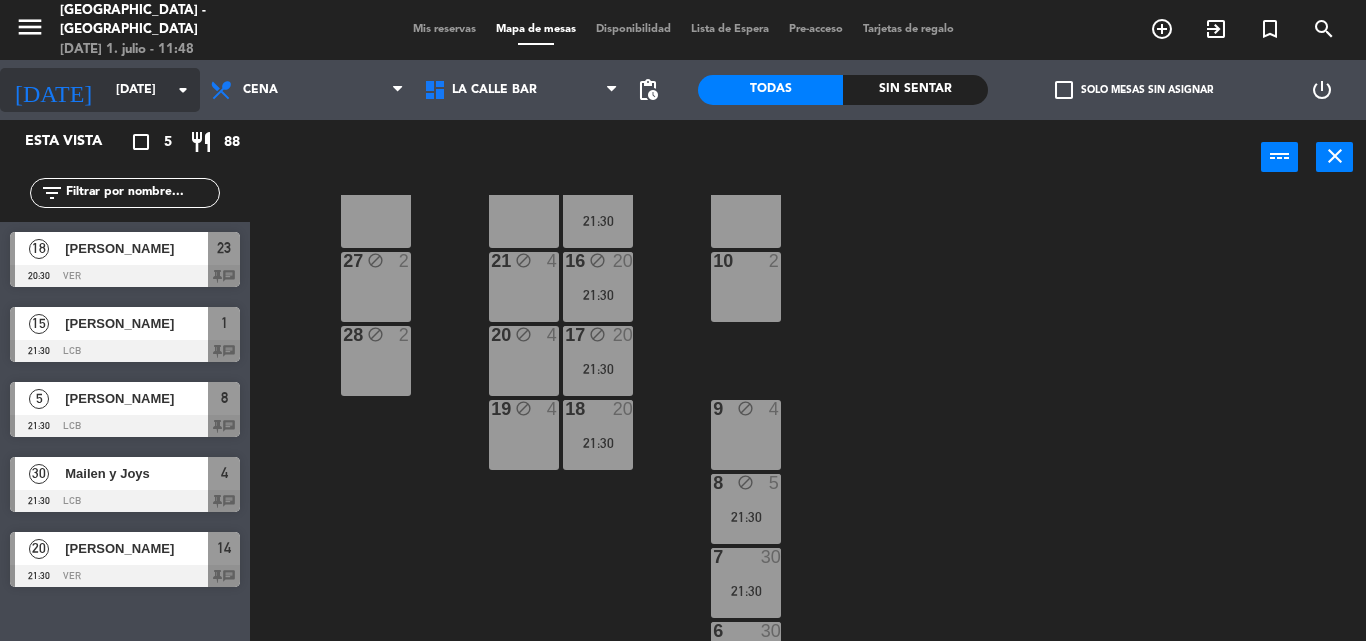 click on "[DATE]" 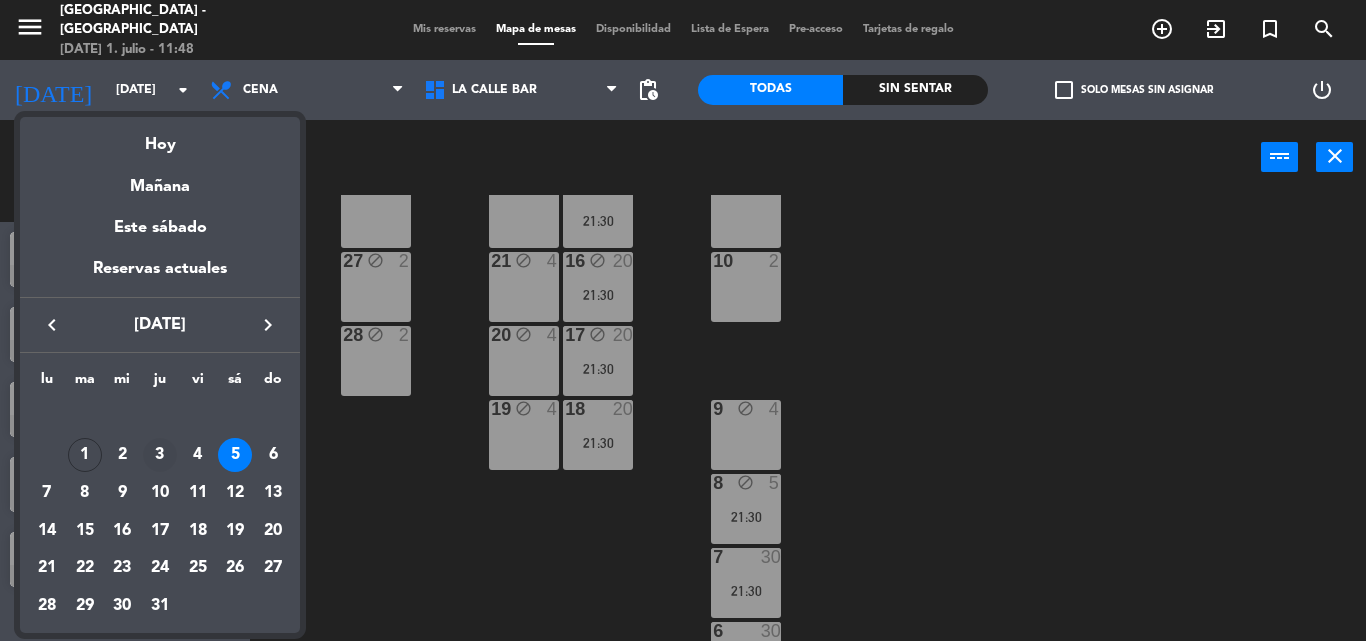 click on "3" at bounding box center [160, 455] 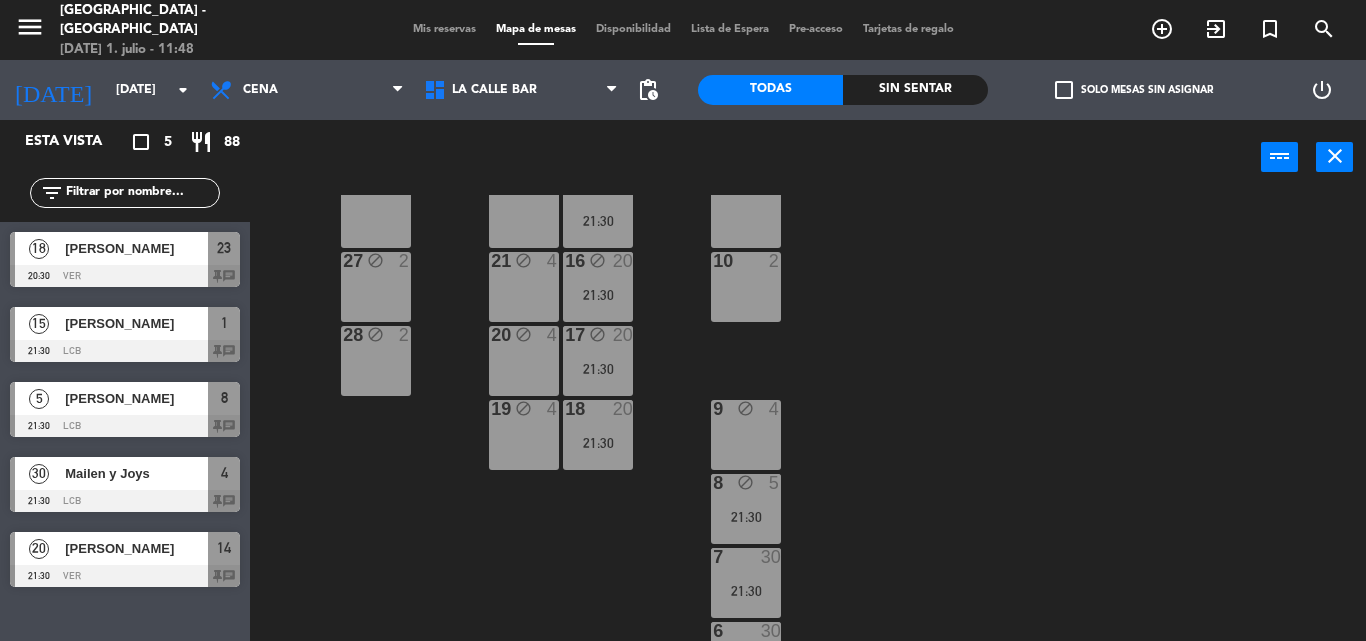 type on "[DEMOGRAPHIC_DATA][DATE]" 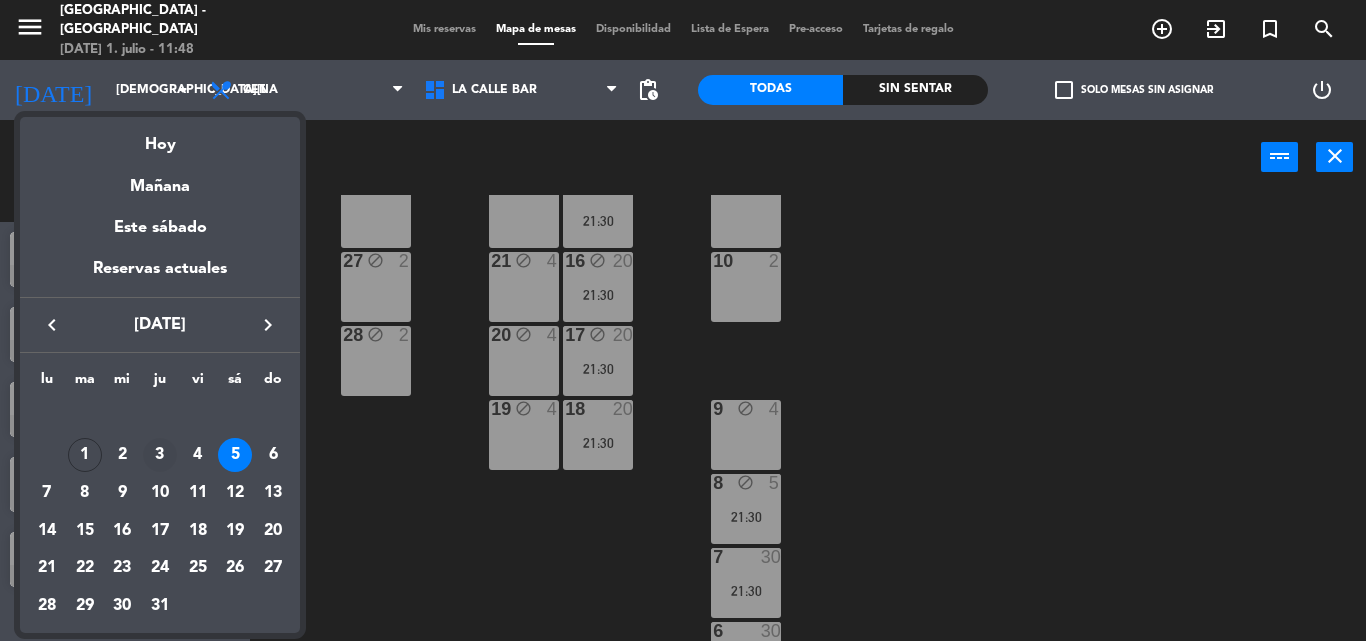 scroll, scrollTop: 0, scrollLeft: 0, axis: both 